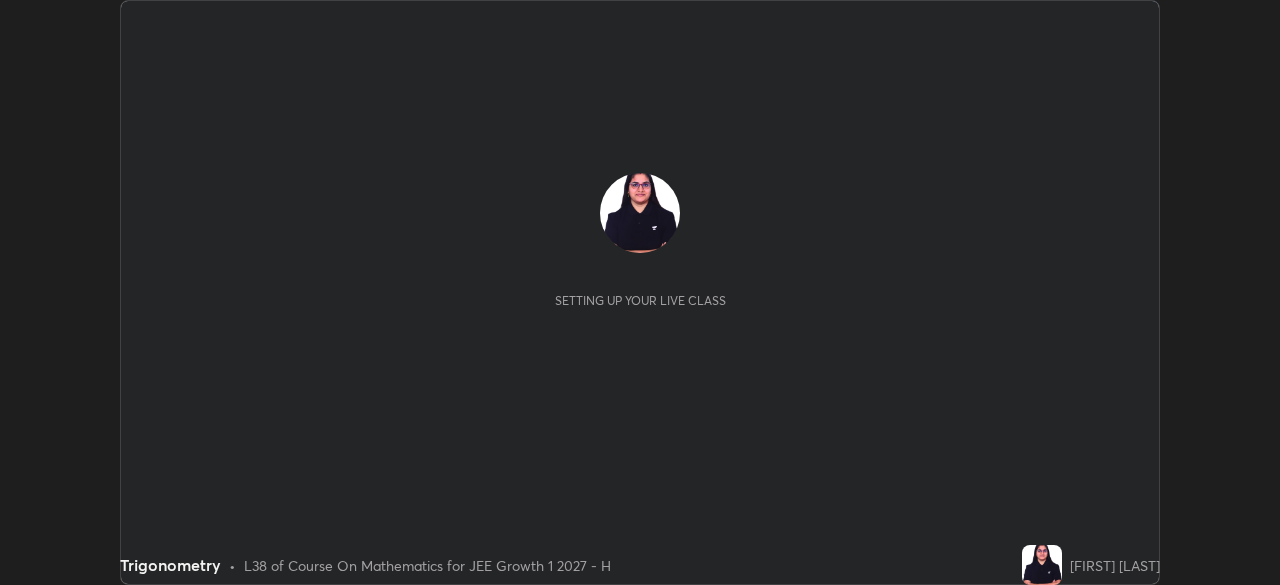 scroll, scrollTop: 0, scrollLeft: 0, axis: both 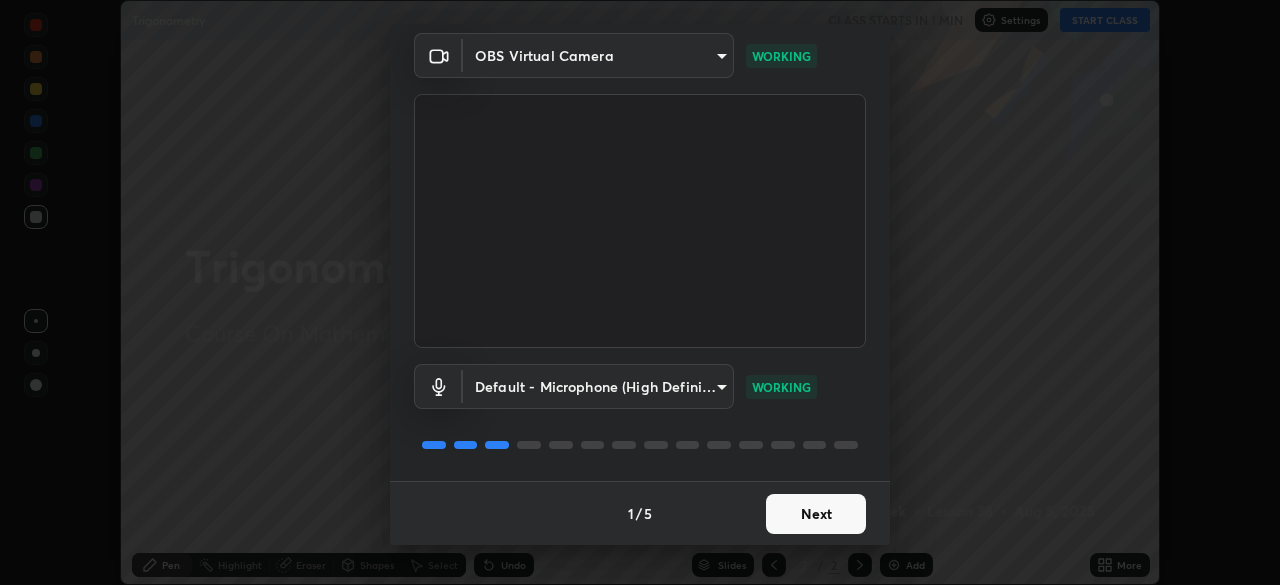 click on "Next" at bounding box center (816, 514) 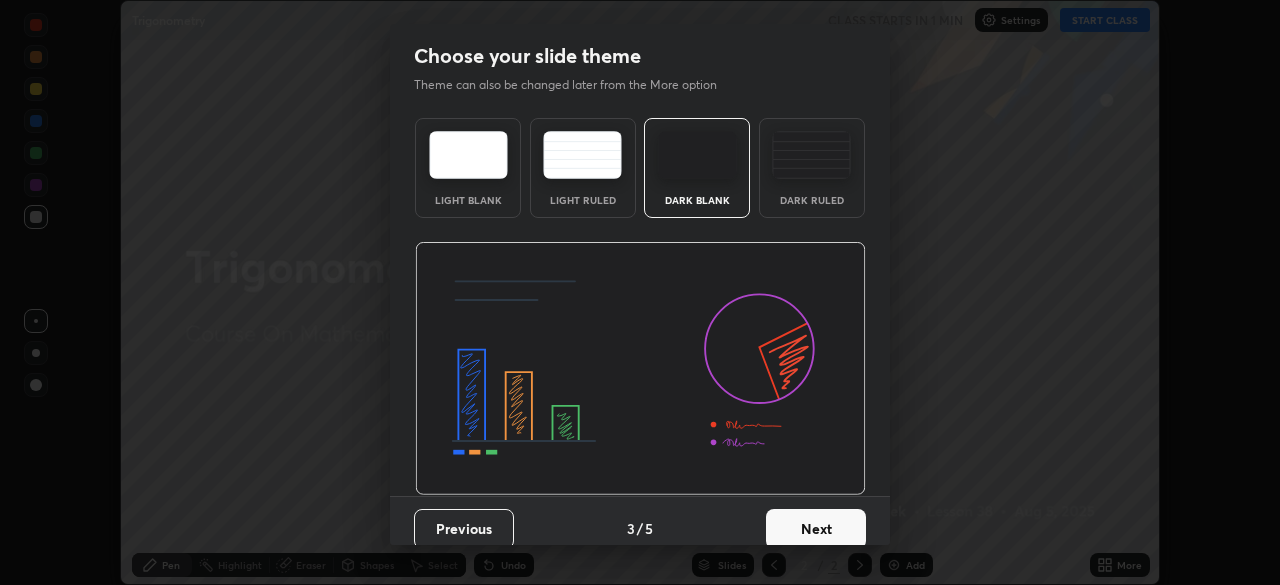 click on "Next" at bounding box center [816, 529] 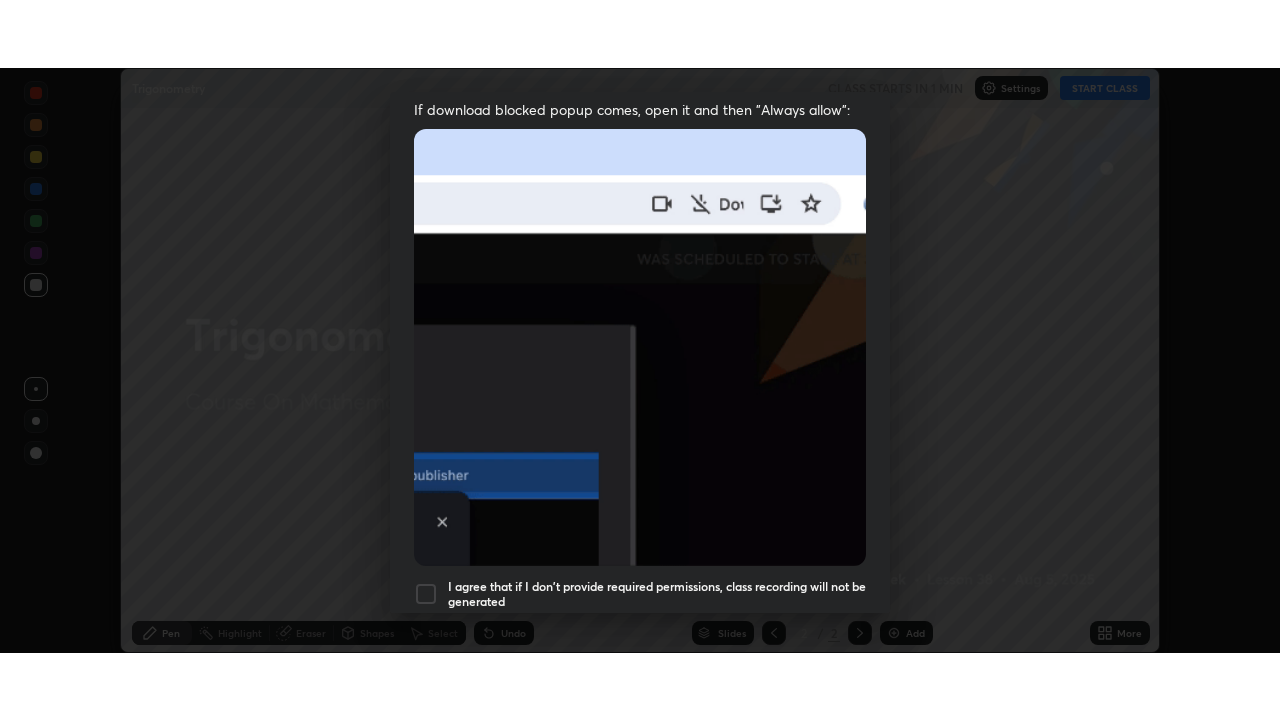 scroll, scrollTop: 479, scrollLeft: 0, axis: vertical 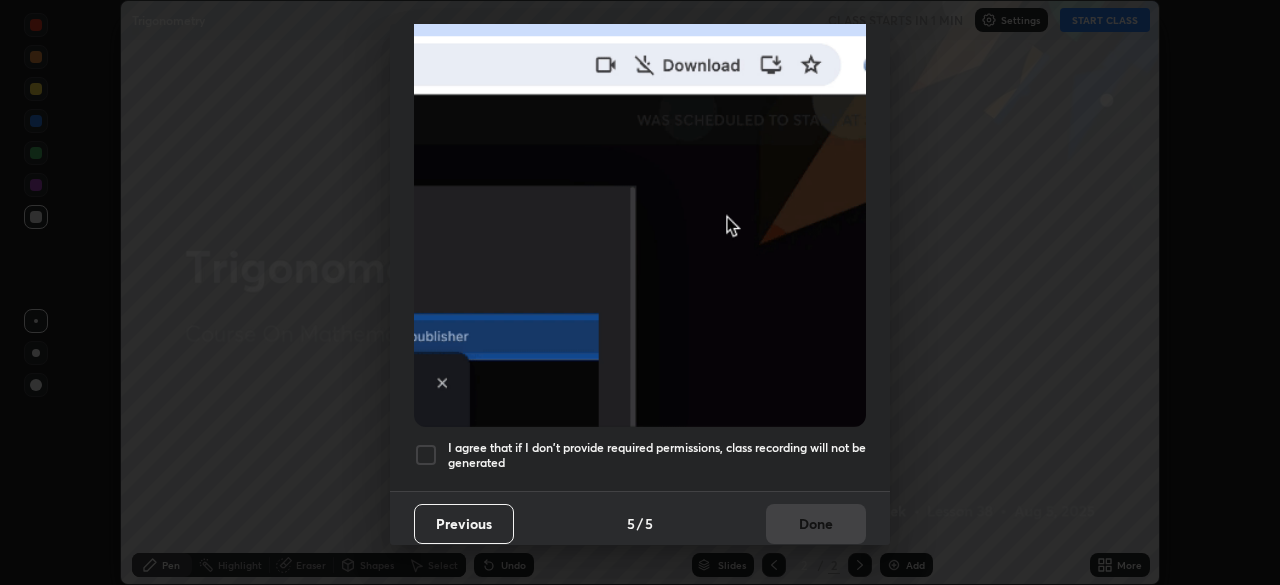 click on "I agree that if I don't provide required permissions, class recording will not be generated" at bounding box center (657, 455) 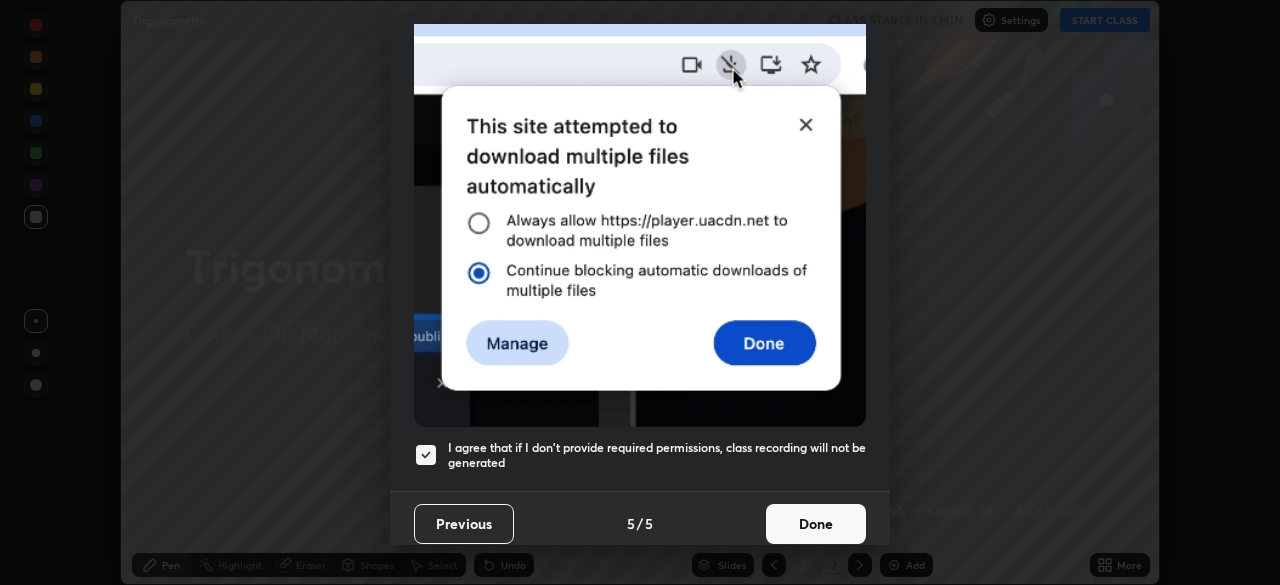 click on "Done" at bounding box center (816, 524) 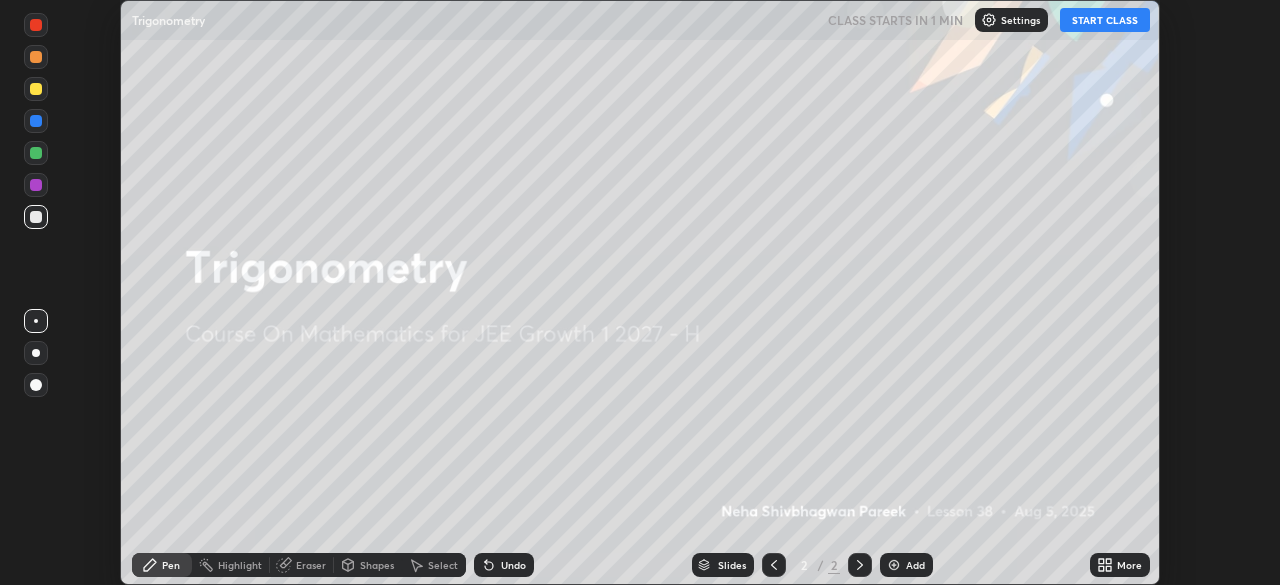 click 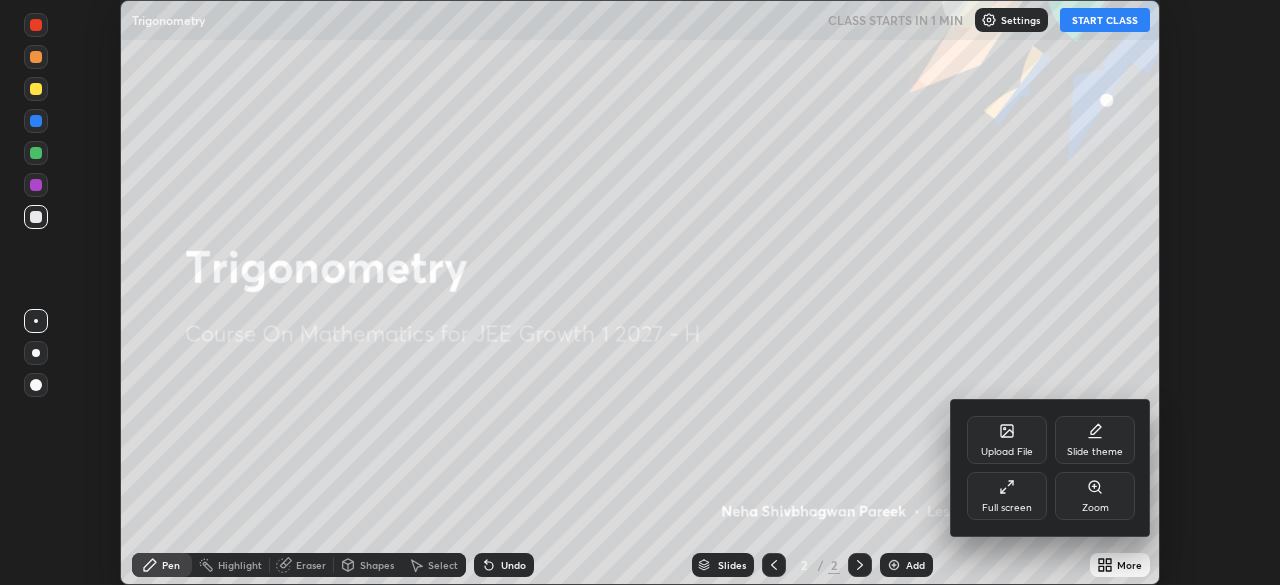 click on "Full screen" at bounding box center (1007, 496) 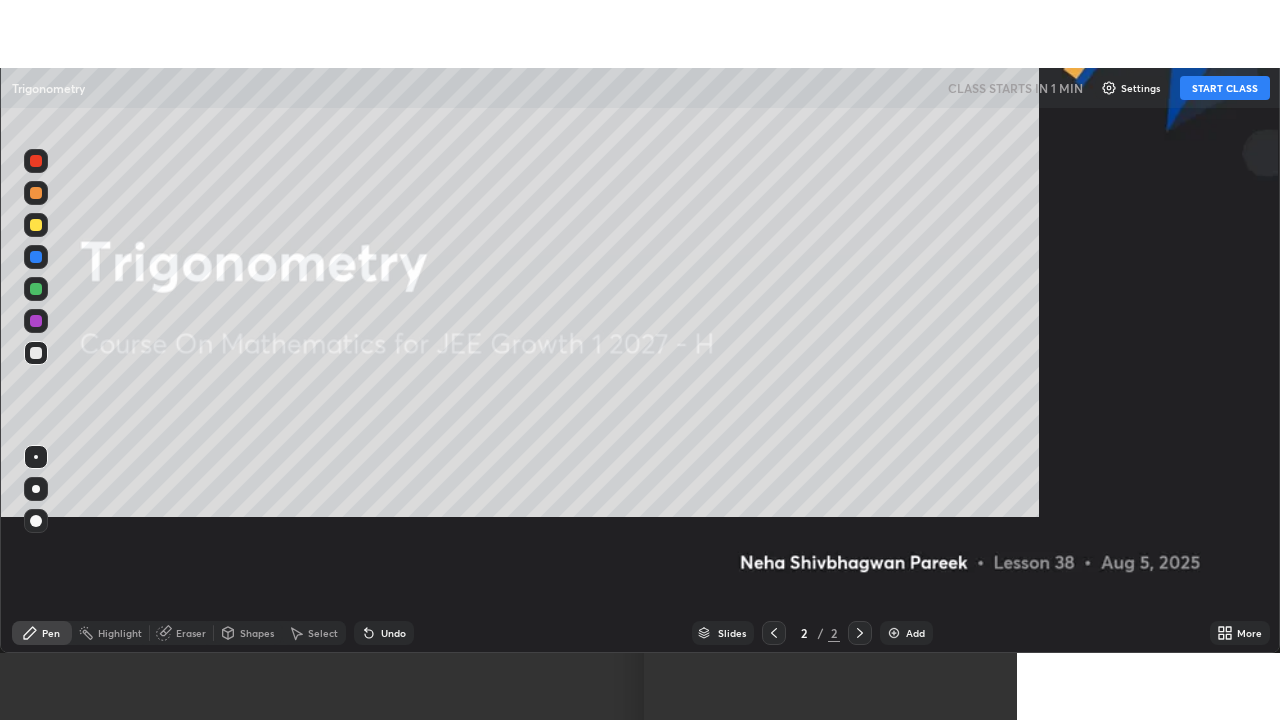 scroll, scrollTop: 99280, scrollLeft: 98720, axis: both 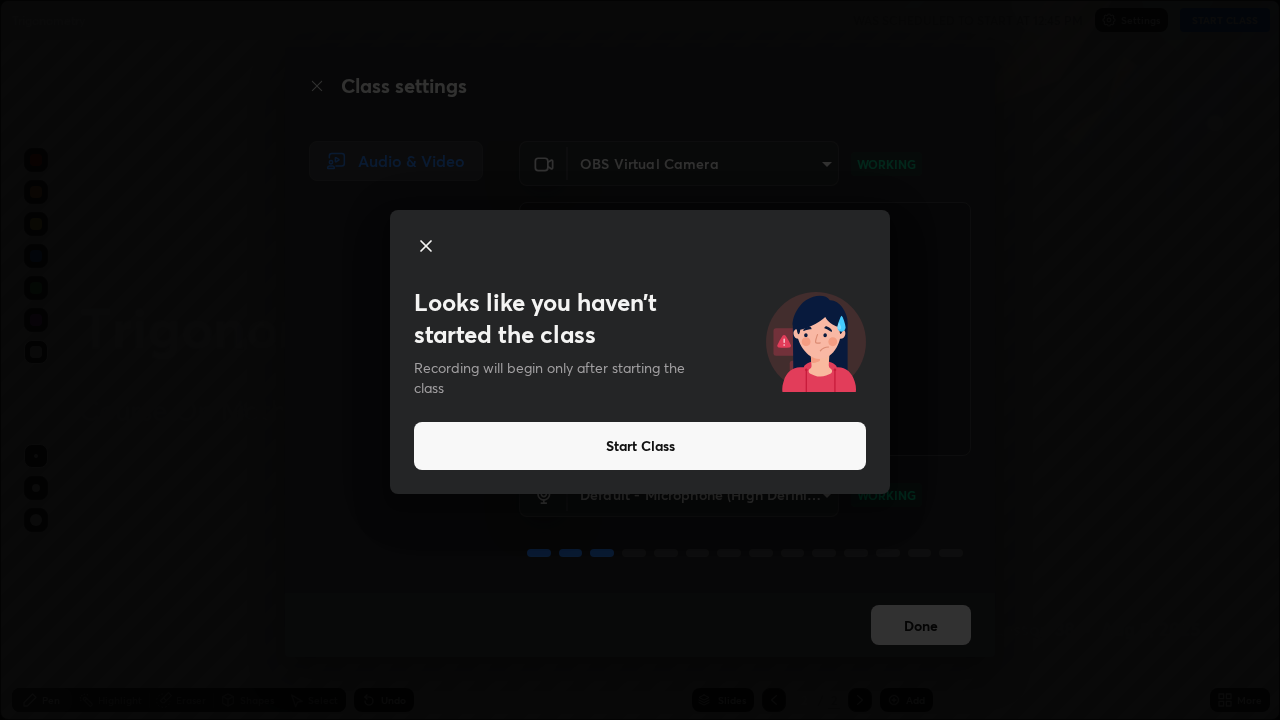 click on "Start Class" at bounding box center (640, 446) 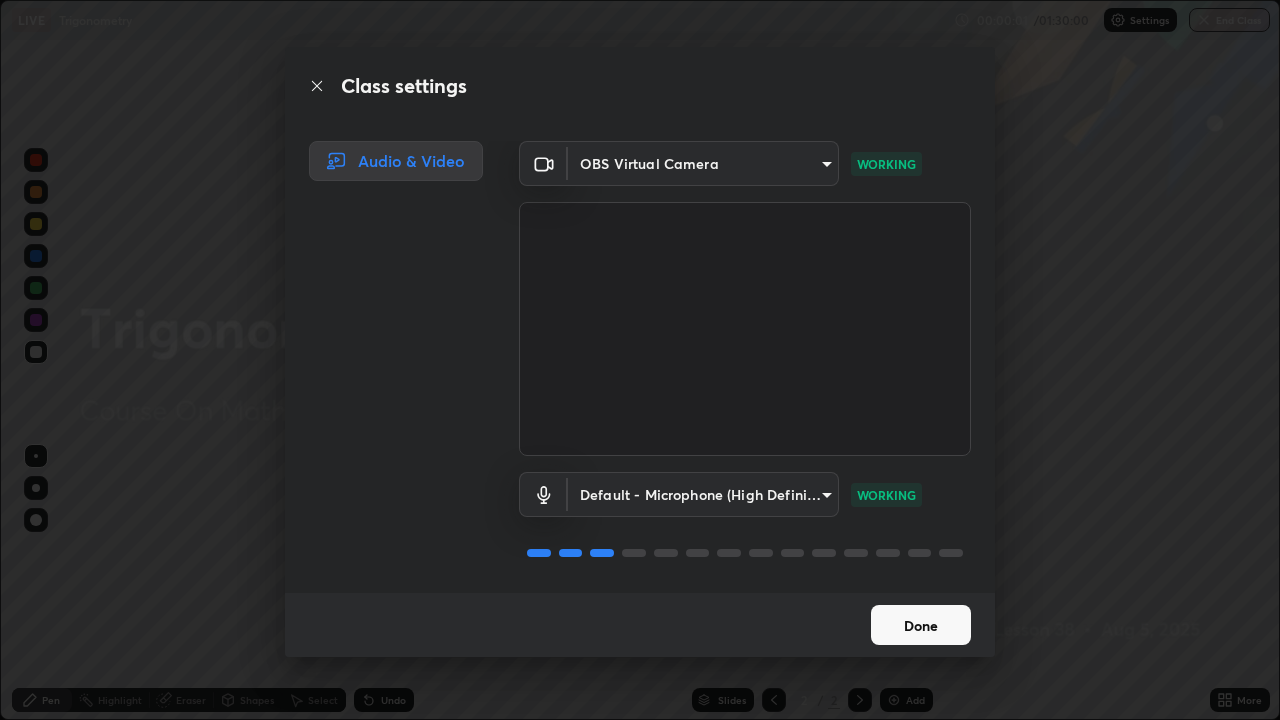 click on "Done" at bounding box center [921, 625] 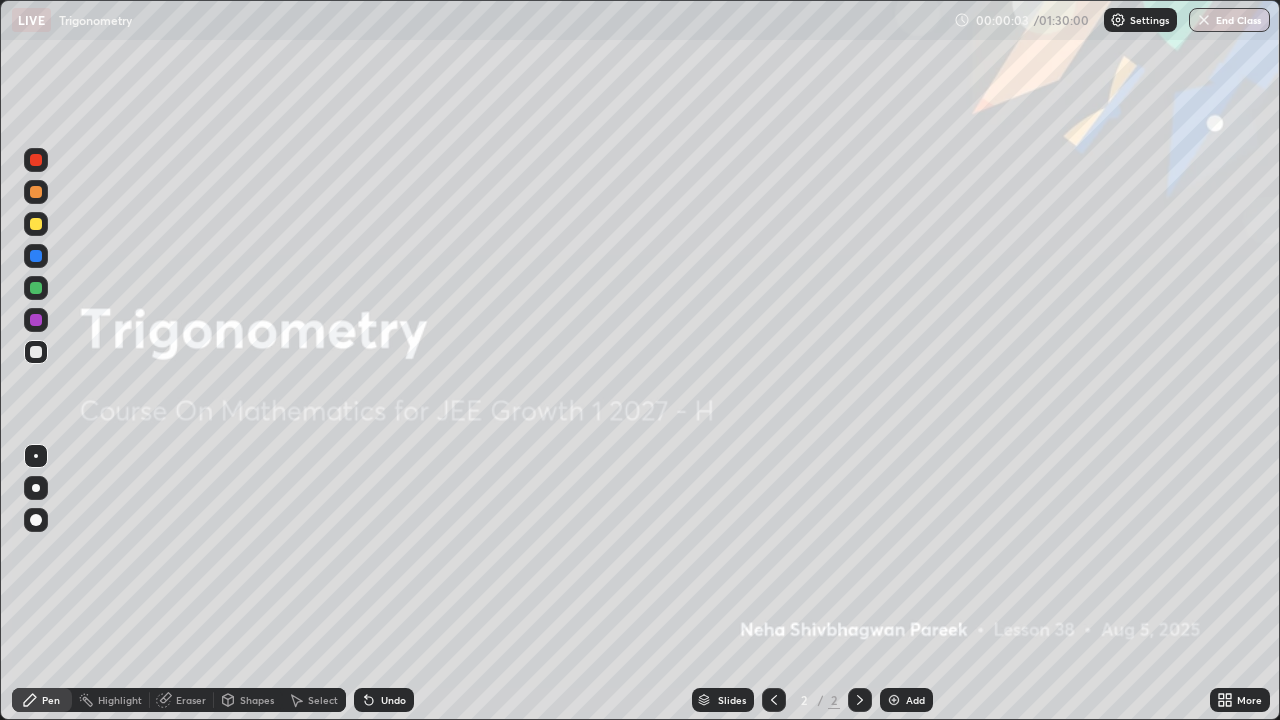 click on "Add" at bounding box center [915, 700] 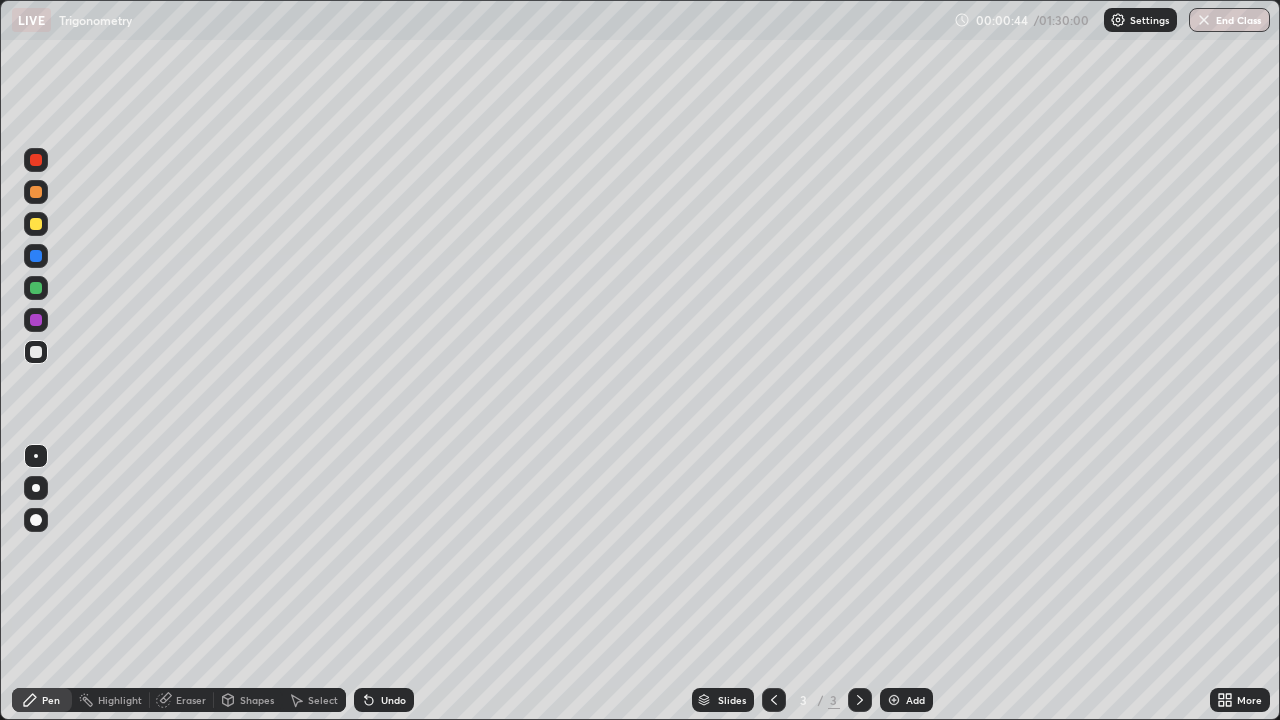 click on "Shapes" at bounding box center [257, 700] 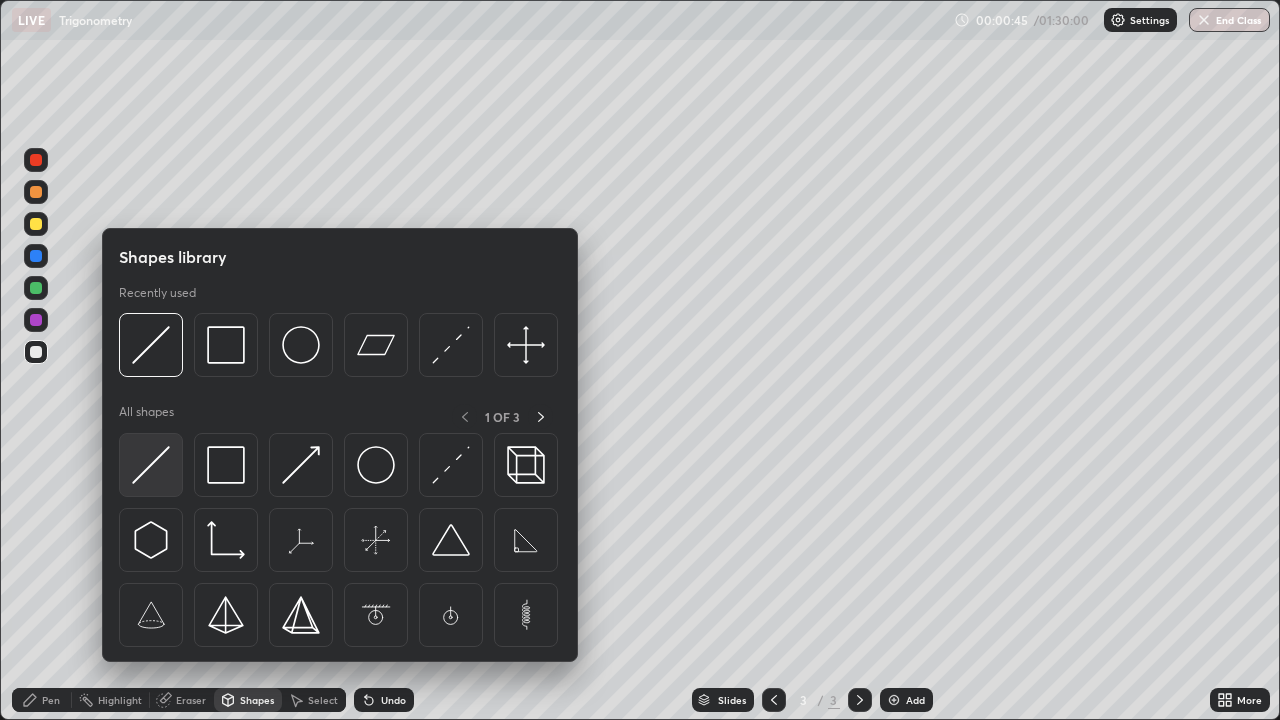 click at bounding box center [151, 465] 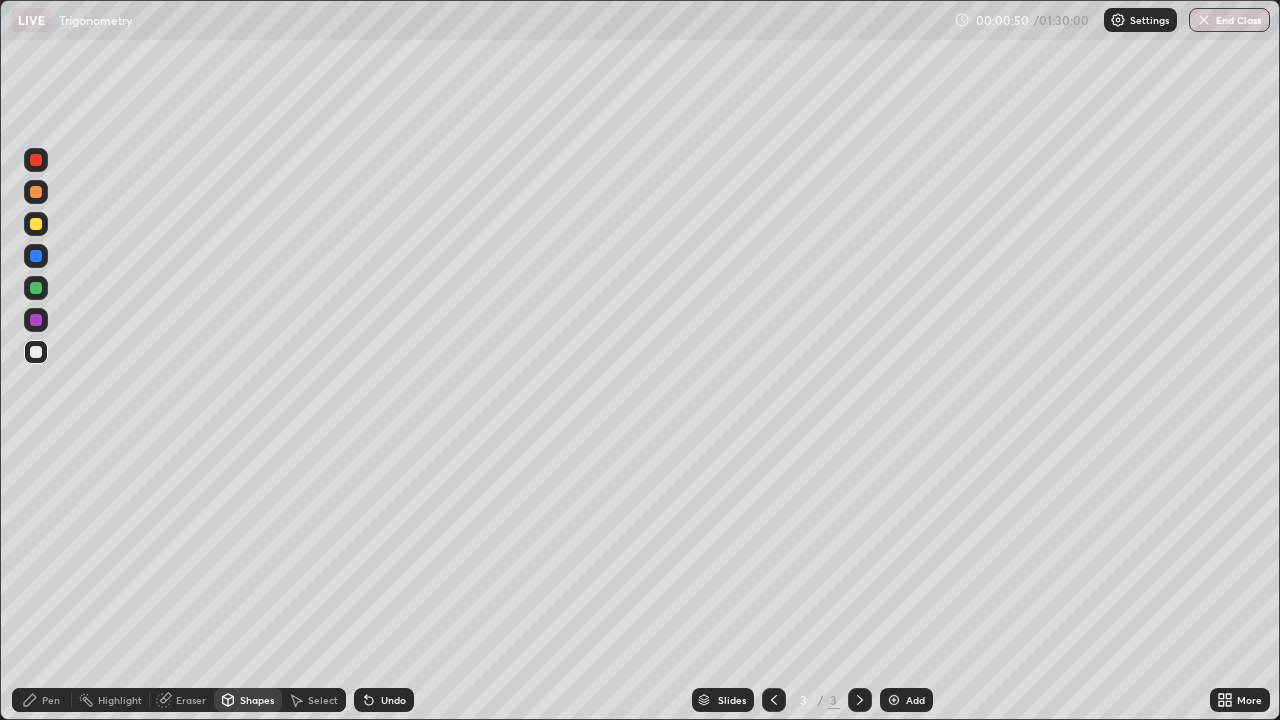 click on "Pen" at bounding box center [42, 700] 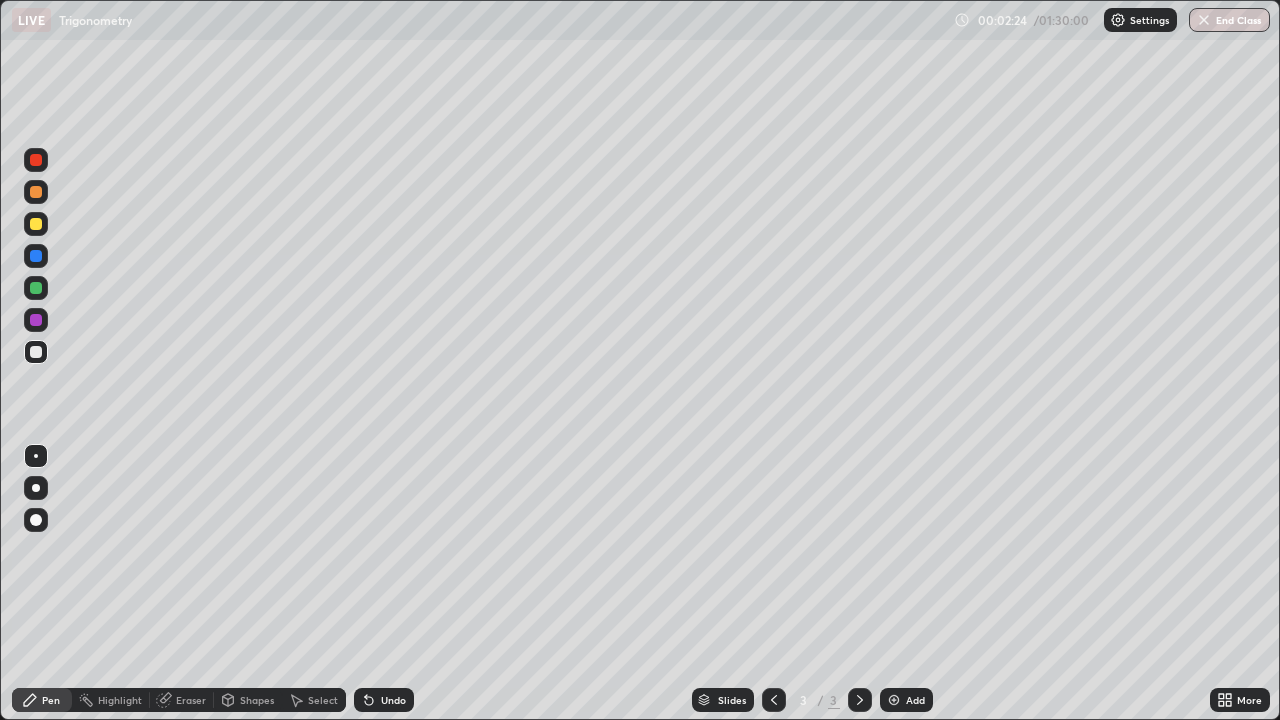 click at bounding box center (36, 224) 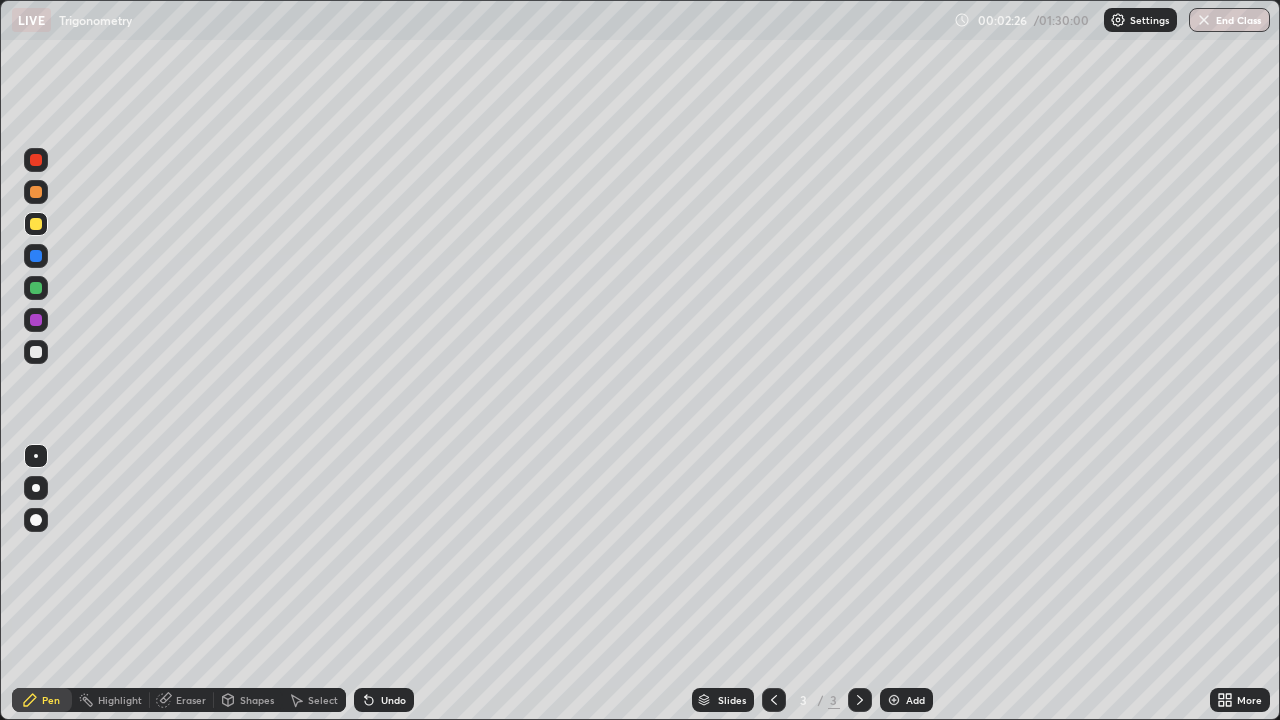 click on "Shapes" at bounding box center (257, 700) 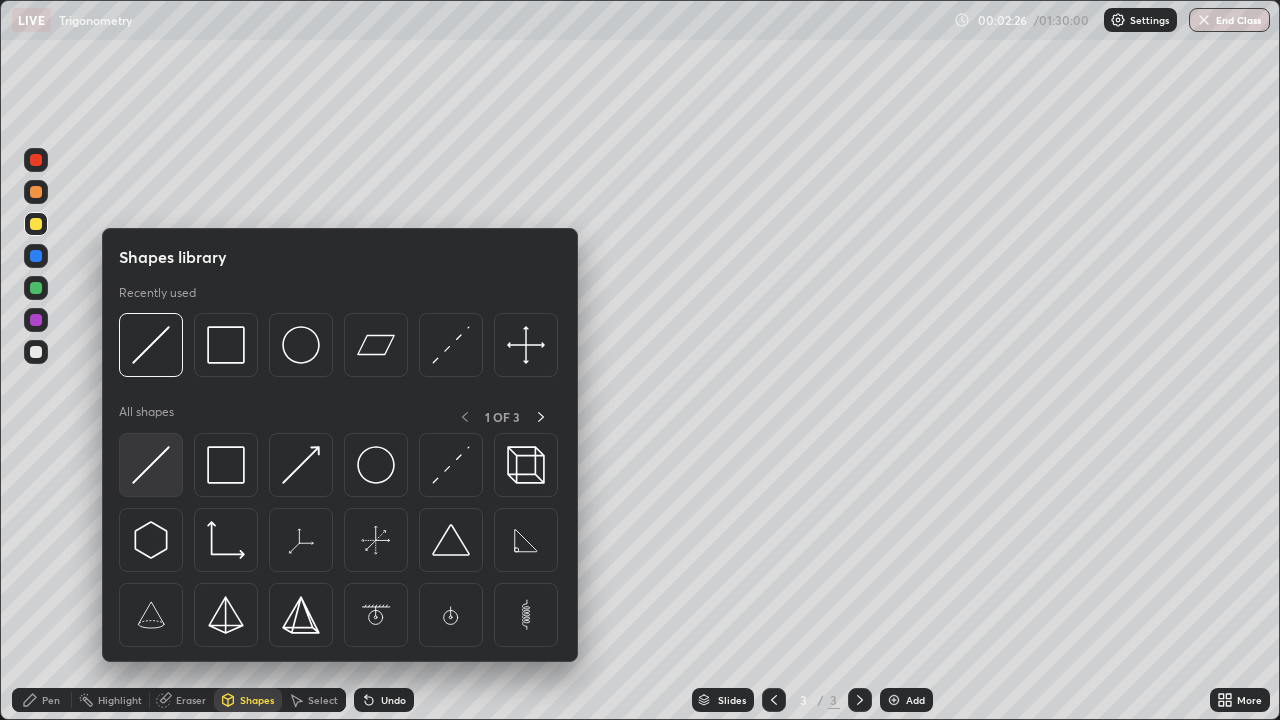 click at bounding box center (151, 465) 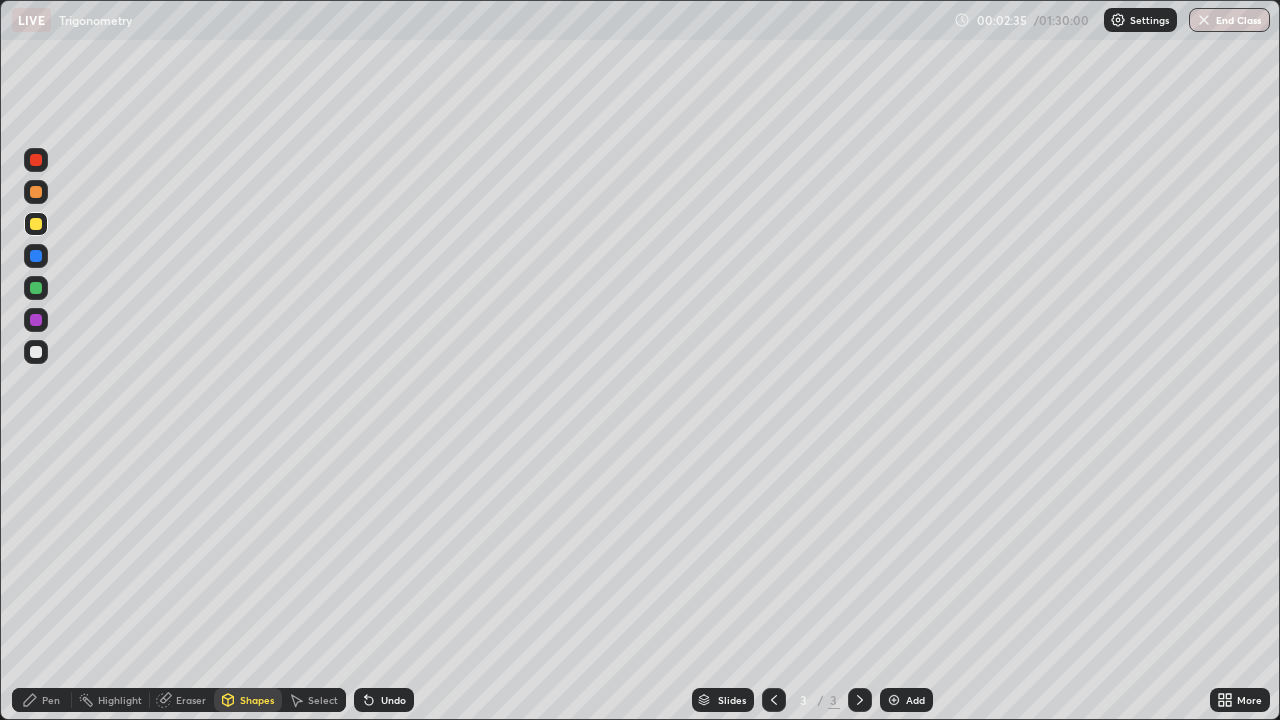 click on "Pen" at bounding box center (51, 700) 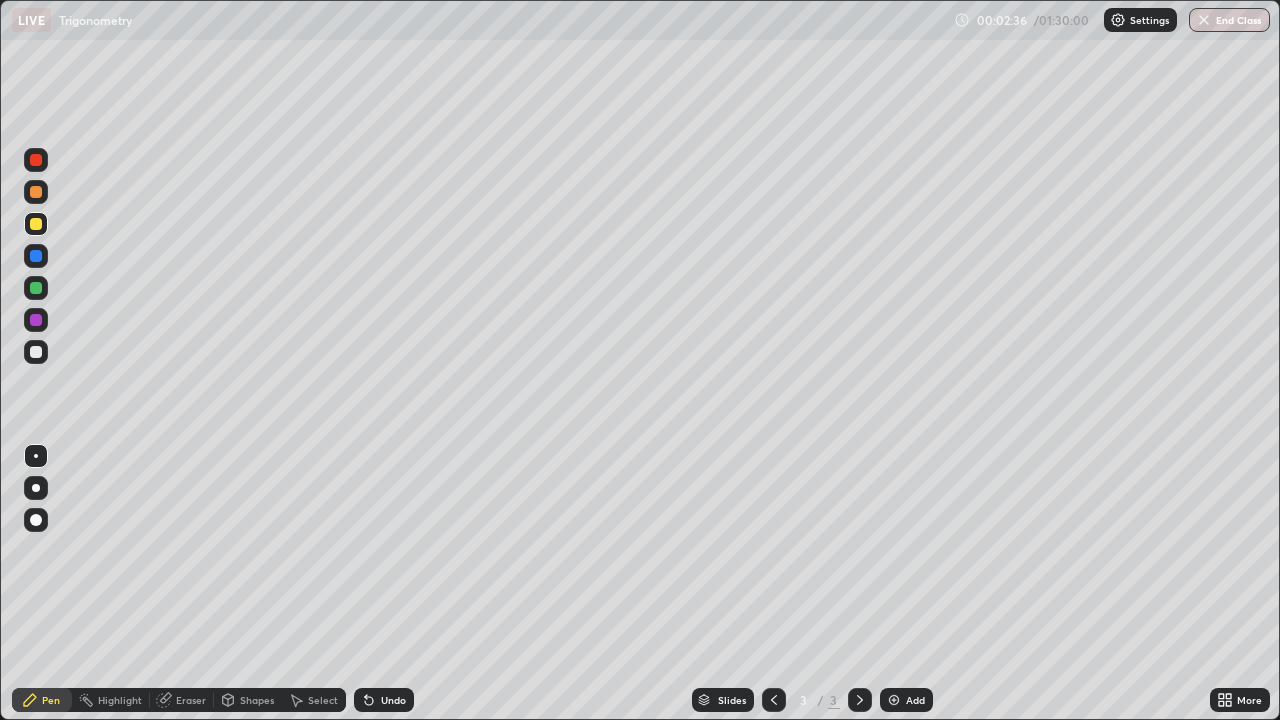 click at bounding box center [36, 352] 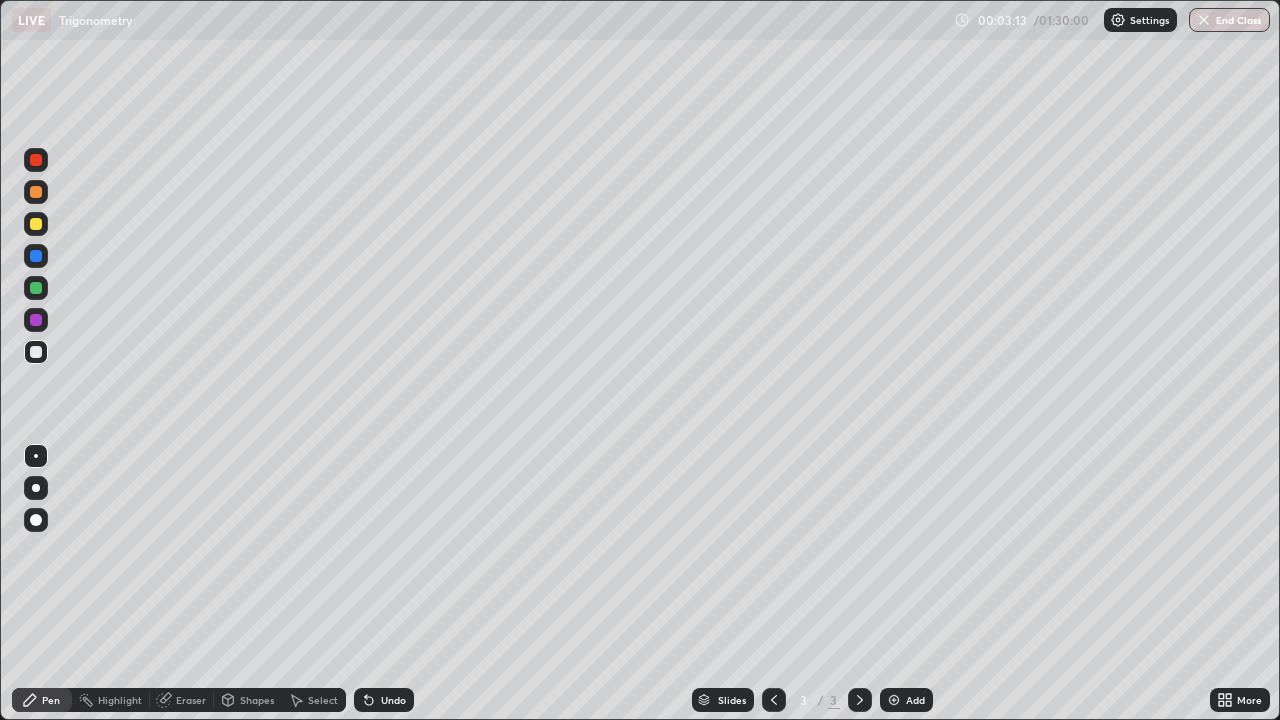 click at bounding box center (36, 224) 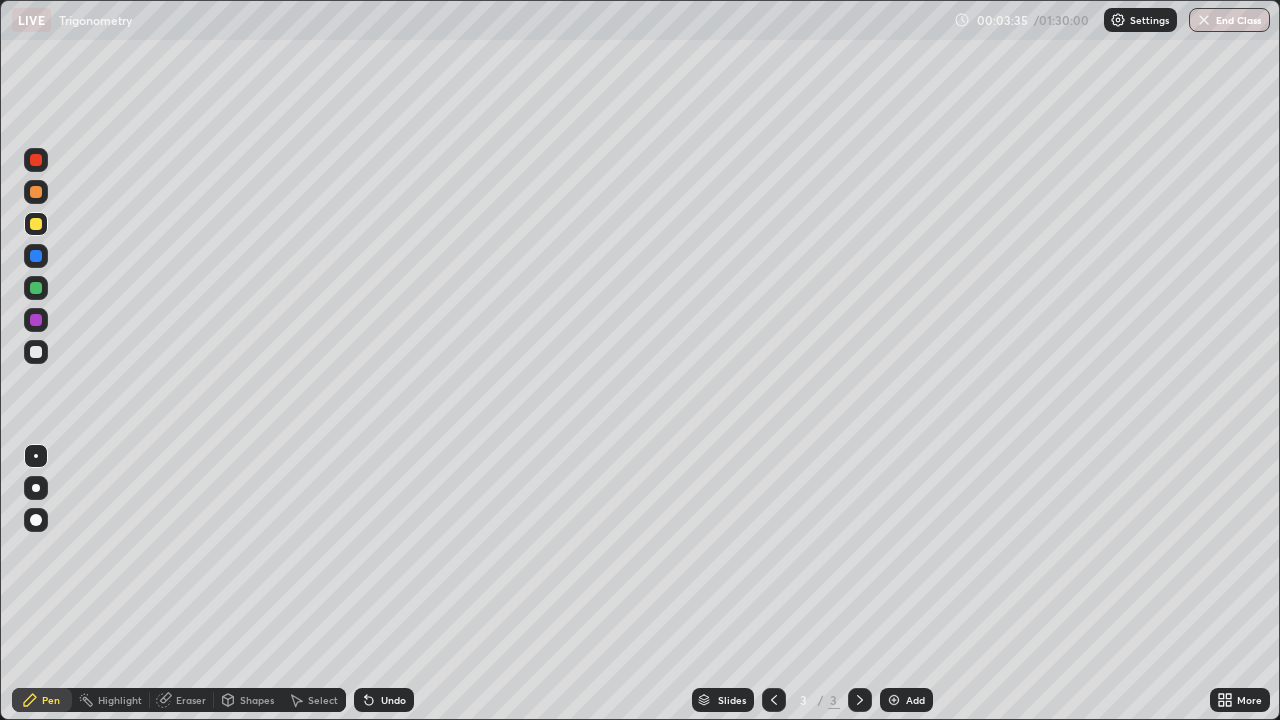 click on "Undo" at bounding box center (384, 700) 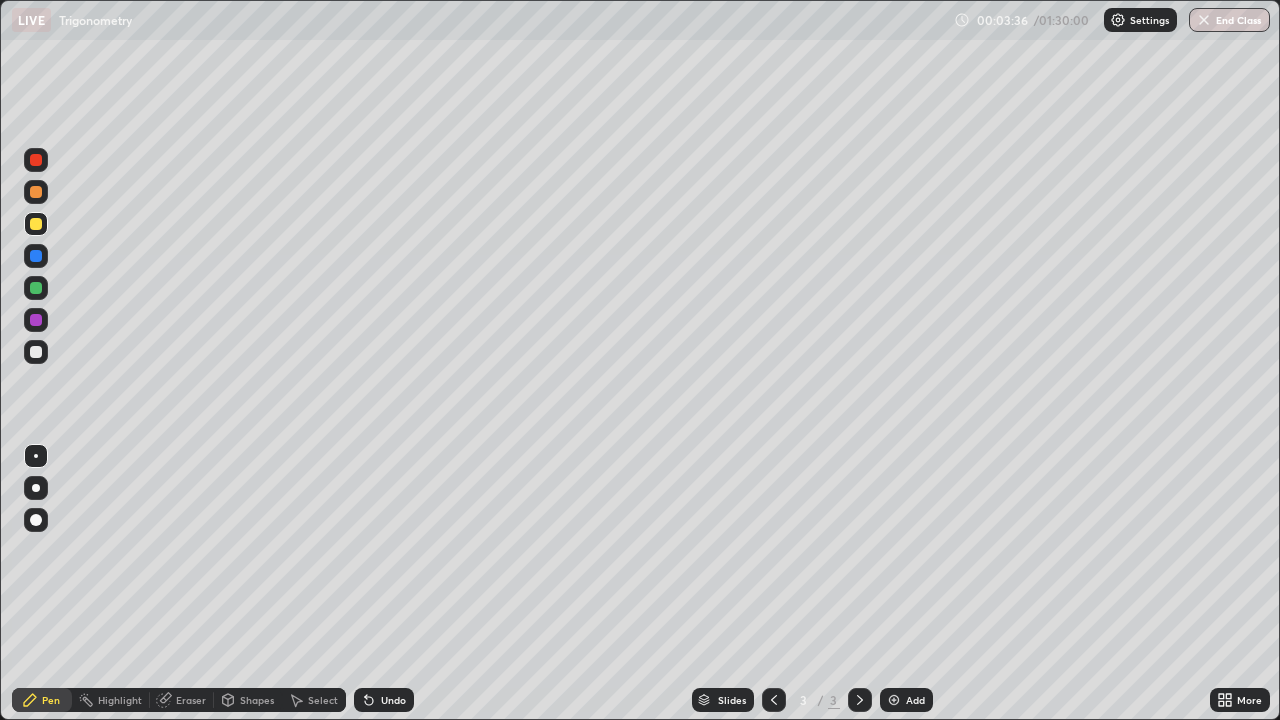 click on "Undo" at bounding box center [393, 700] 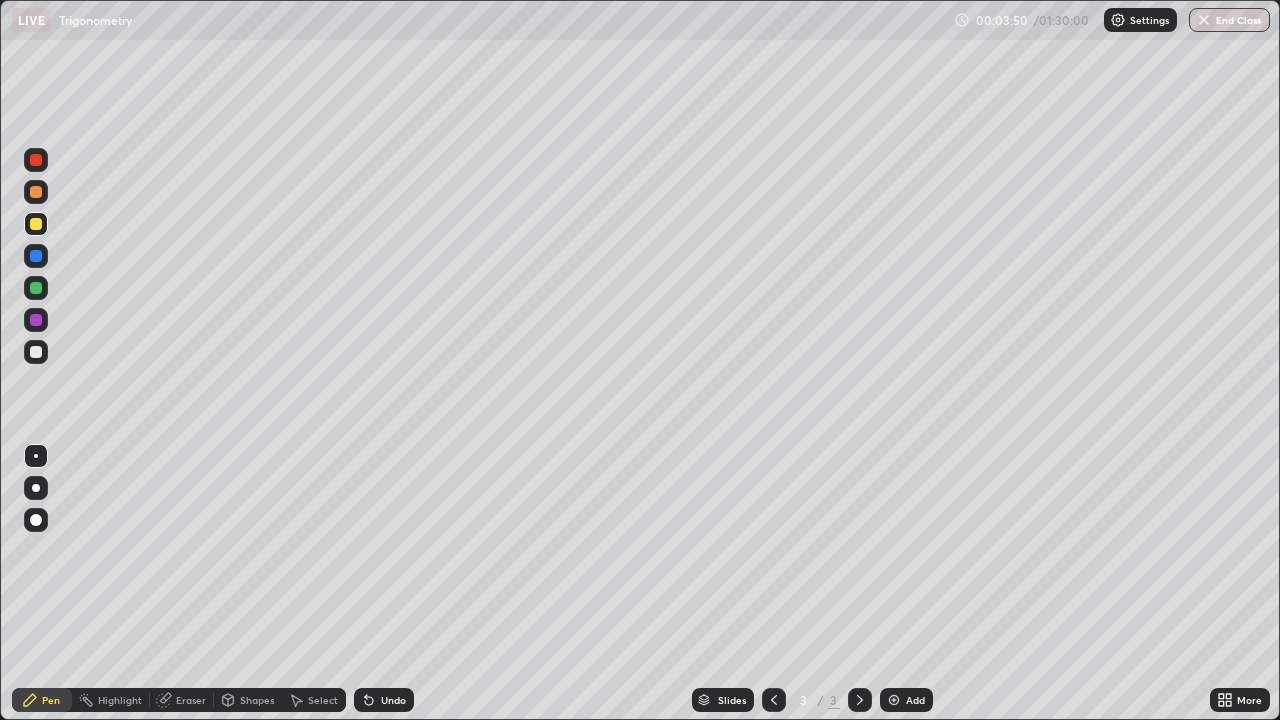click at bounding box center [36, 352] 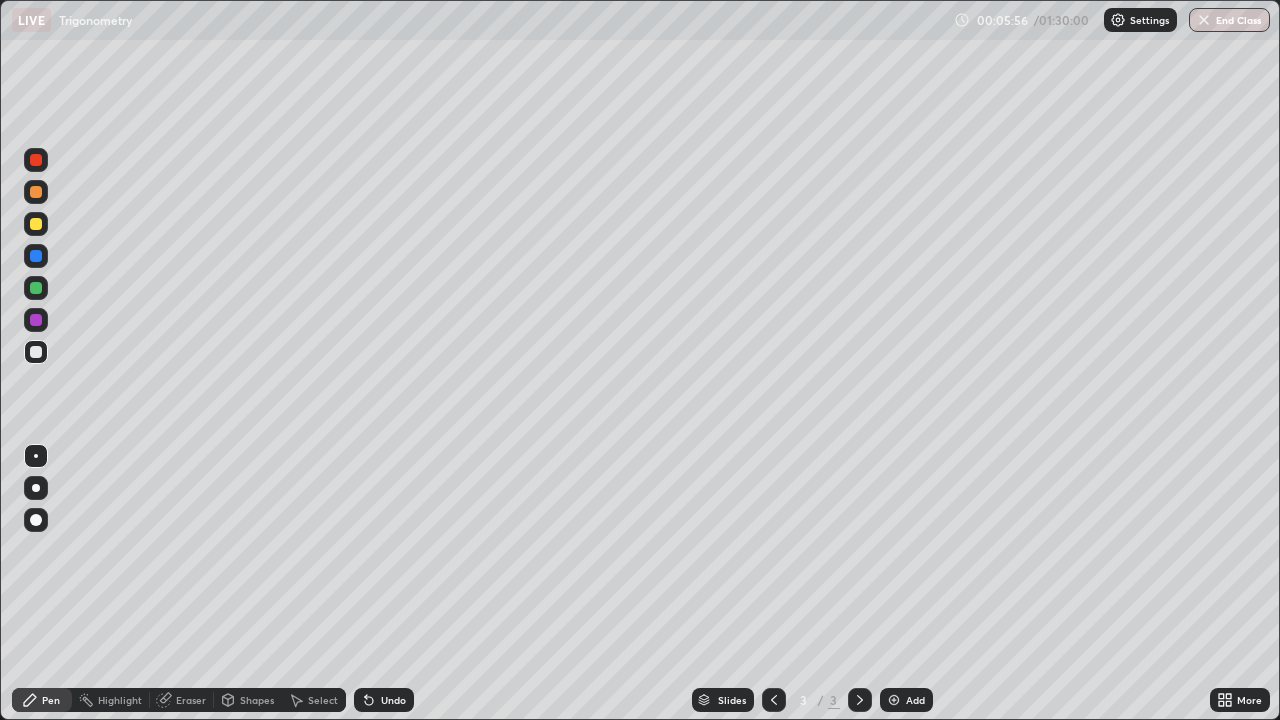 click at bounding box center [36, 224] 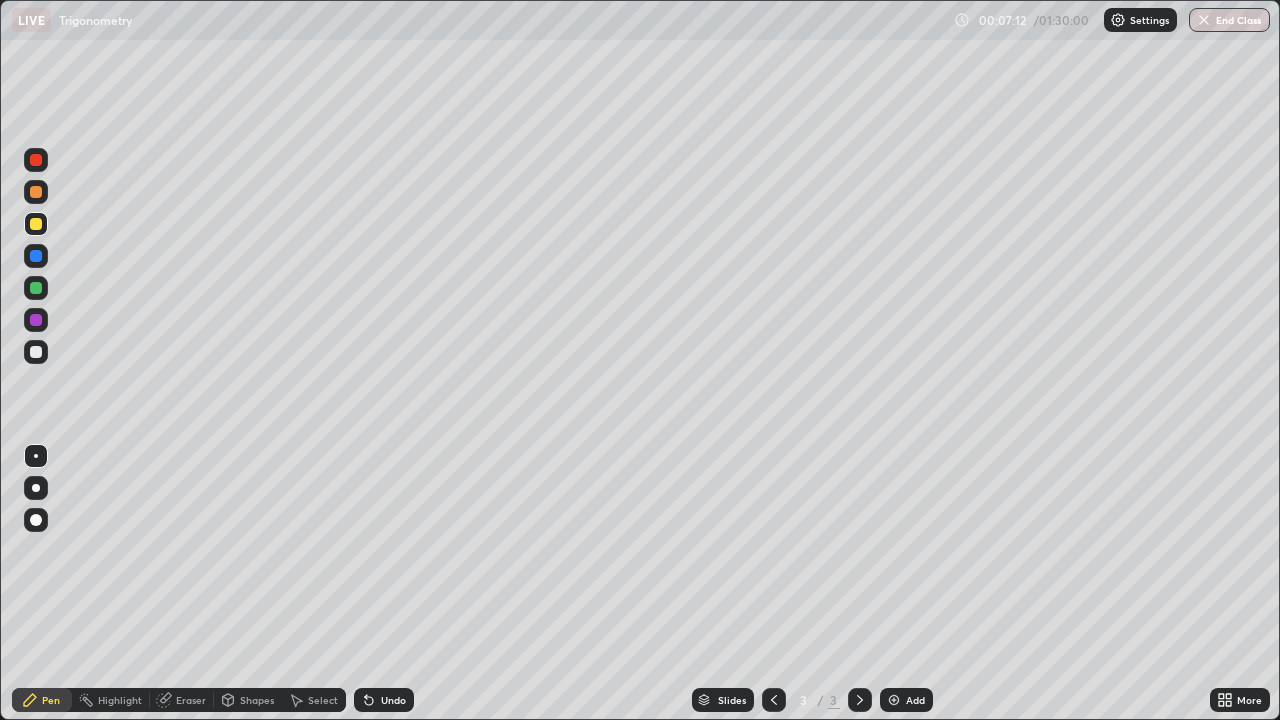 click on "Select" at bounding box center (323, 700) 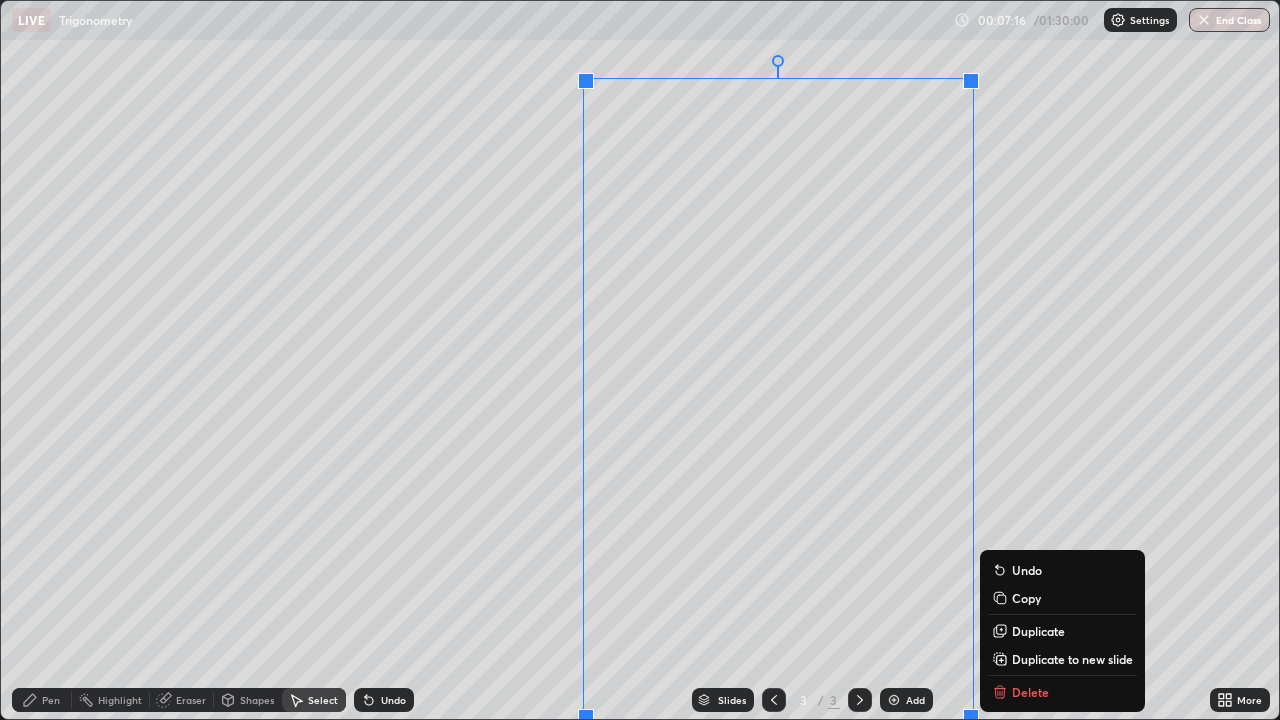 click on "Slides 3 / 3 Add" at bounding box center (812, 700) 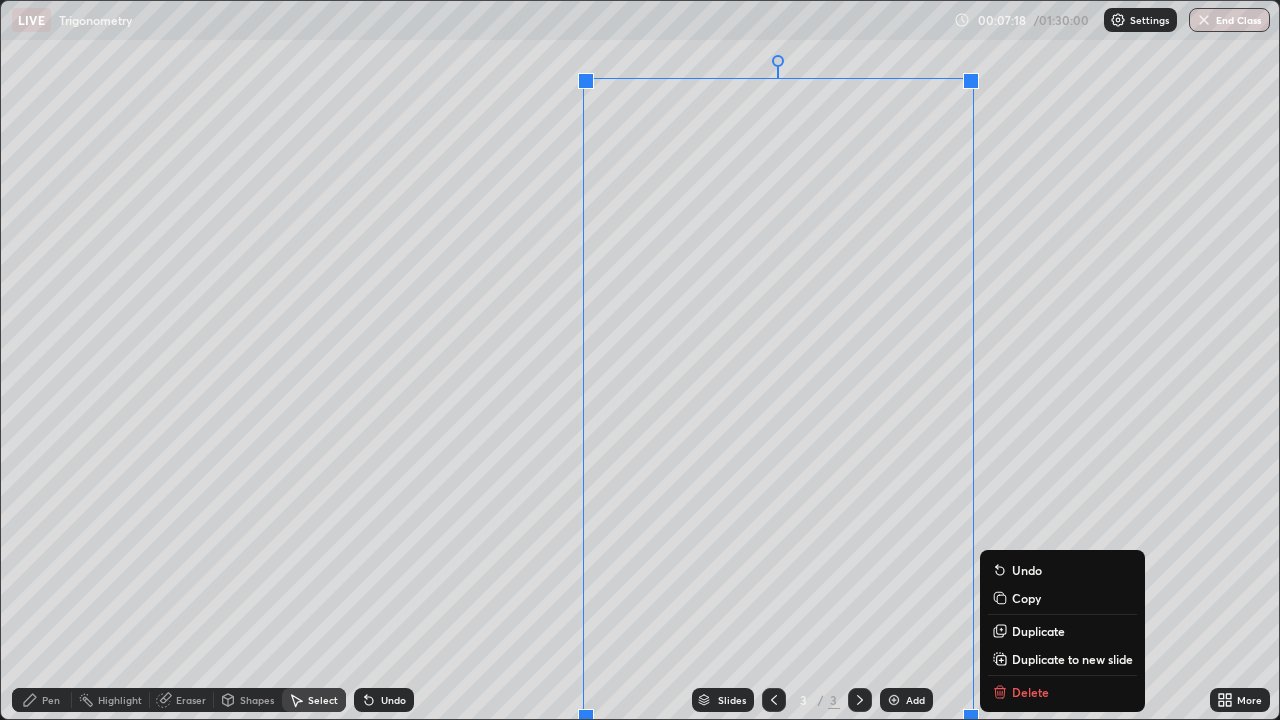 click on "Slides 3 / 3 Add" at bounding box center [812, 700] 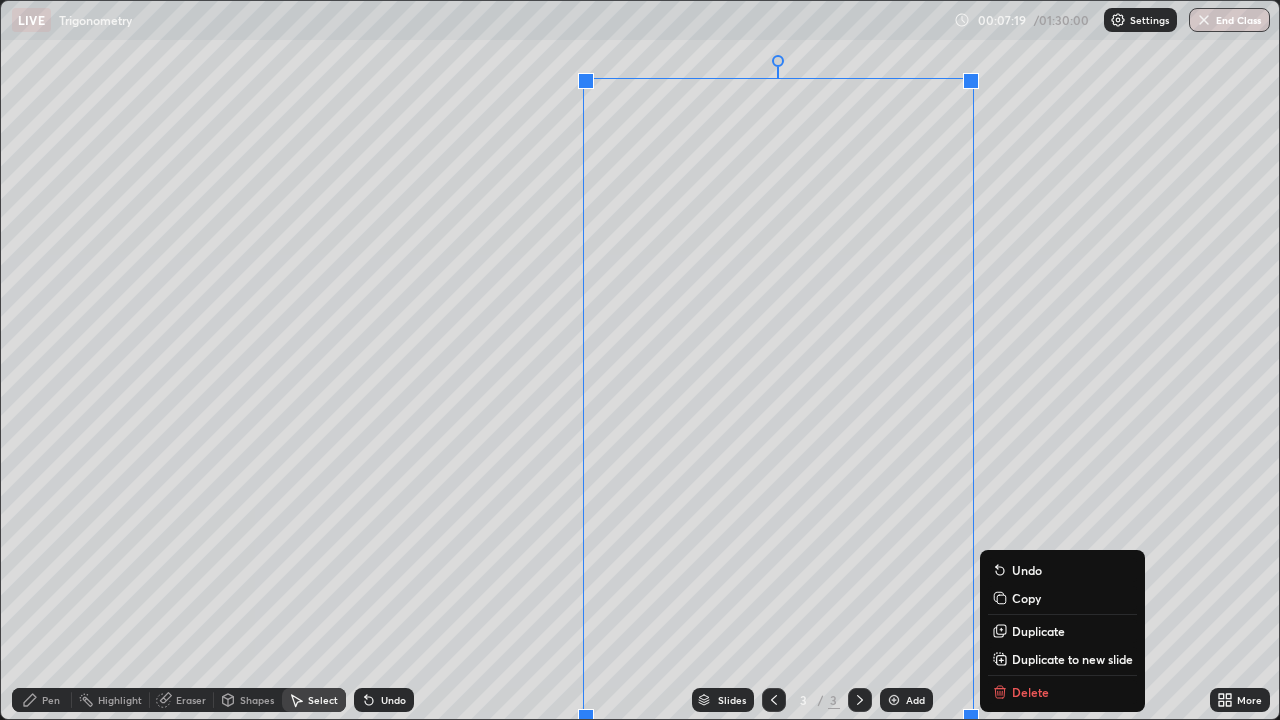 click on "0 ° Undo Copy Duplicate Duplicate to new slide Delete" at bounding box center [640, 360] 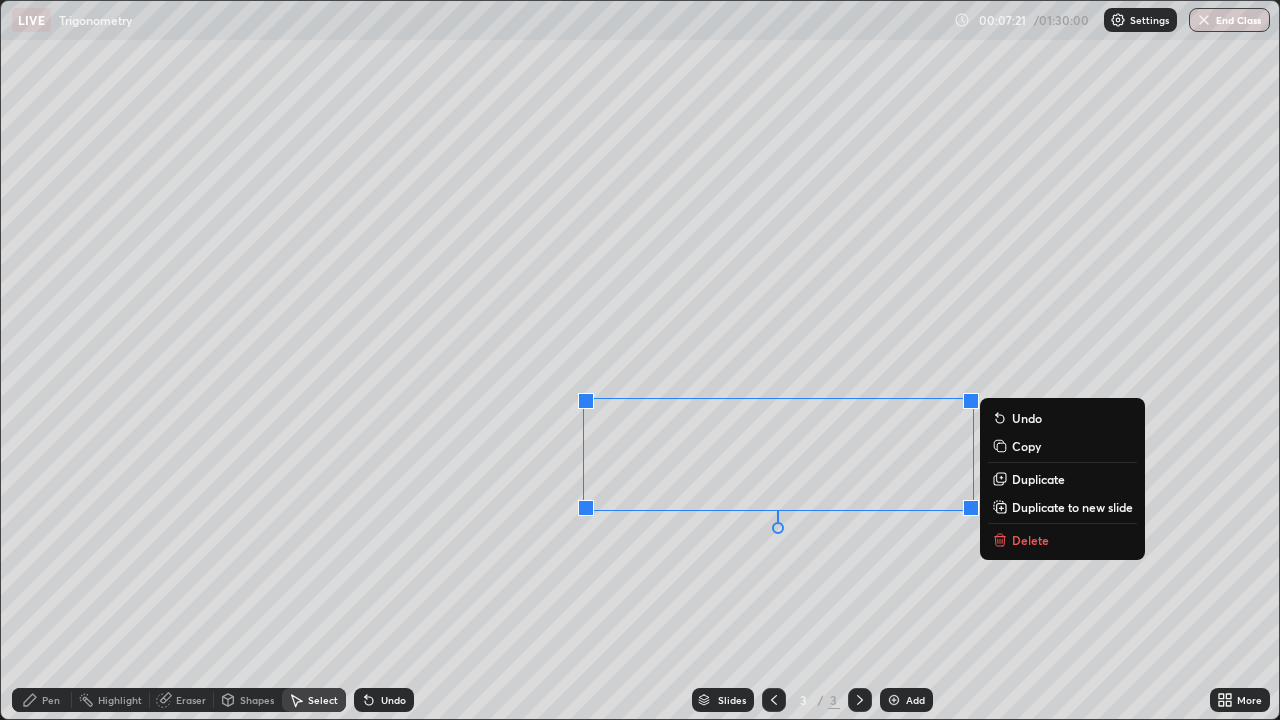 click 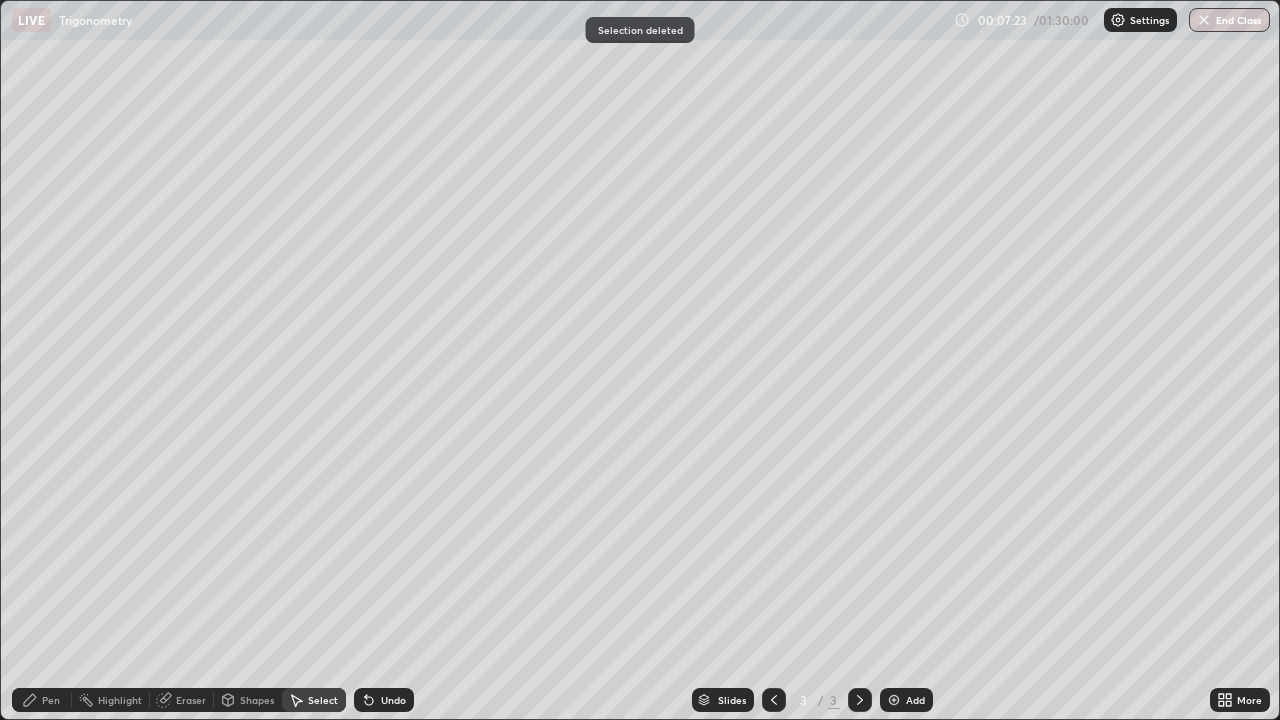 click on "Pen" at bounding box center [42, 700] 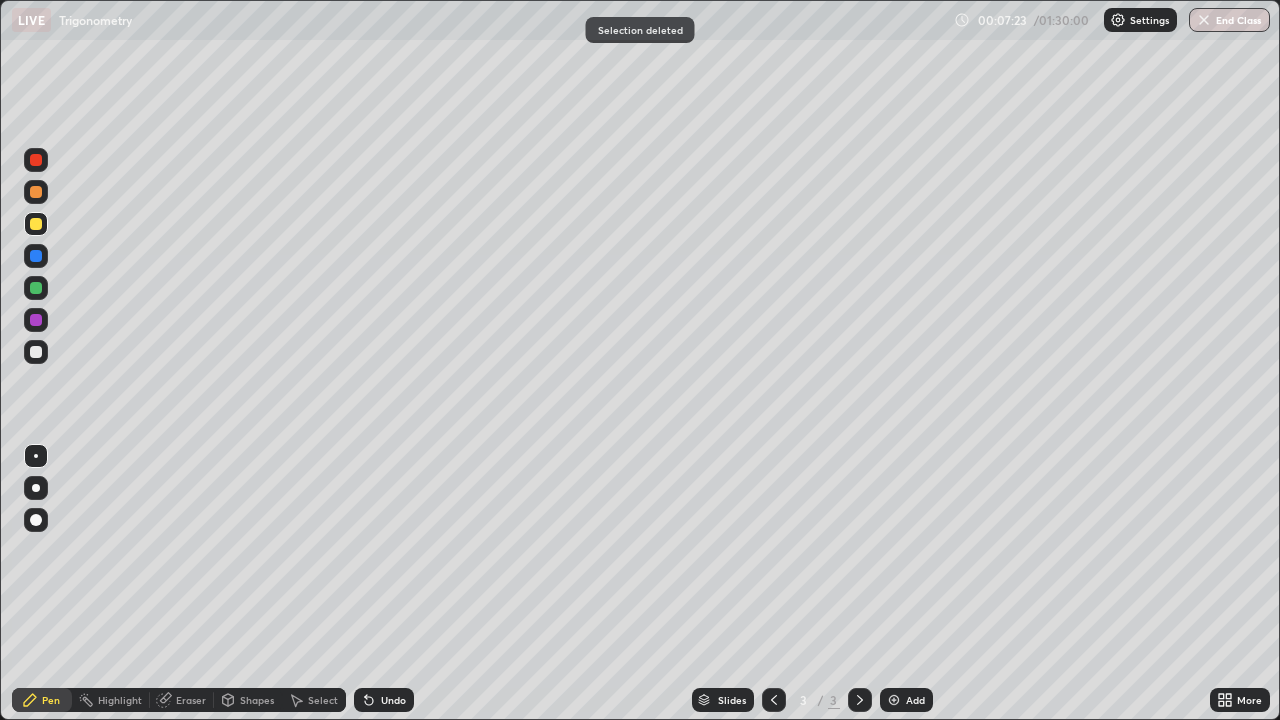 click at bounding box center [36, 352] 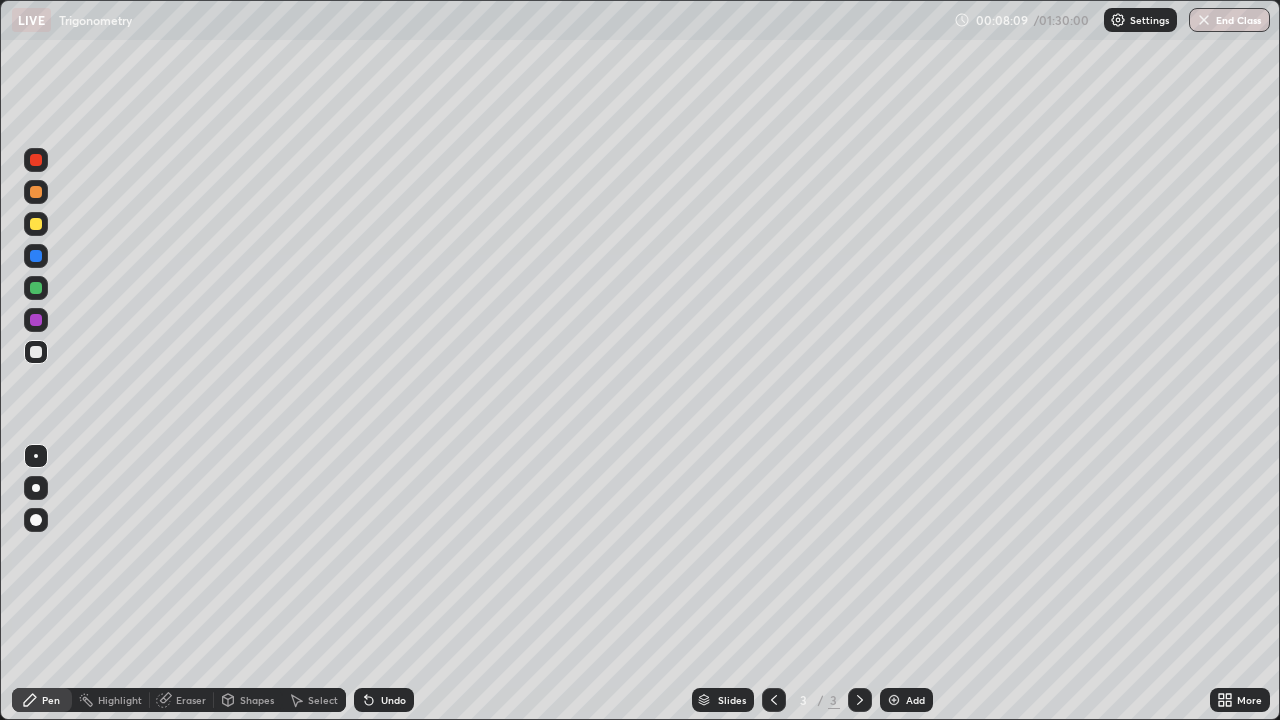 click at bounding box center (36, 224) 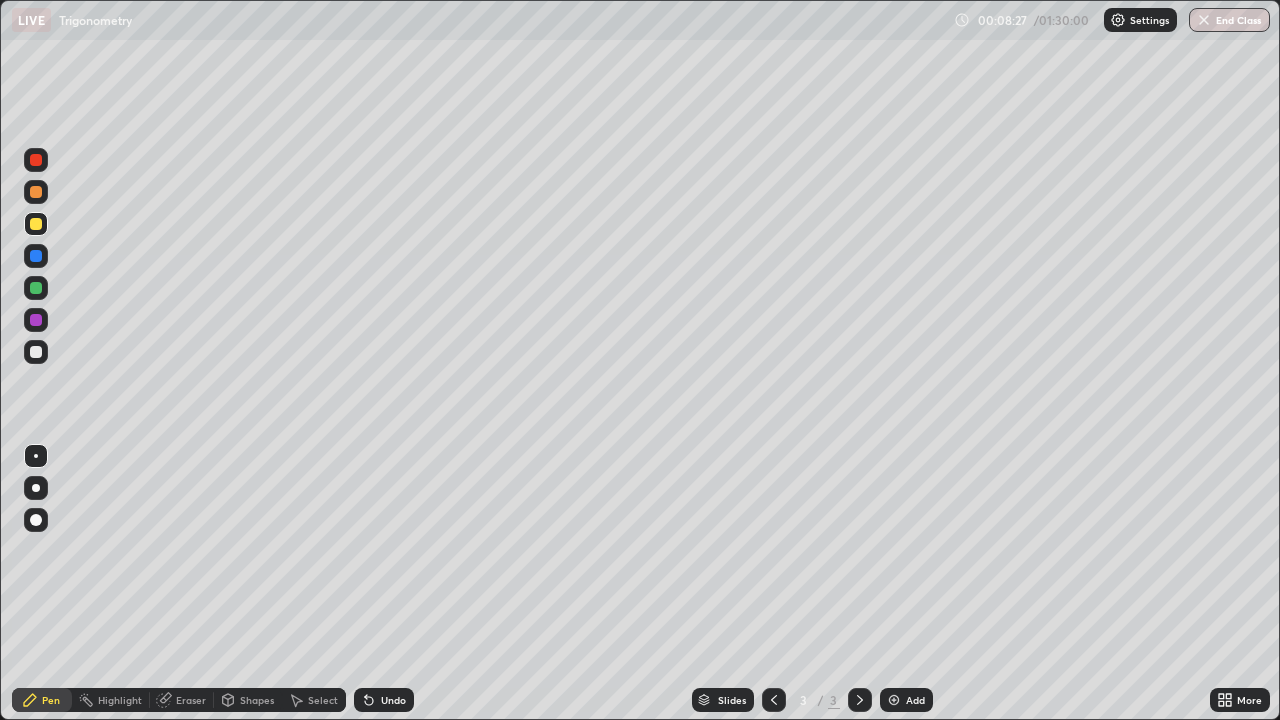 click on "Shapes" at bounding box center (257, 700) 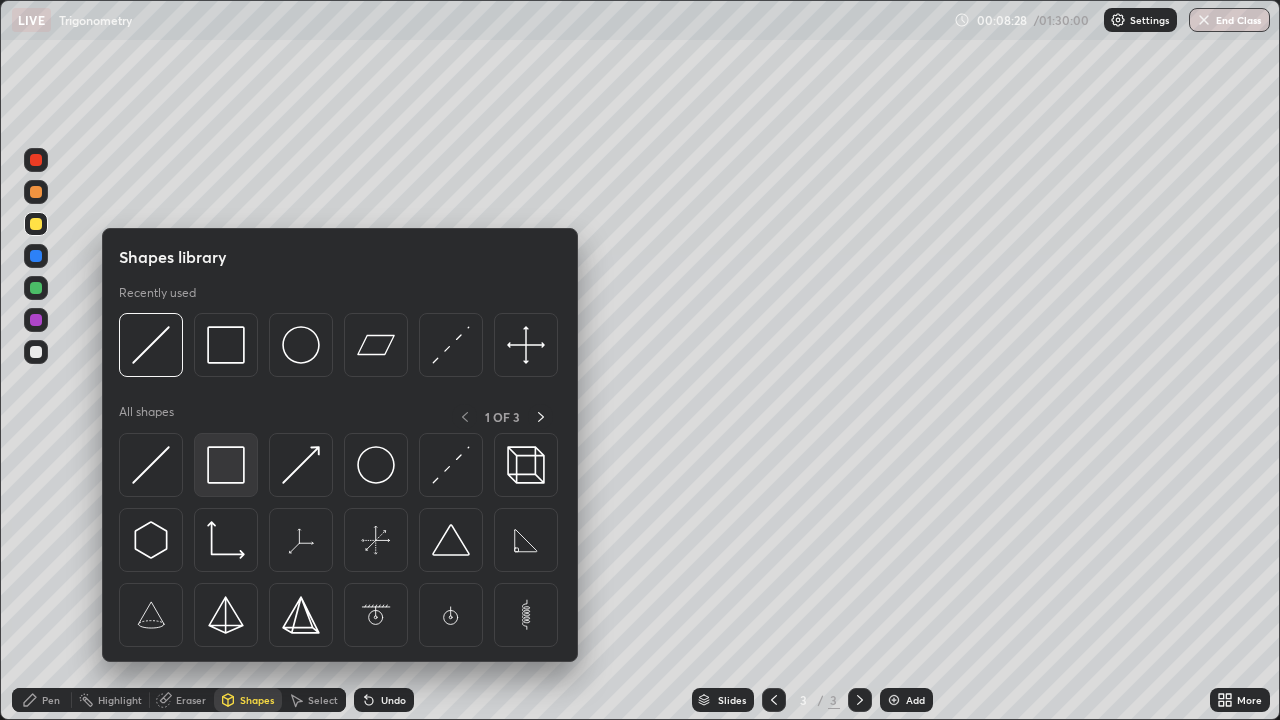 click at bounding box center (226, 465) 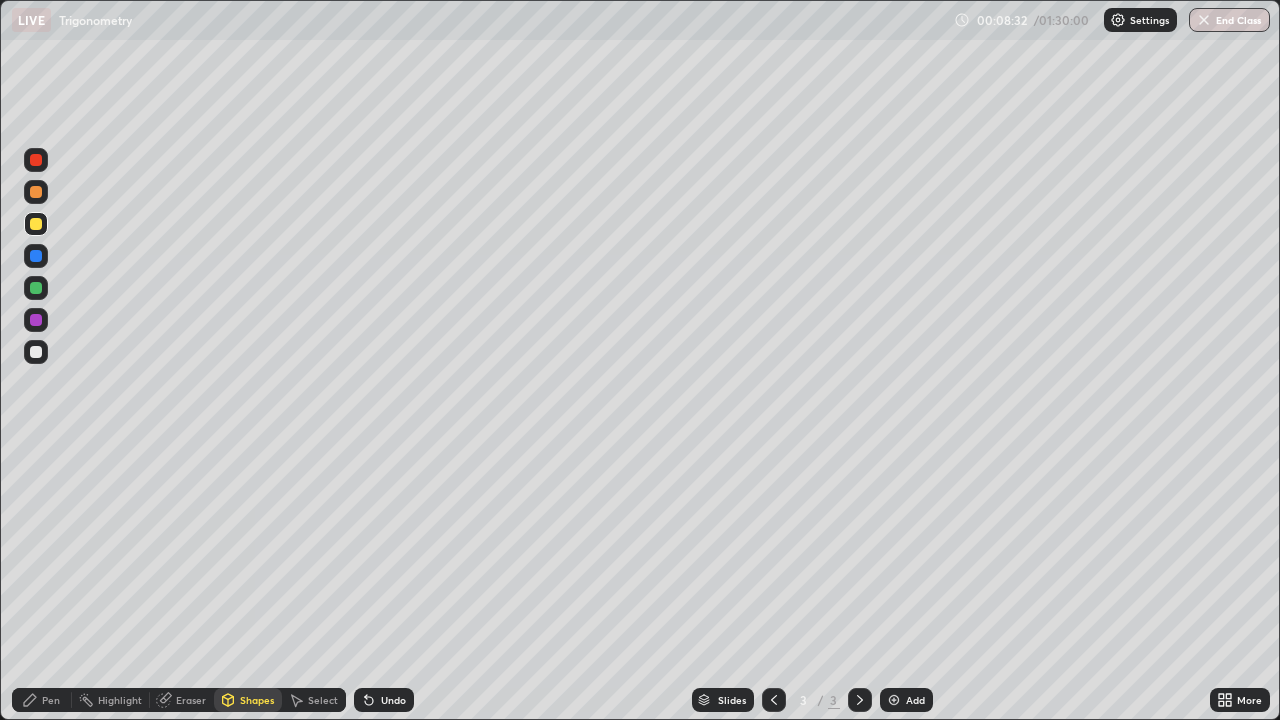 click on "Shapes" at bounding box center [257, 700] 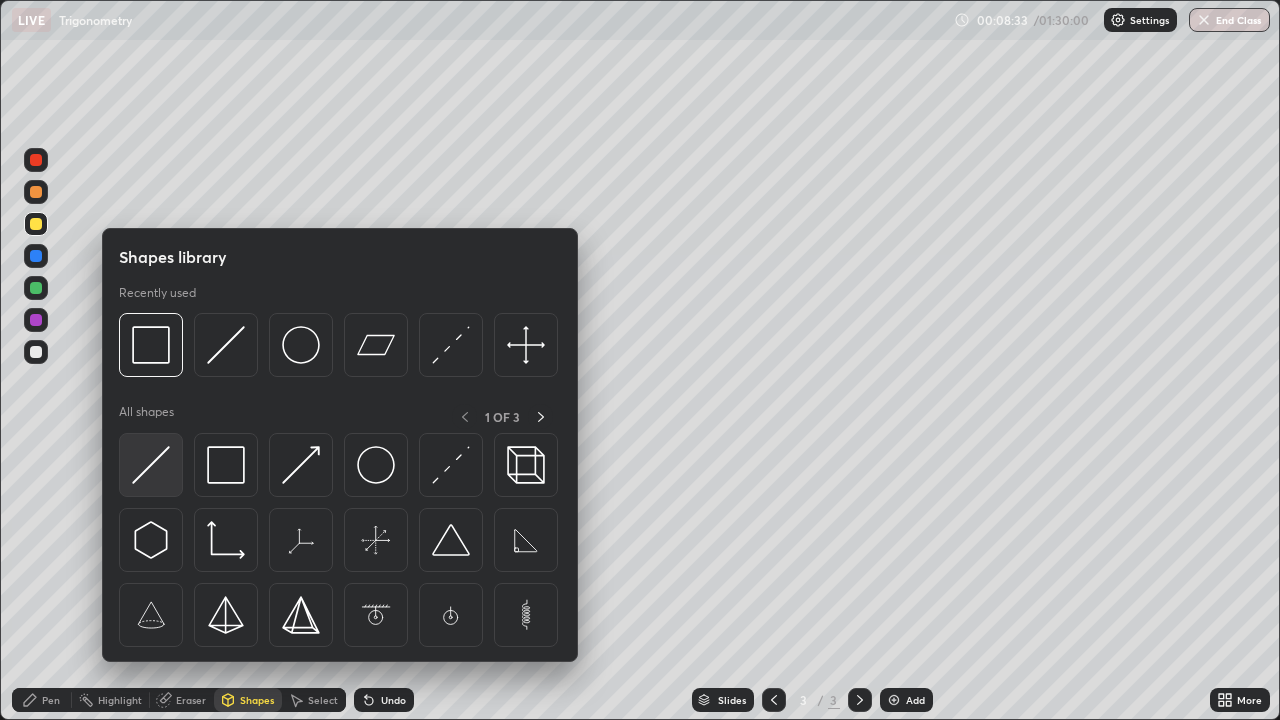 click at bounding box center [151, 465] 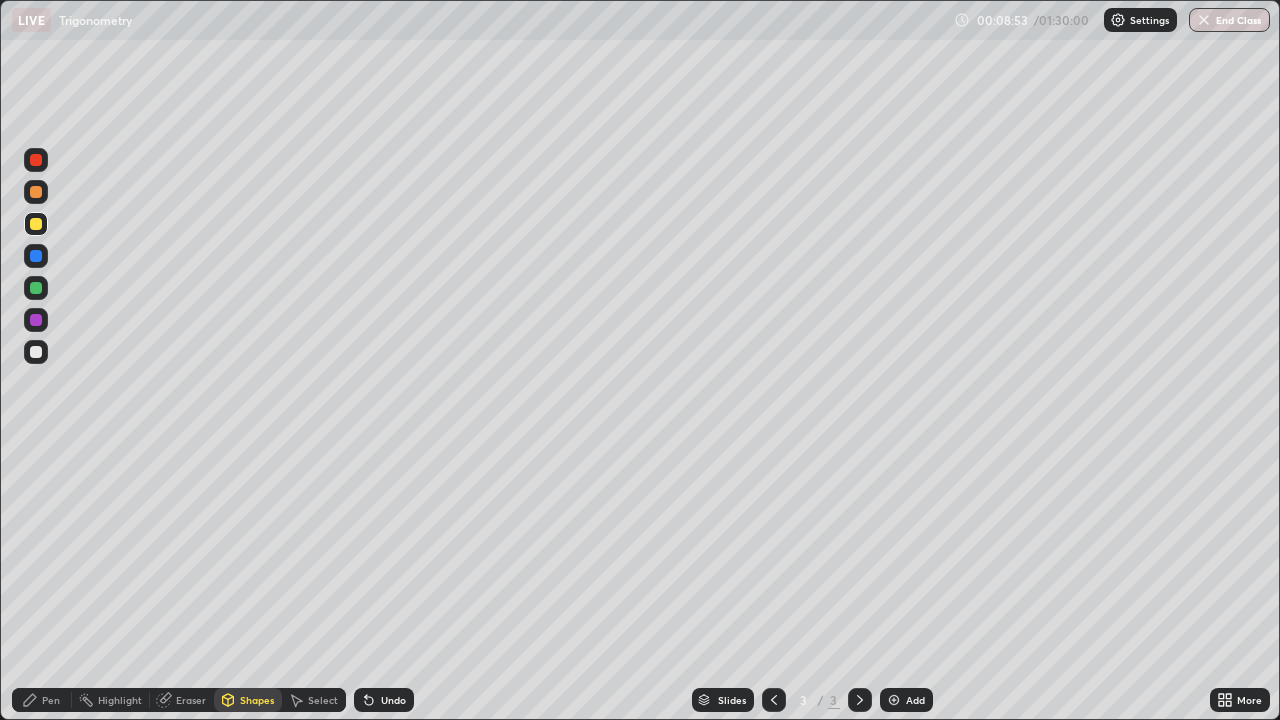 click 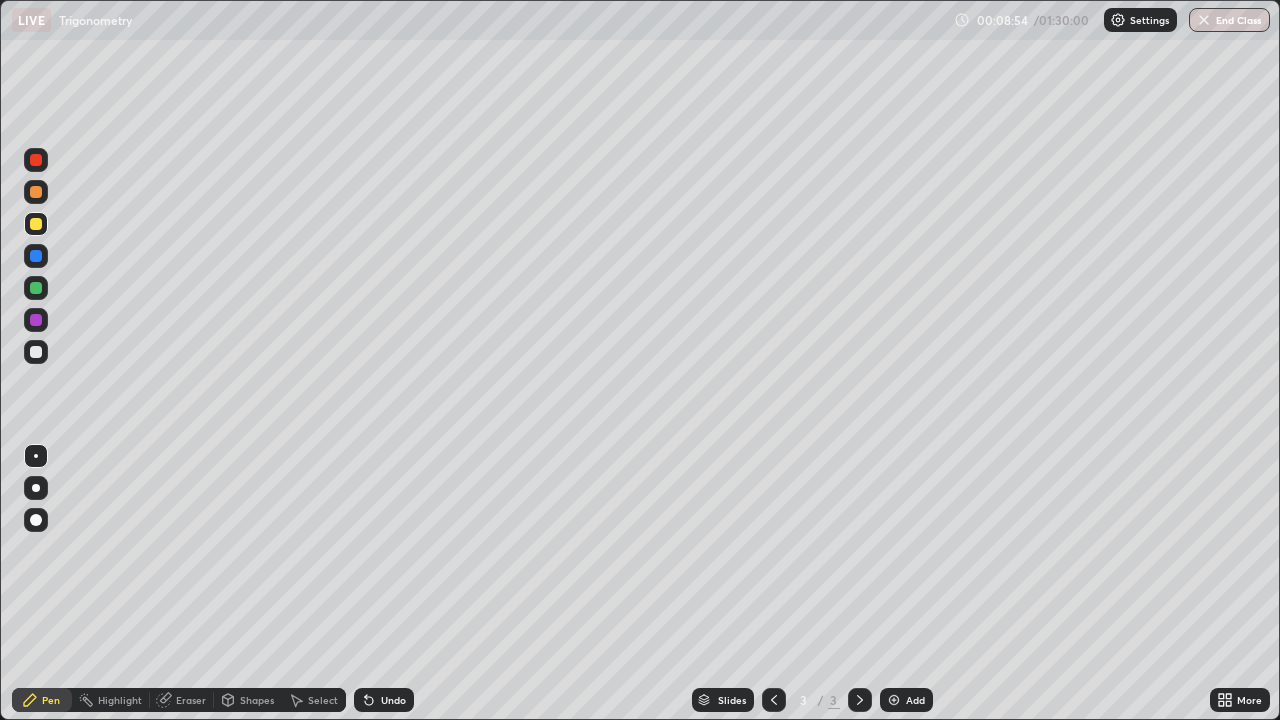click at bounding box center [36, 352] 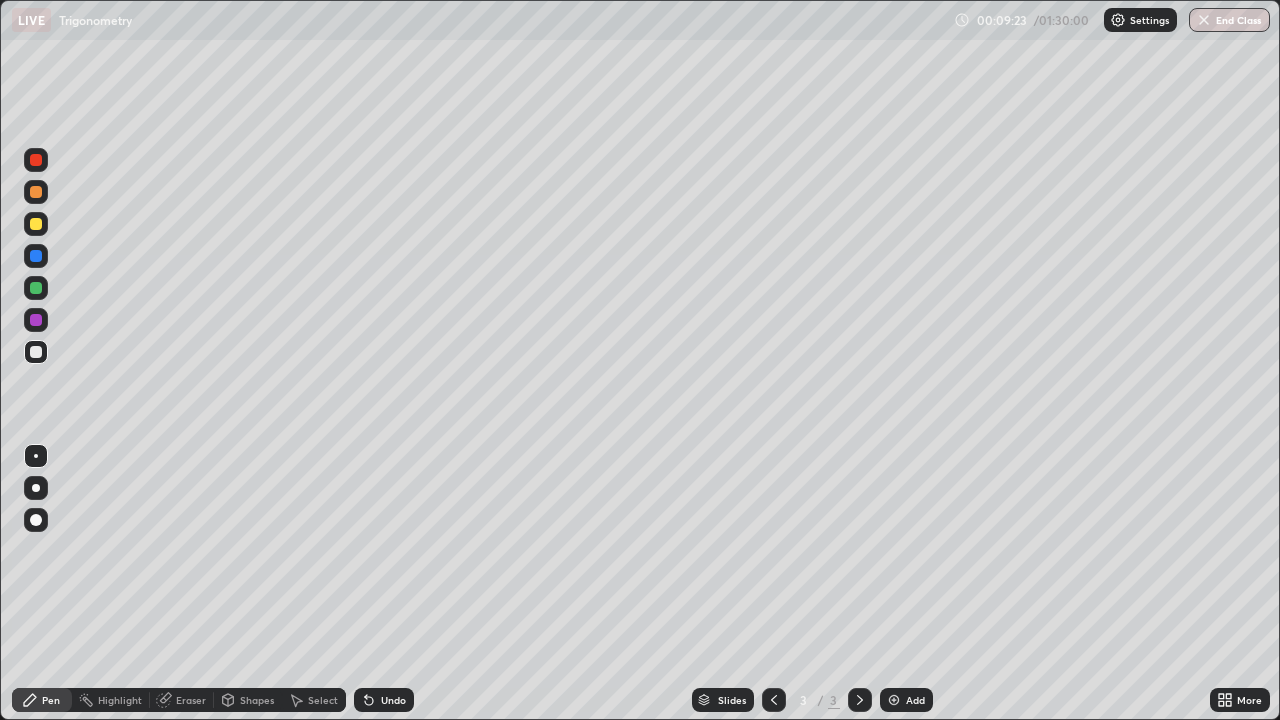 click at bounding box center [36, 224] 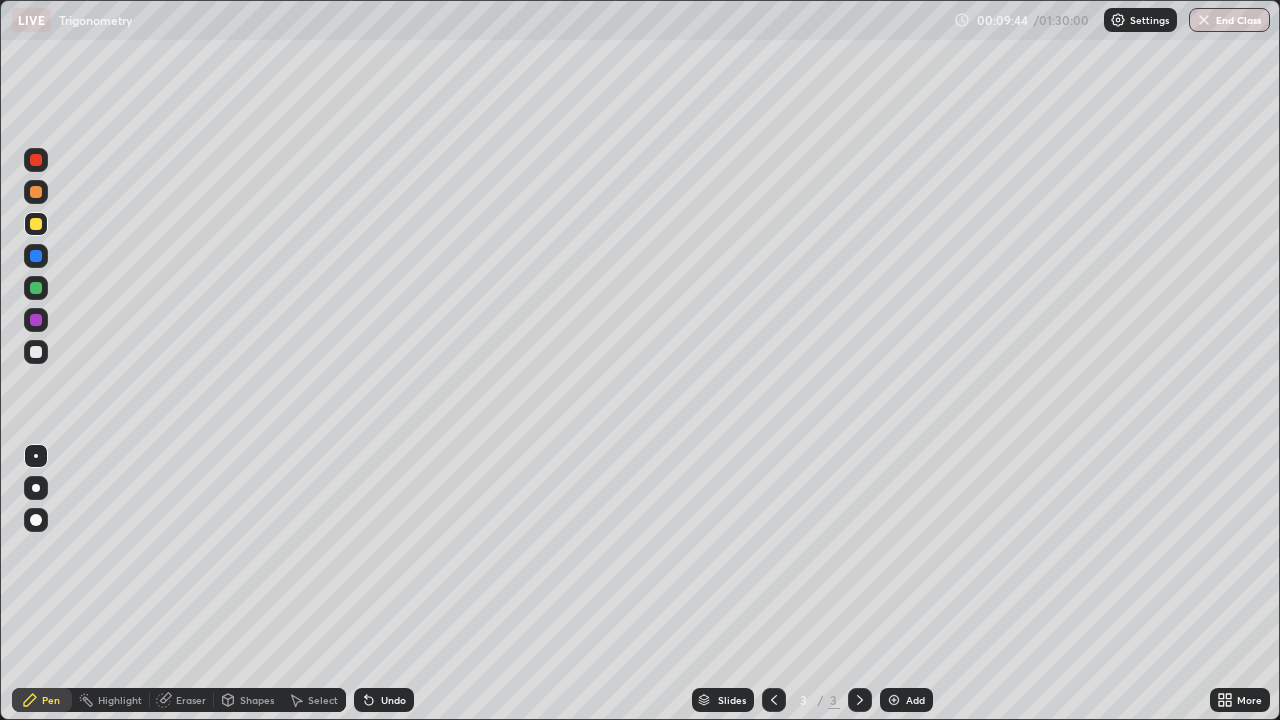 click at bounding box center [36, 192] 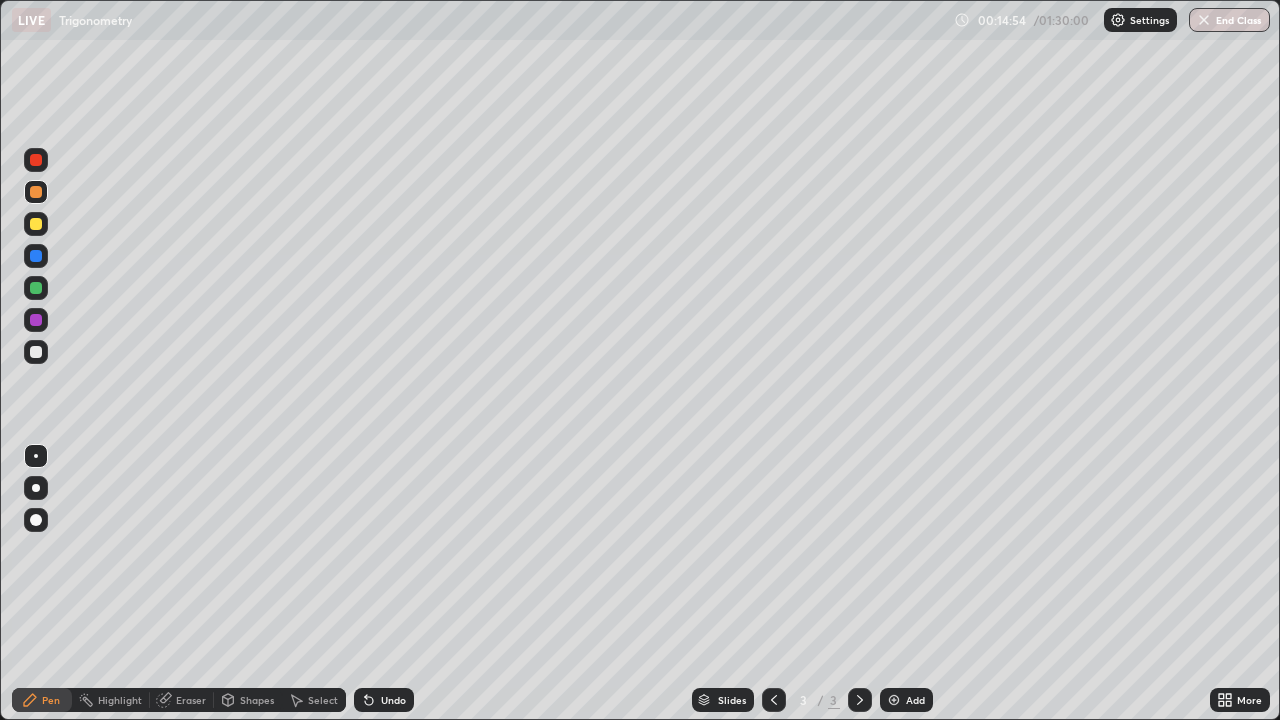click on "Add" at bounding box center [906, 700] 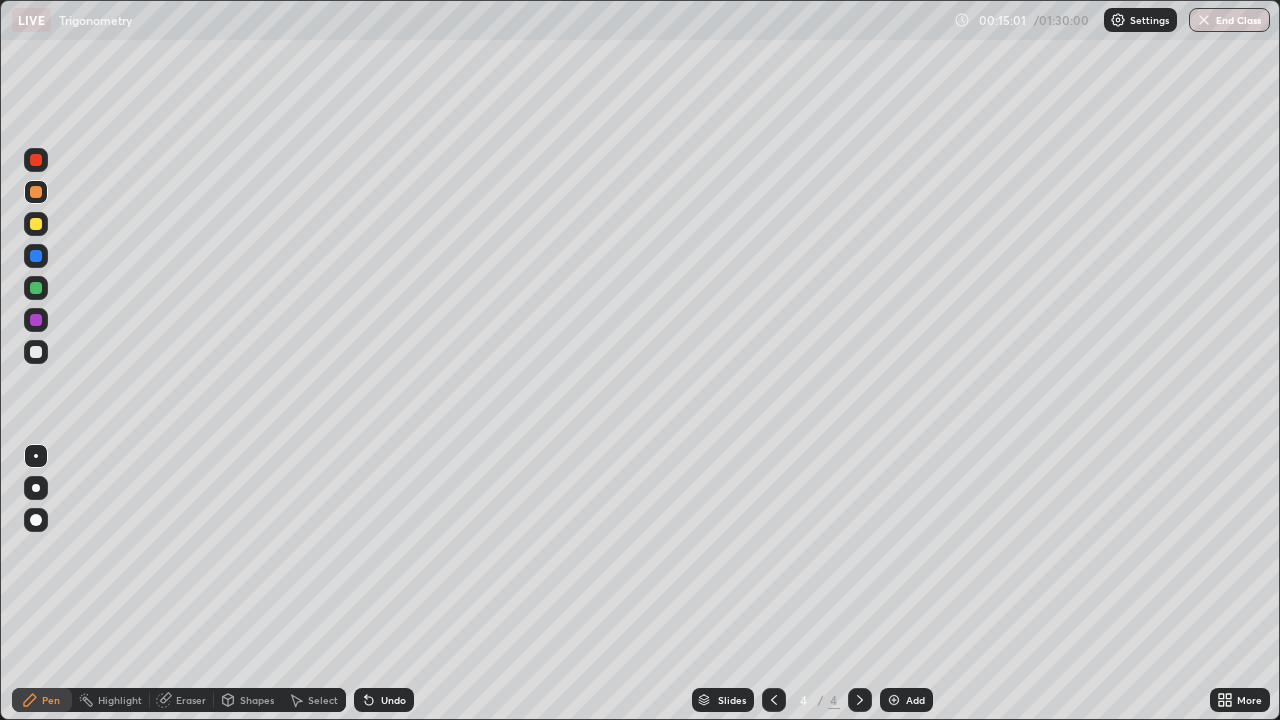 click on "Shapes" at bounding box center (257, 700) 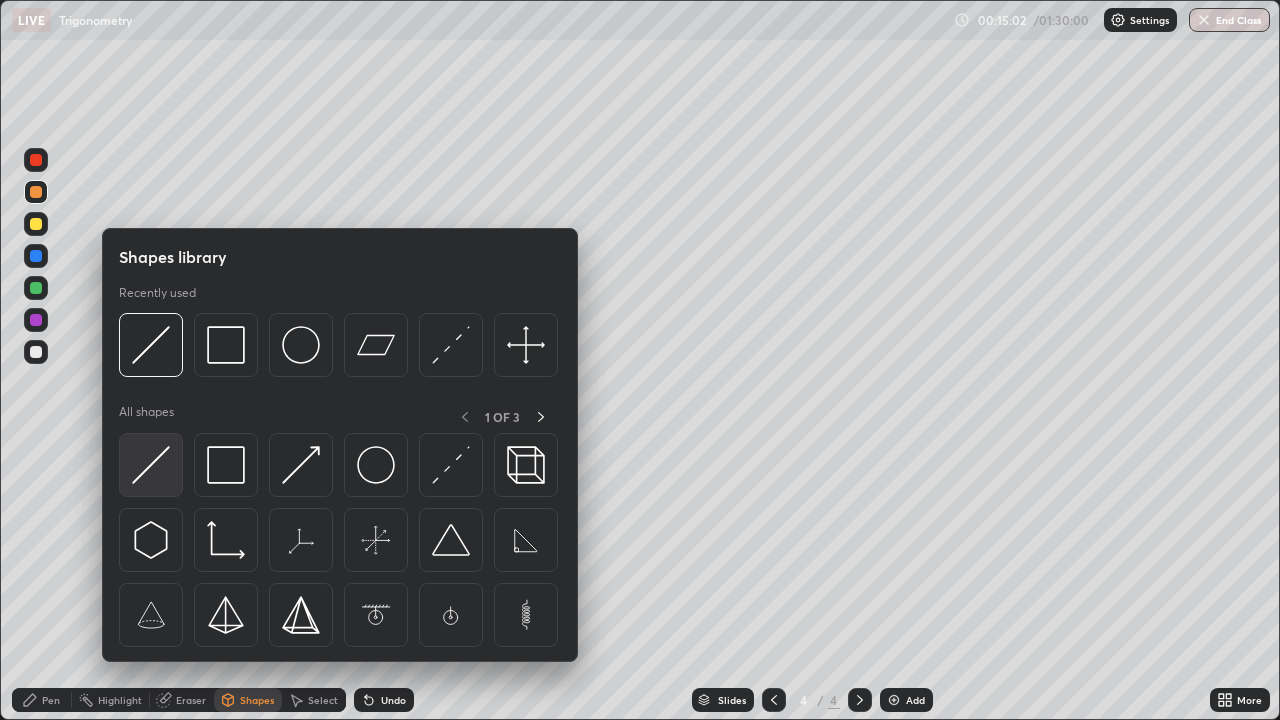click at bounding box center [151, 465] 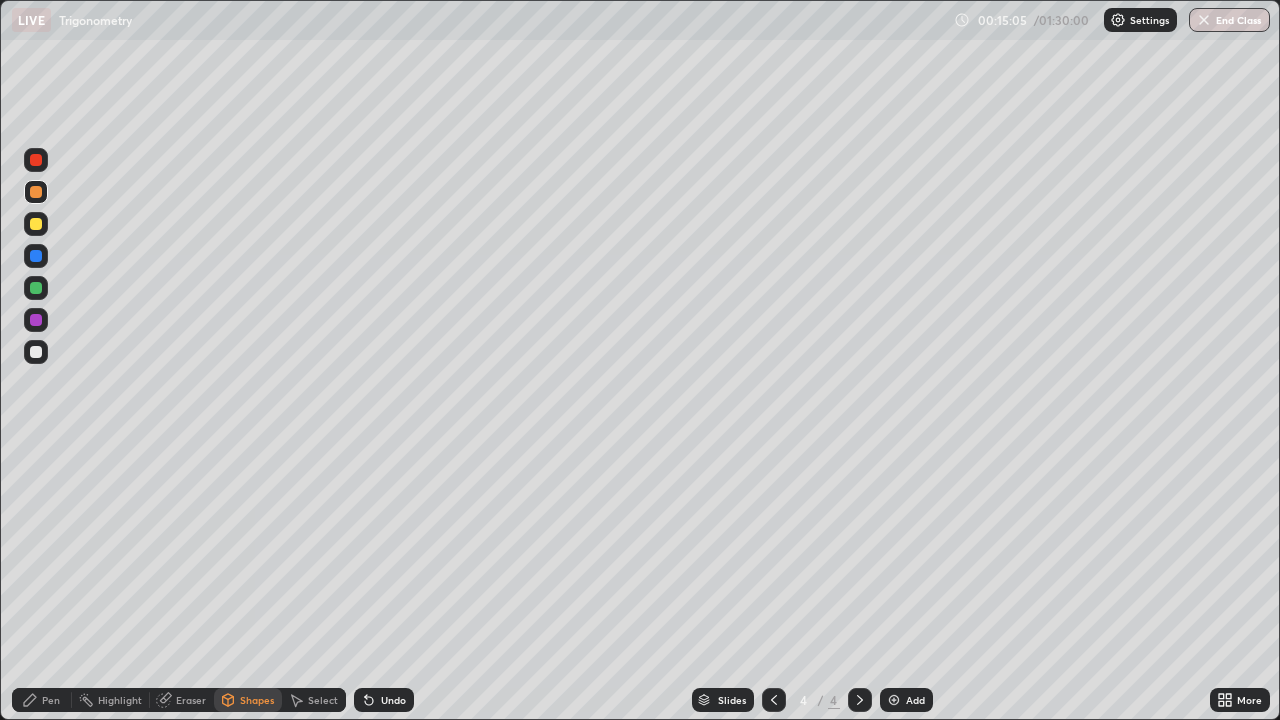 click on "Pen" at bounding box center (42, 700) 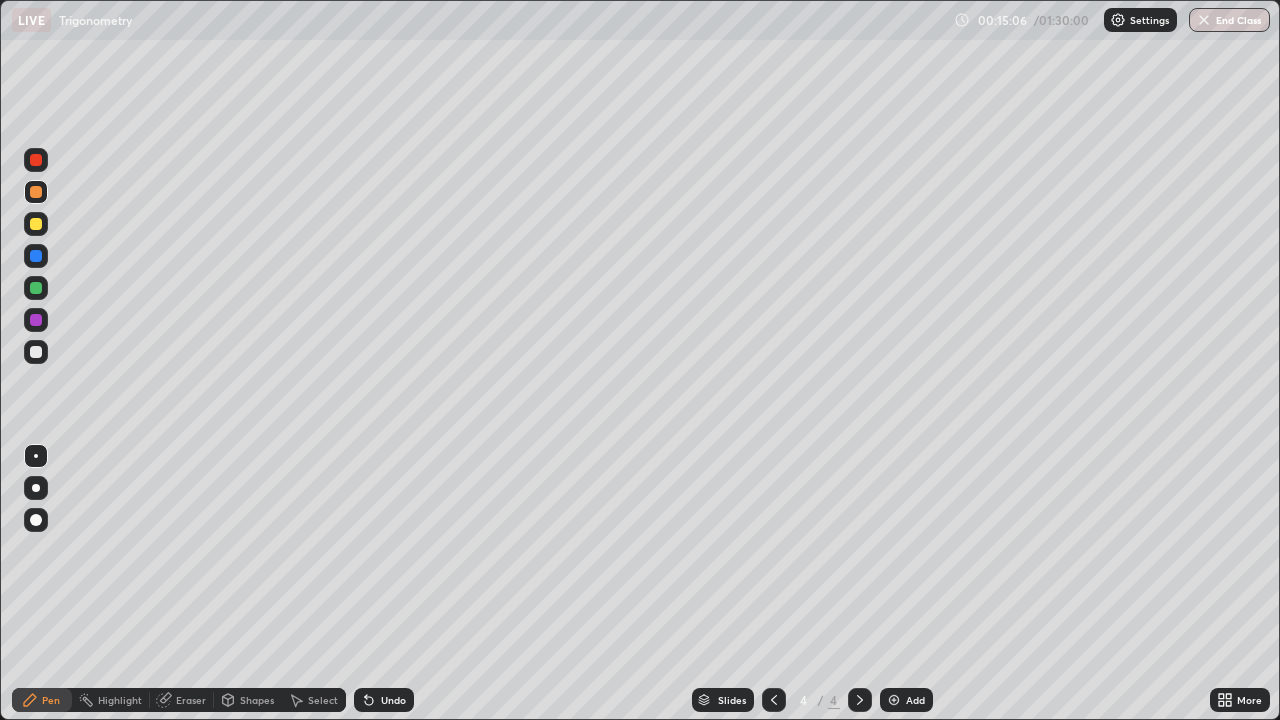 click at bounding box center (36, 352) 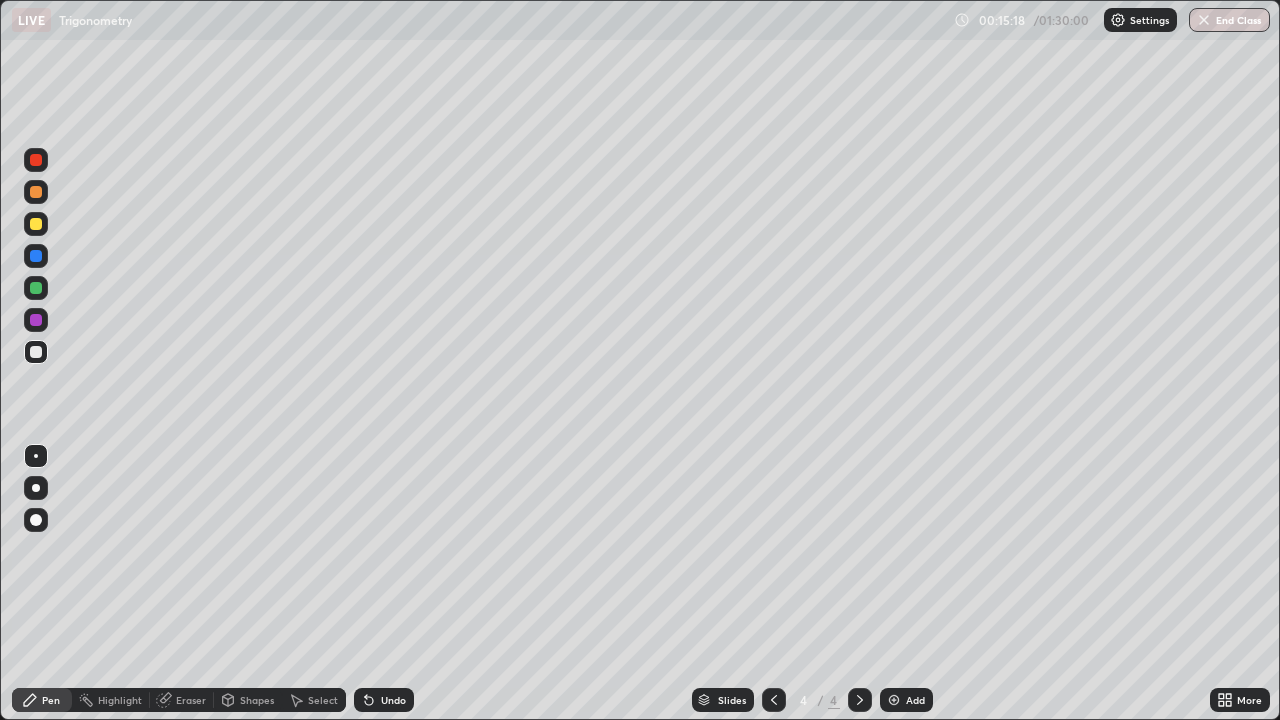 click on "Shapes" at bounding box center (257, 700) 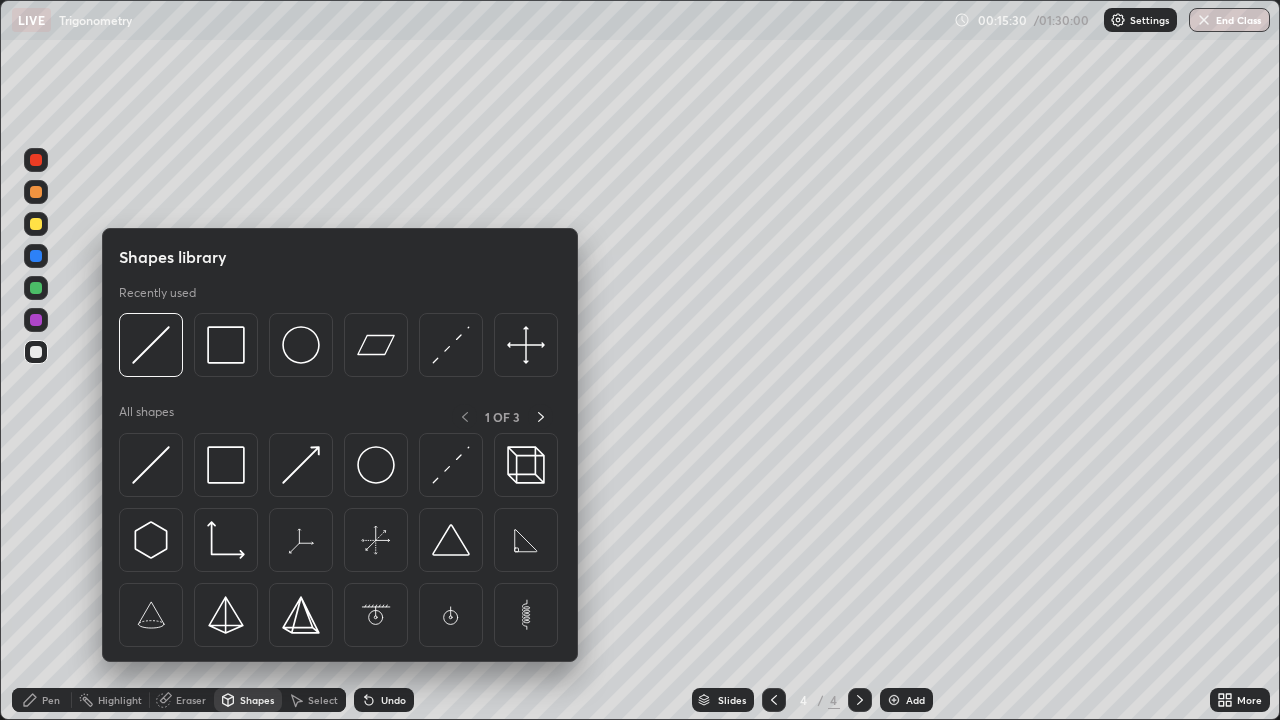 click on "1 OF 3" at bounding box center (502, 416) 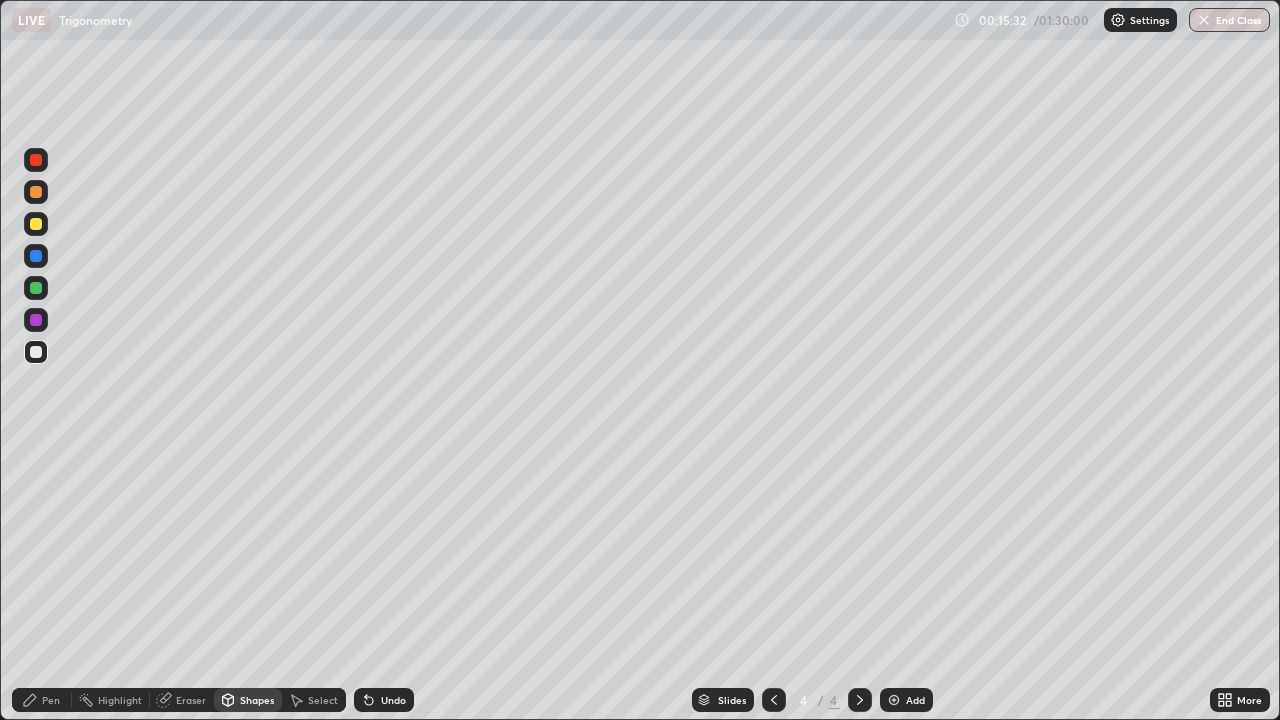 click 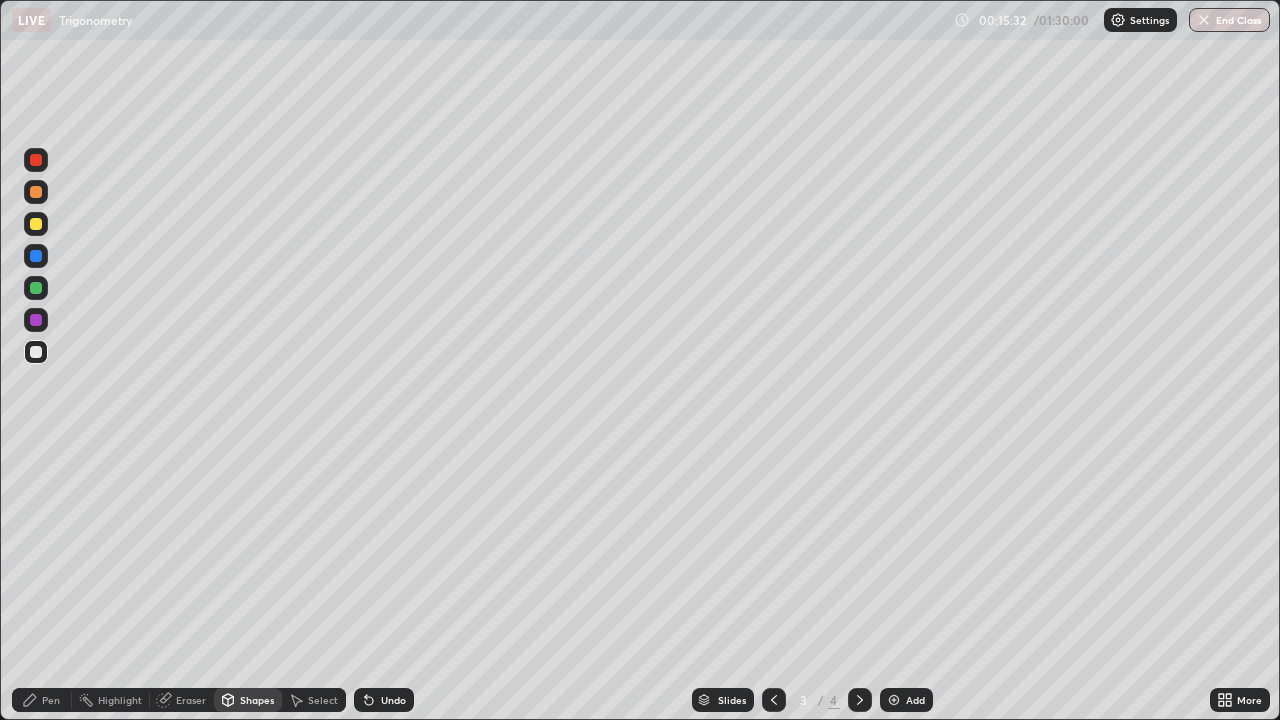 click 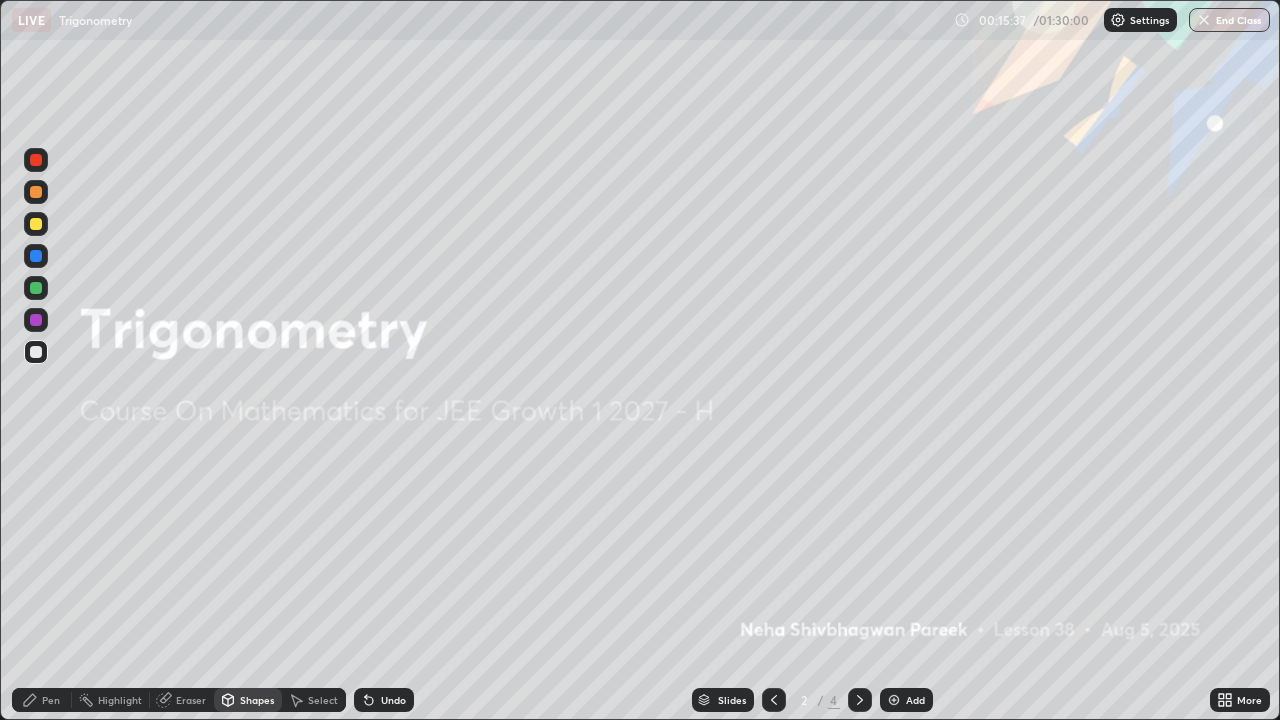 click 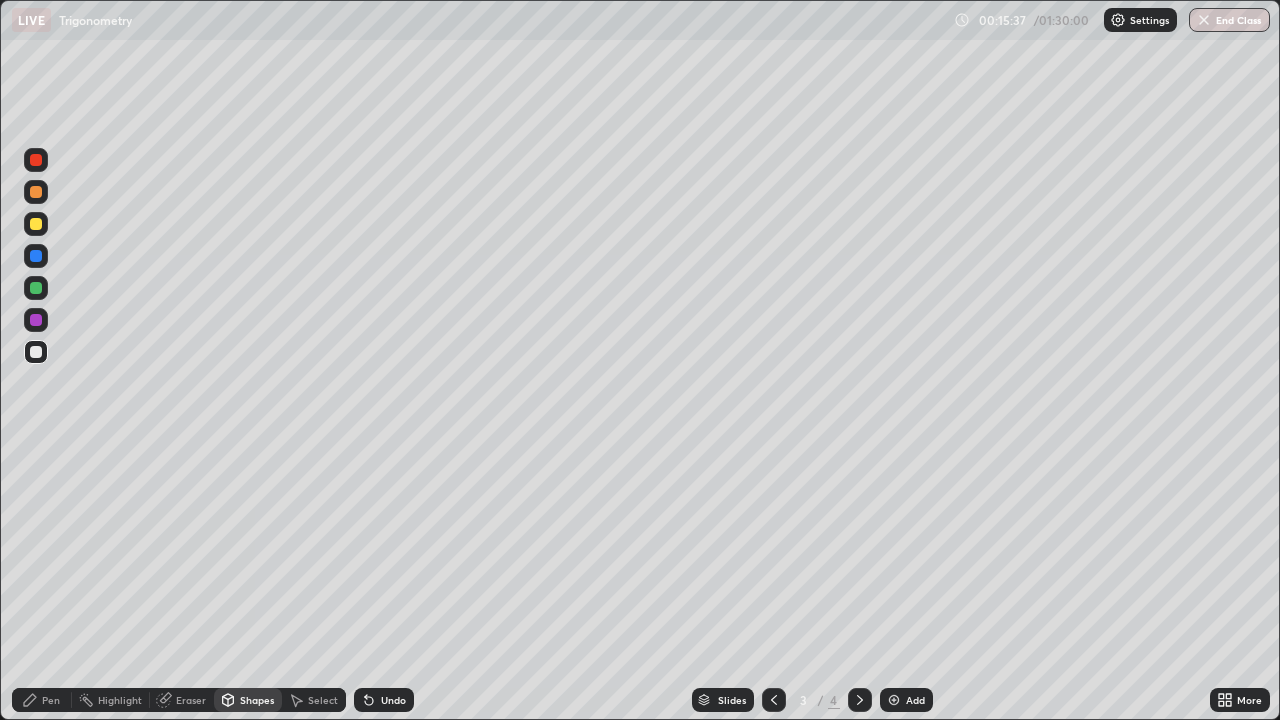 click 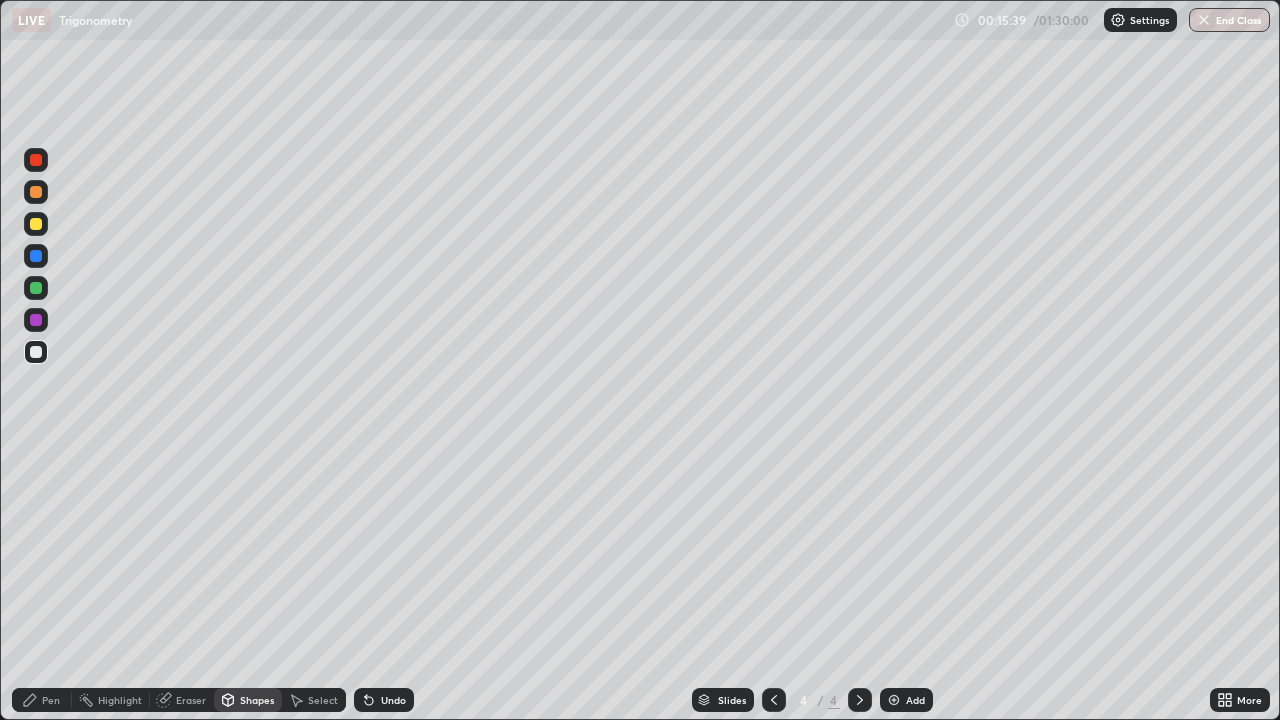click on "Shapes" at bounding box center (257, 700) 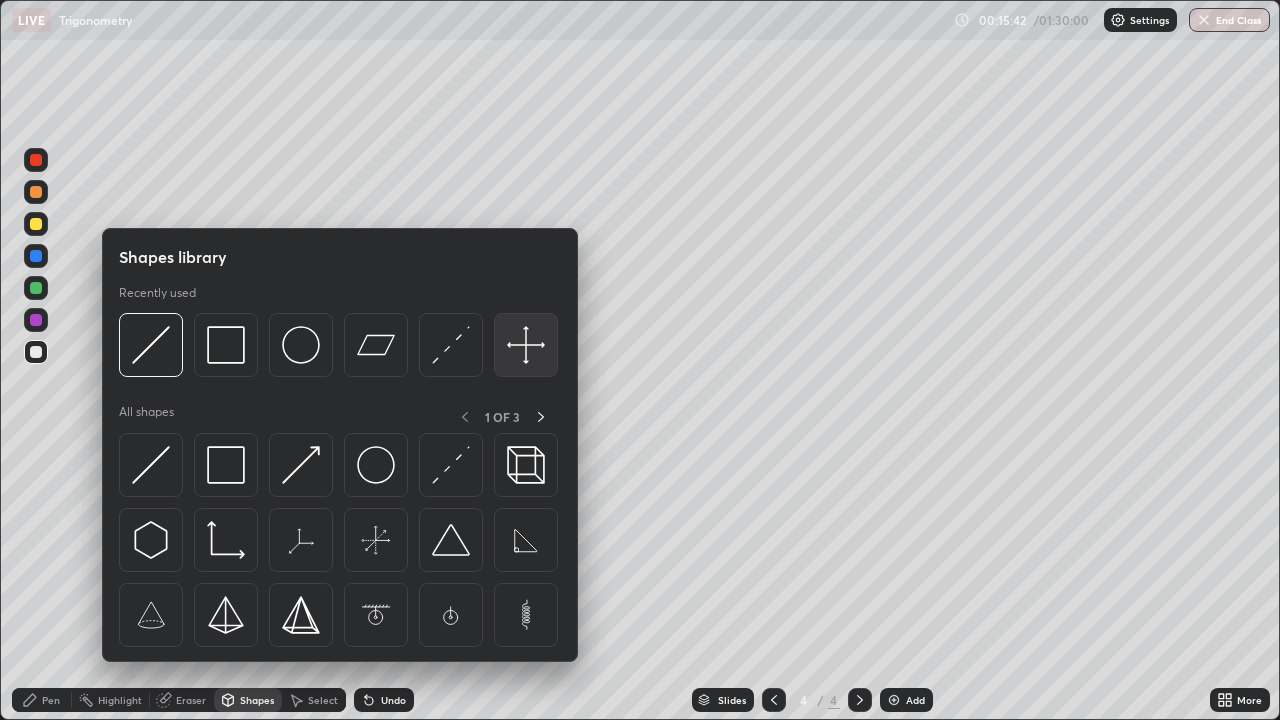 click at bounding box center (526, 345) 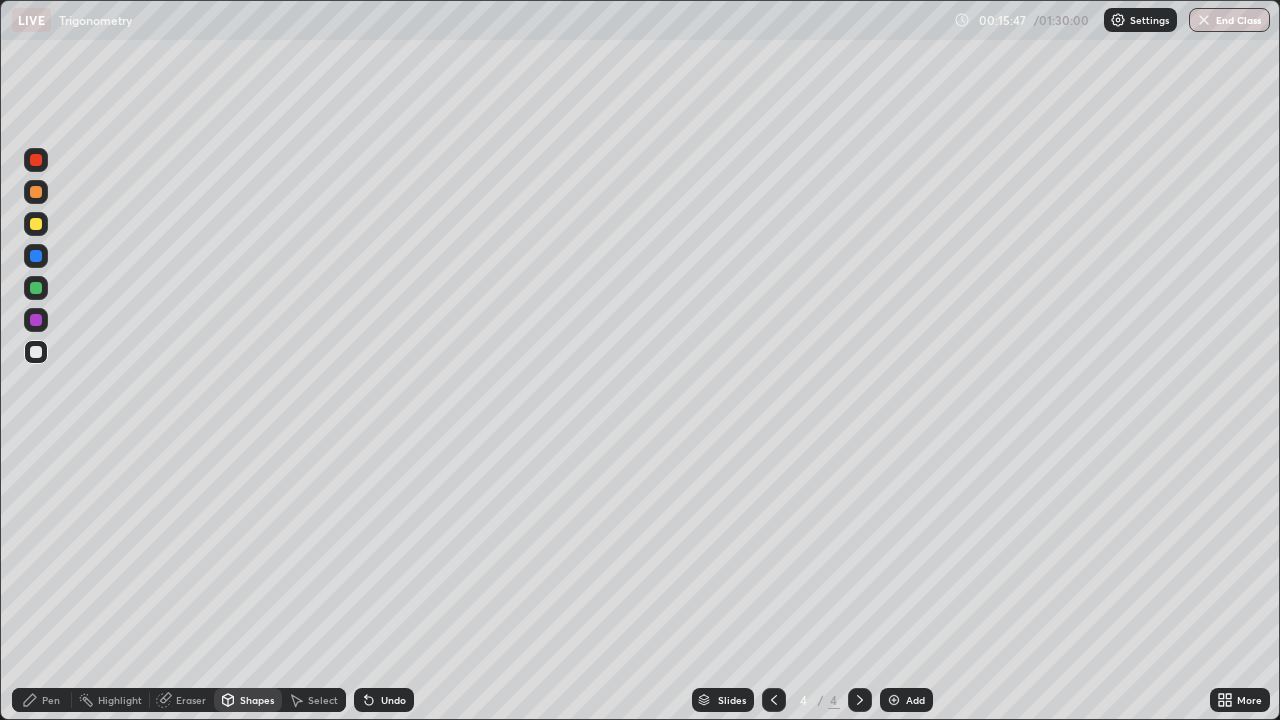 click on "Pen" at bounding box center [42, 700] 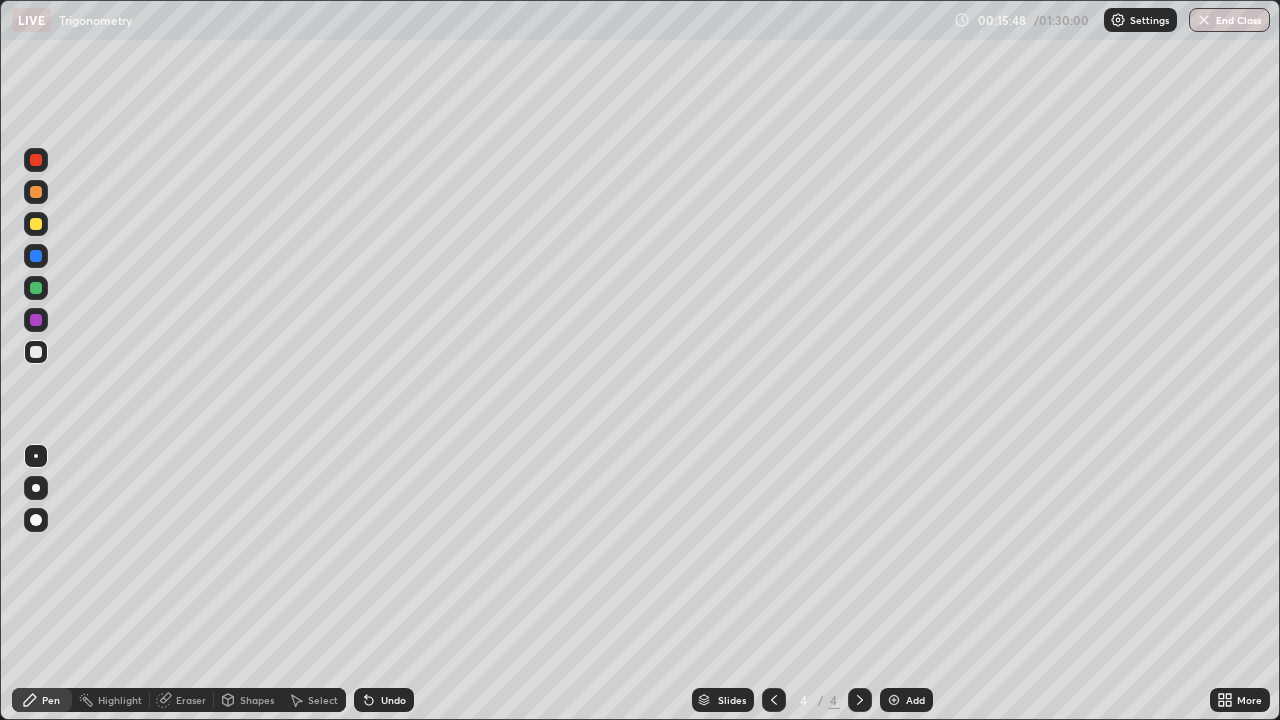 click at bounding box center (36, 224) 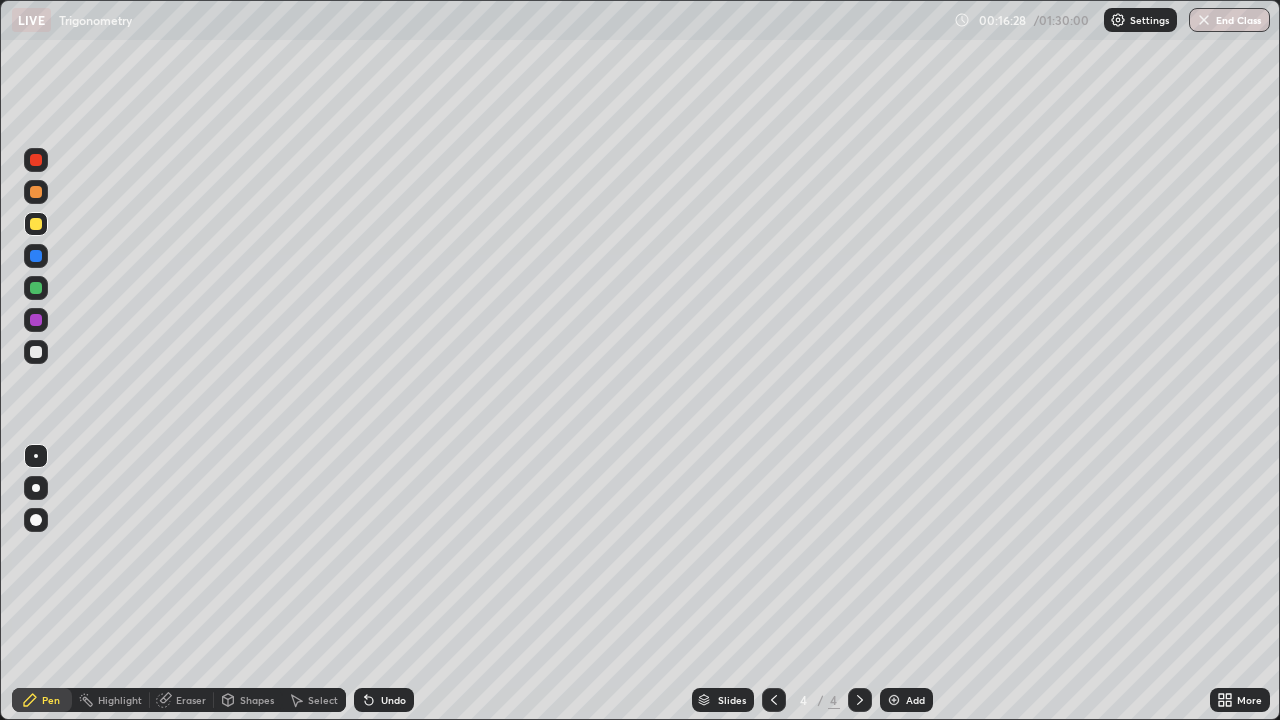 click at bounding box center (36, 352) 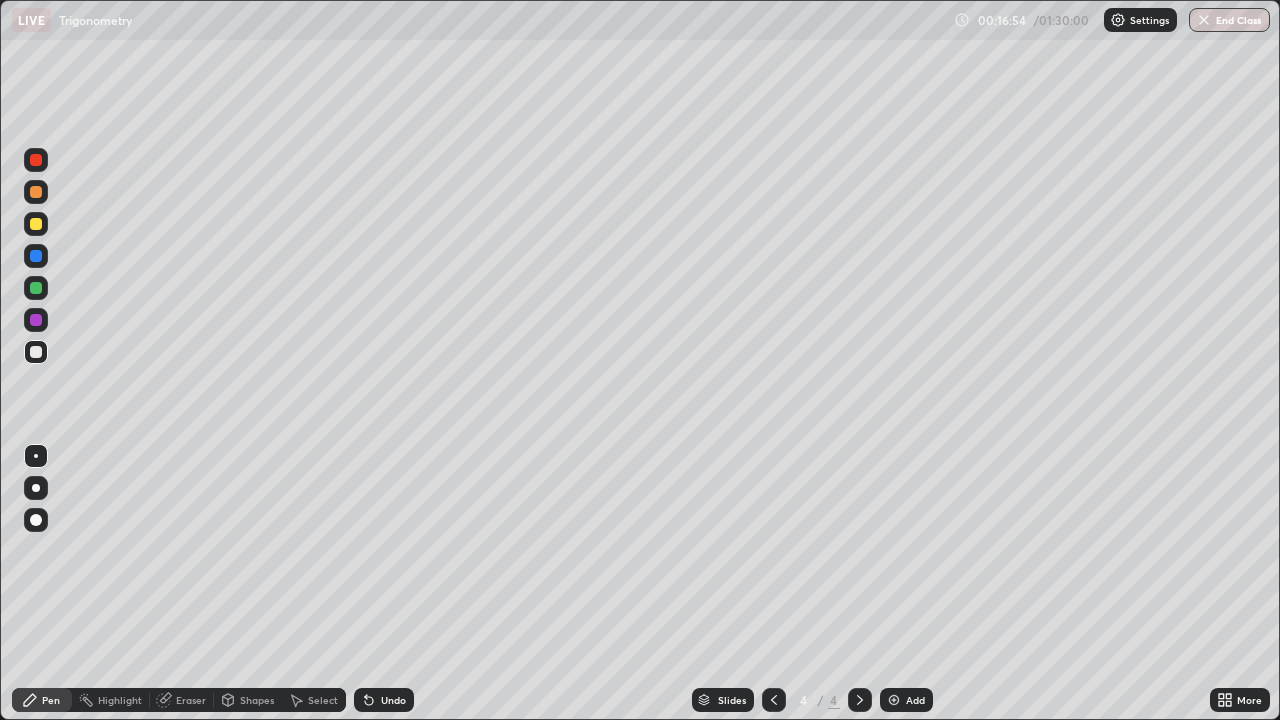 click at bounding box center (36, 224) 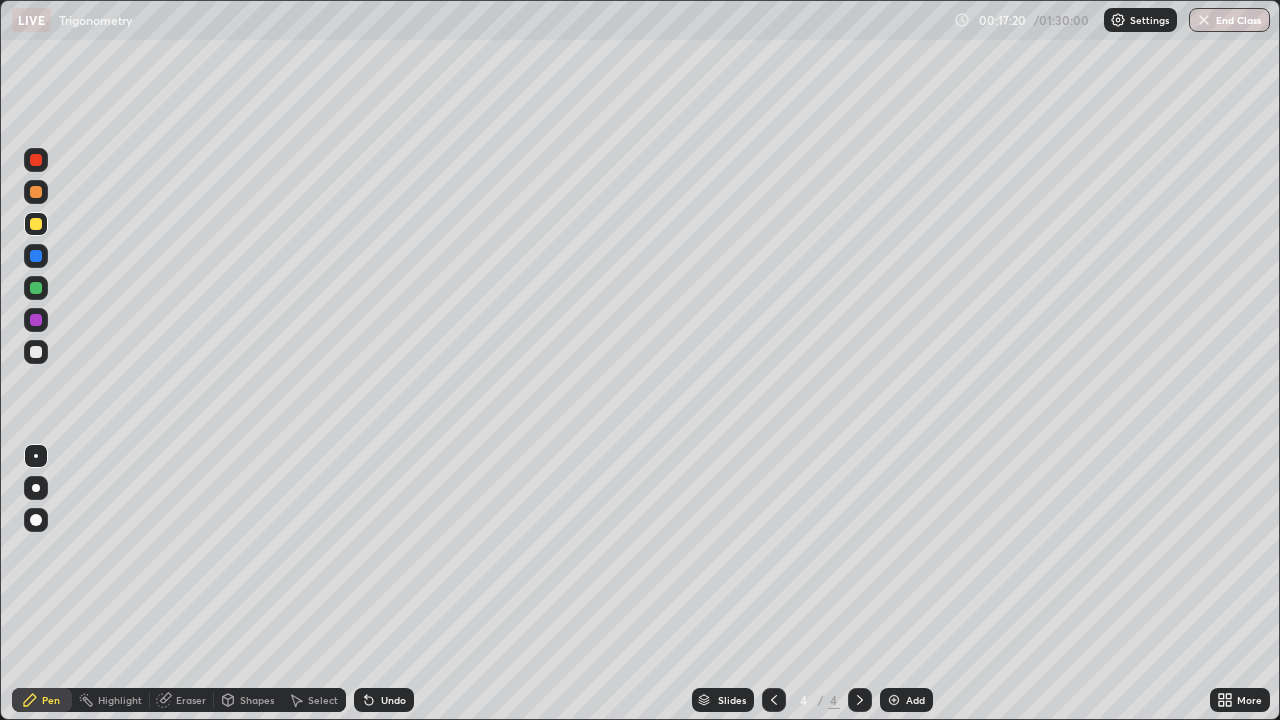 click at bounding box center [36, 288] 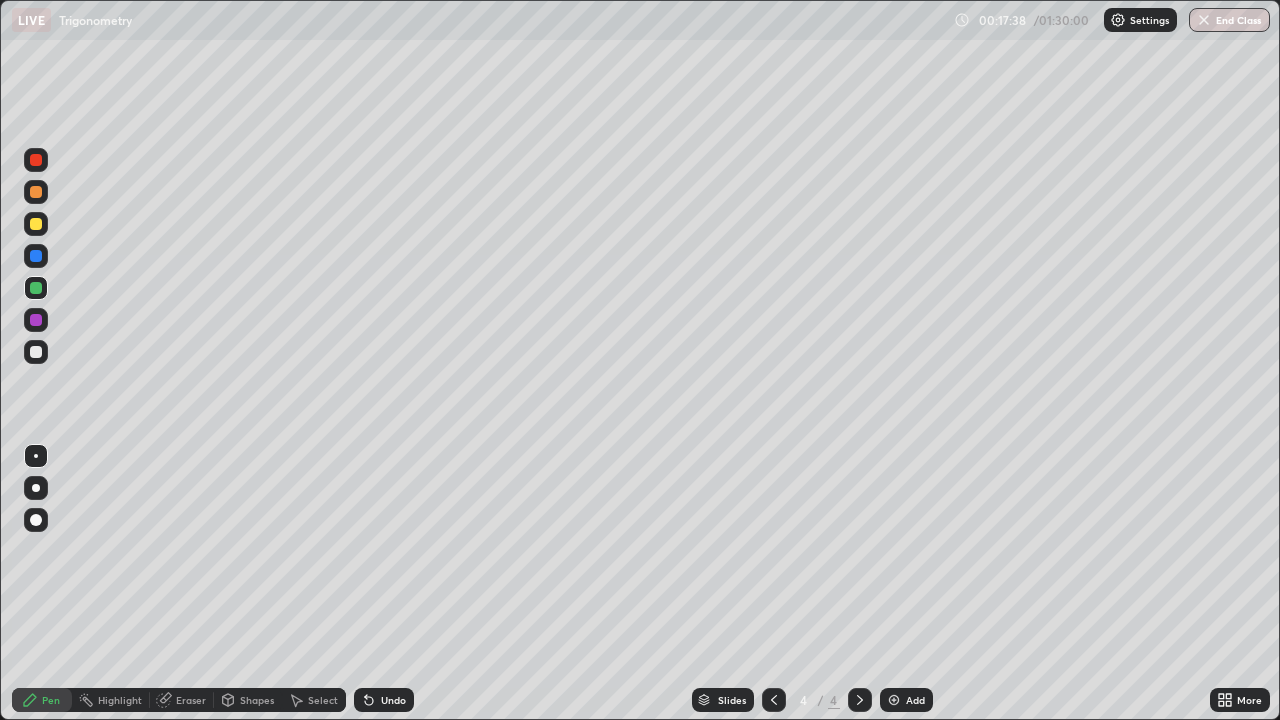 click at bounding box center [36, 352] 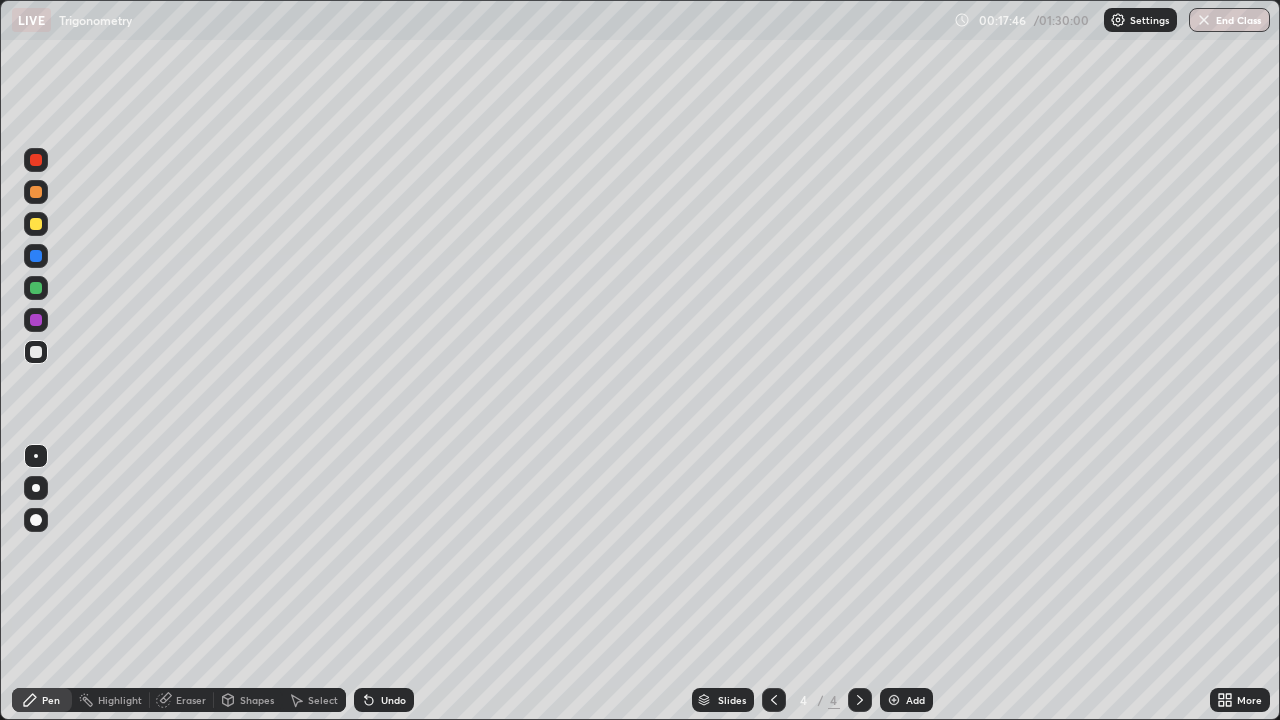 click at bounding box center (36, 288) 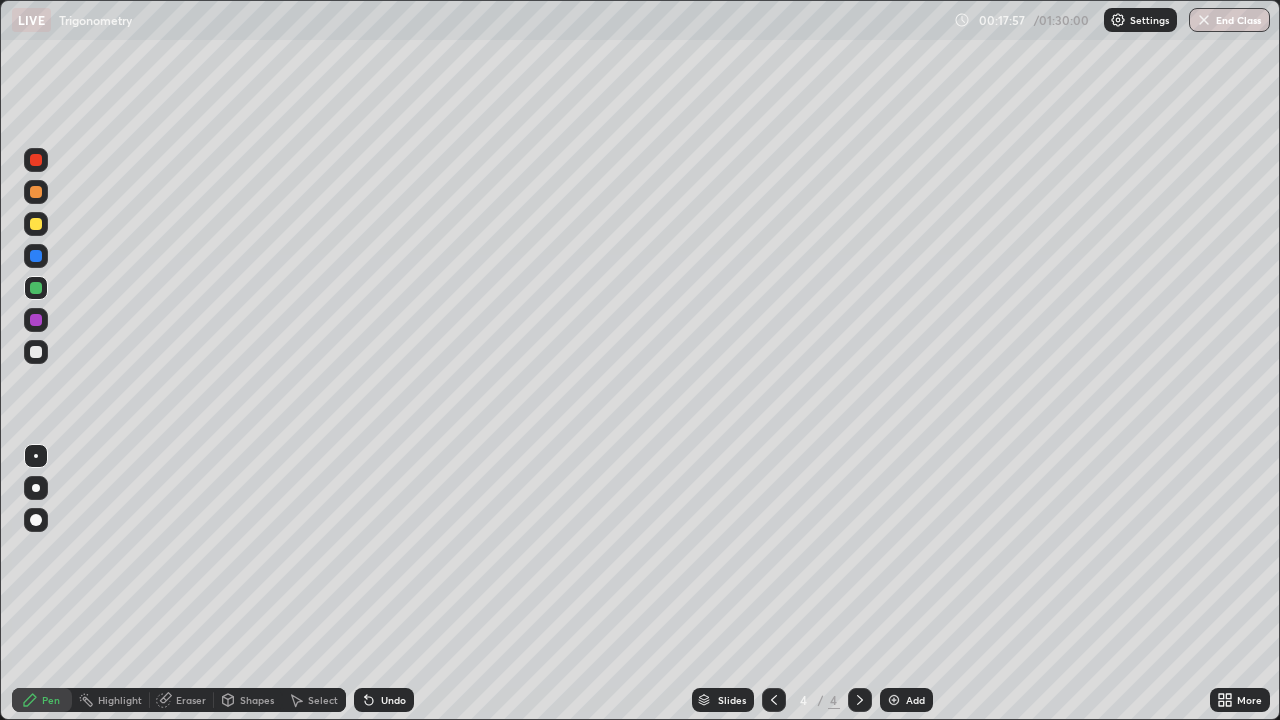 click on "Undo" at bounding box center (393, 700) 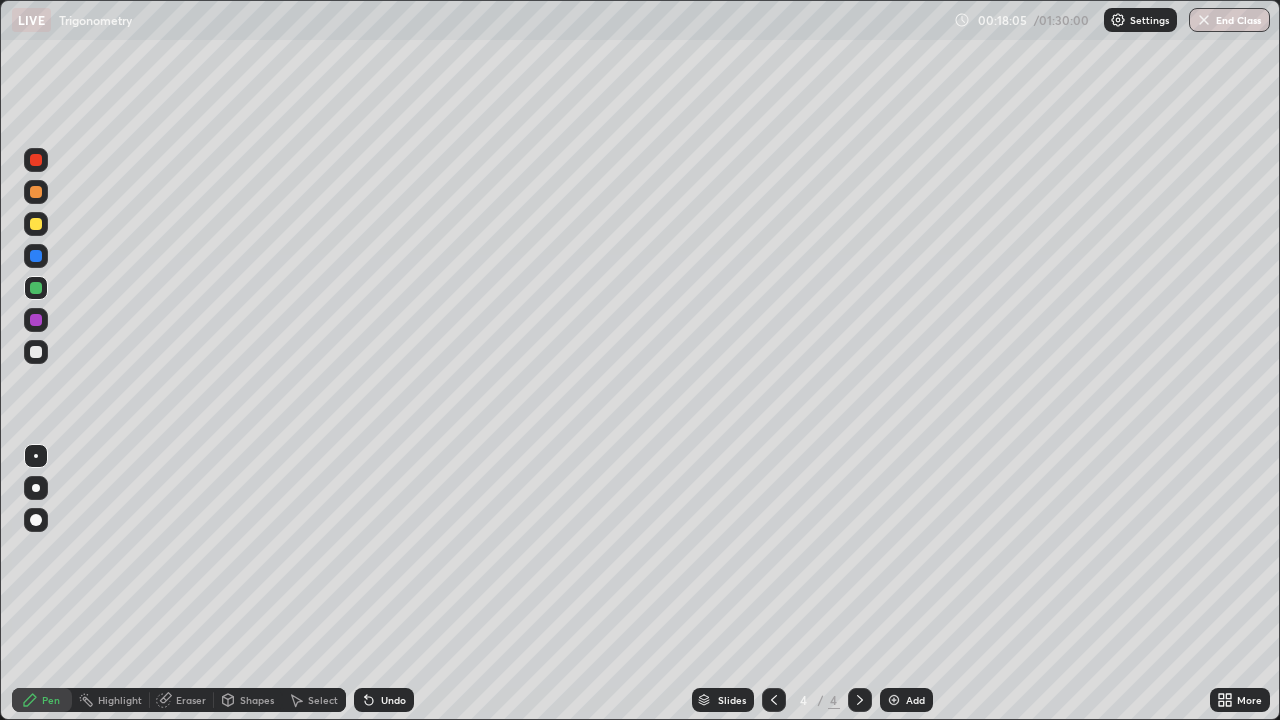 click at bounding box center (36, 352) 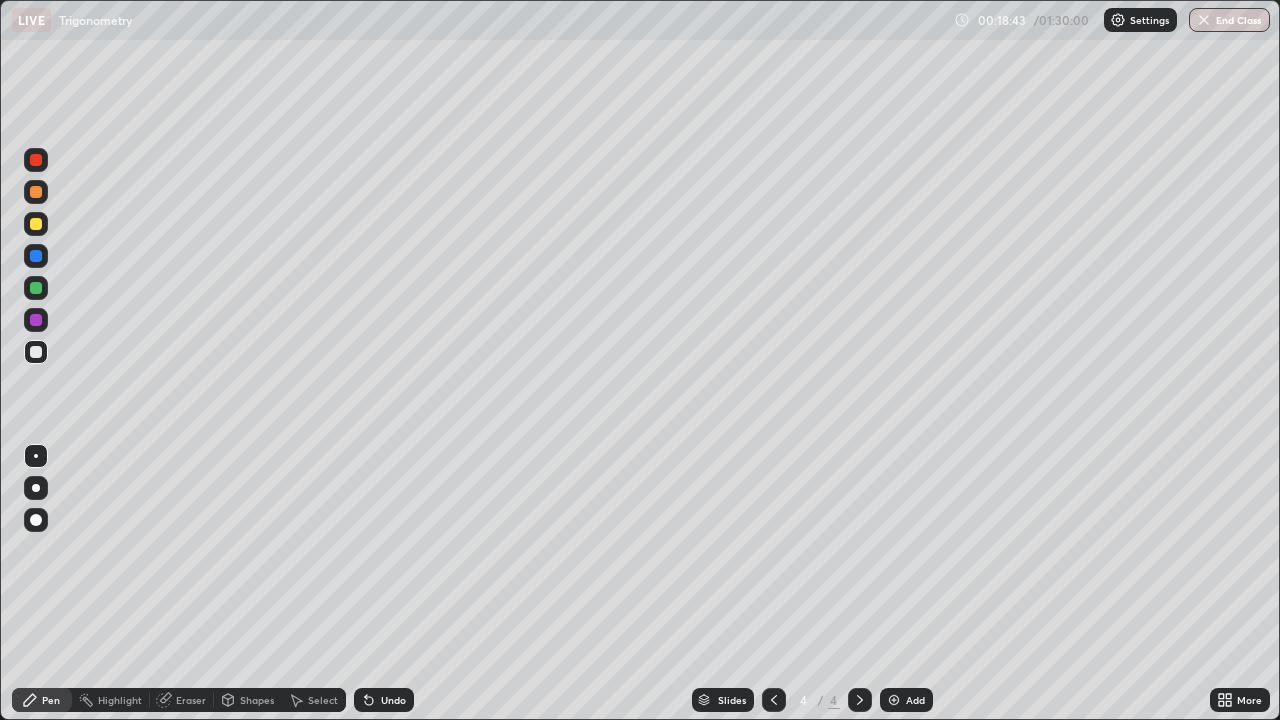 click at bounding box center [36, 224] 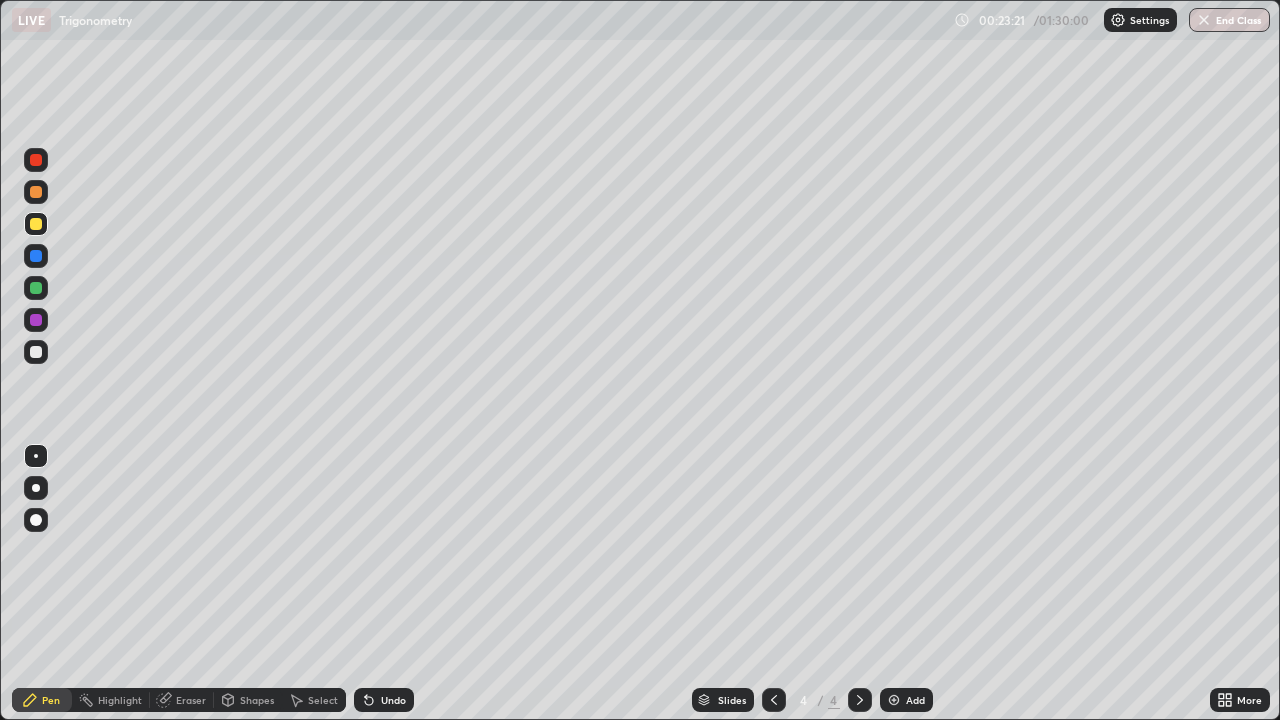 click on "Add" at bounding box center [906, 700] 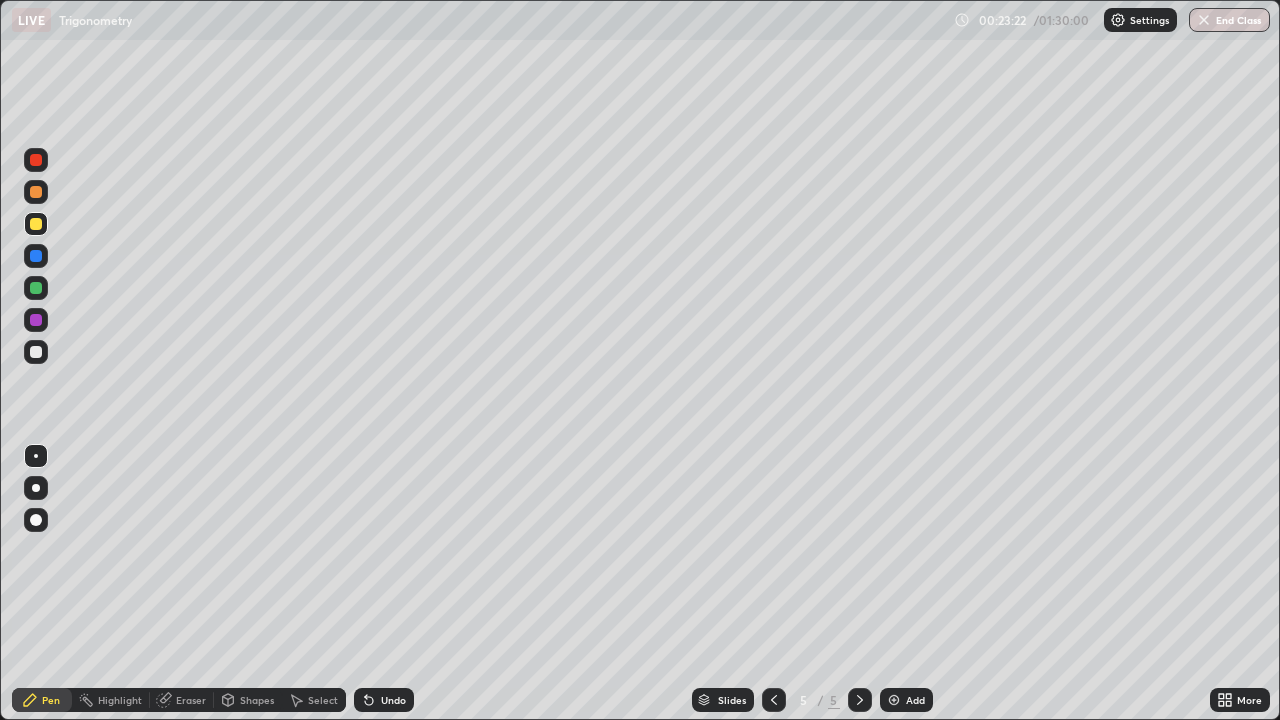 click on "Setting up your live class" at bounding box center [640, 360] 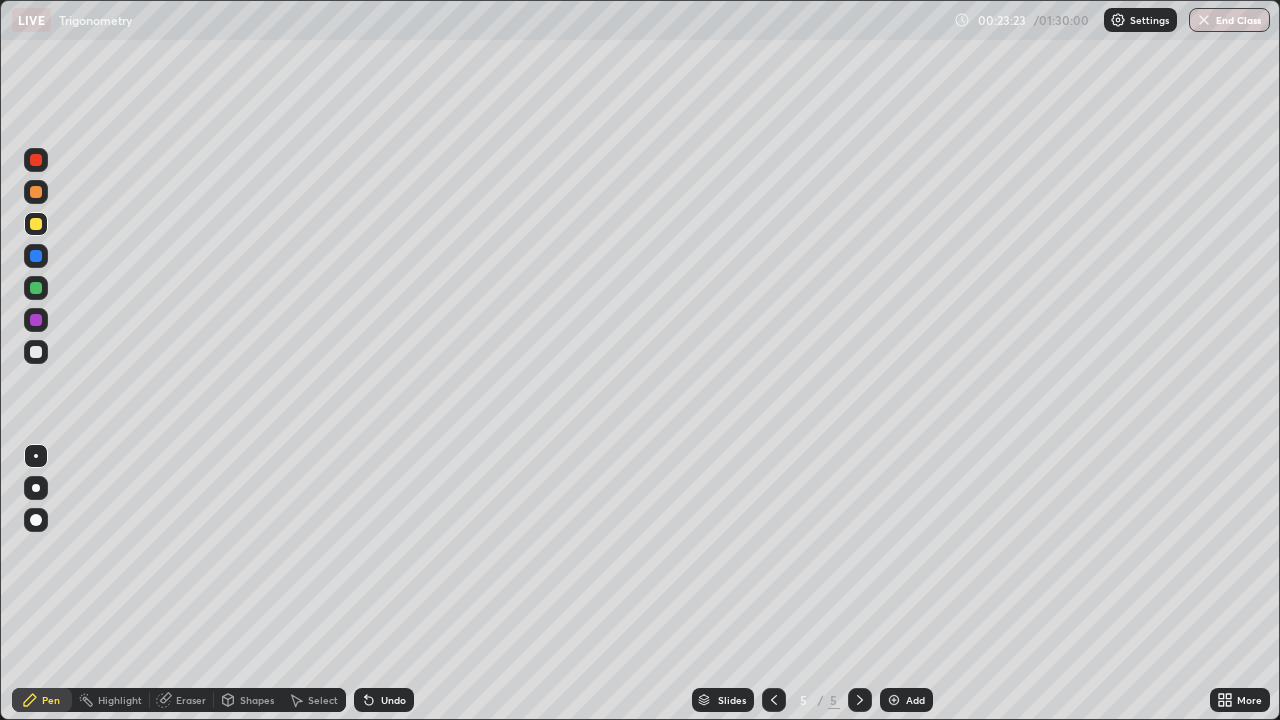 click at bounding box center [36, 352] 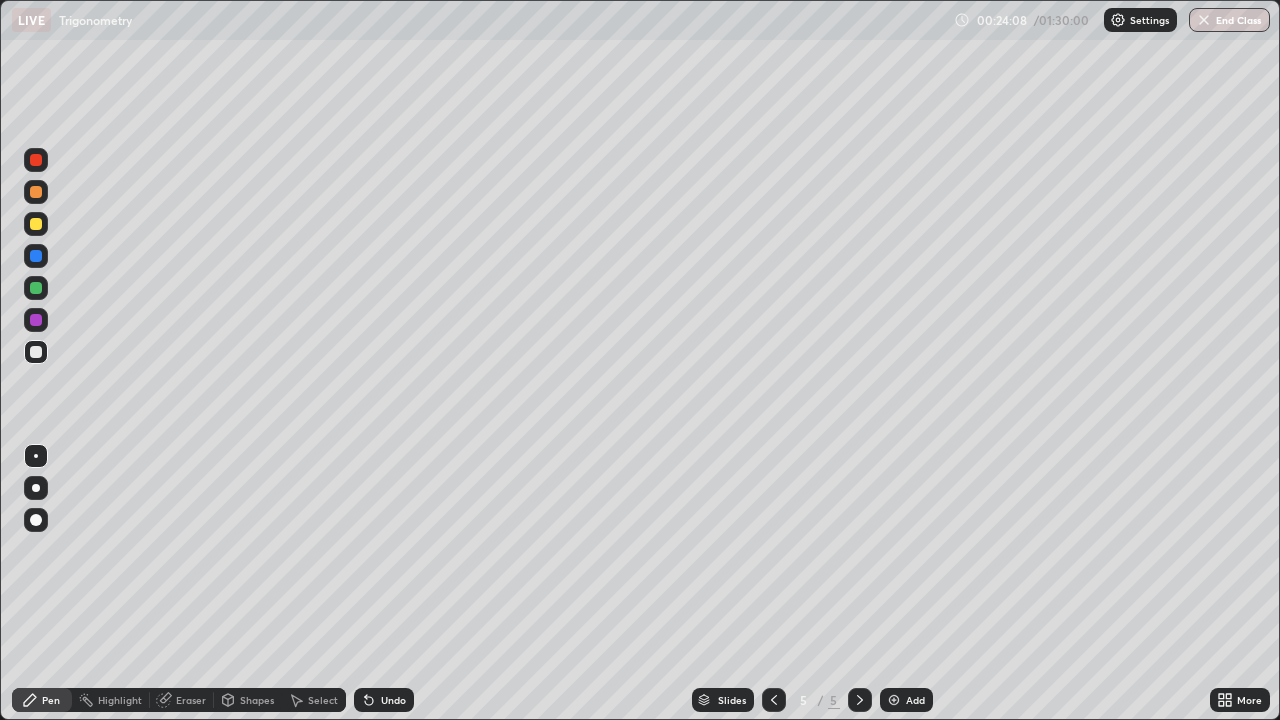 click at bounding box center (36, 160) 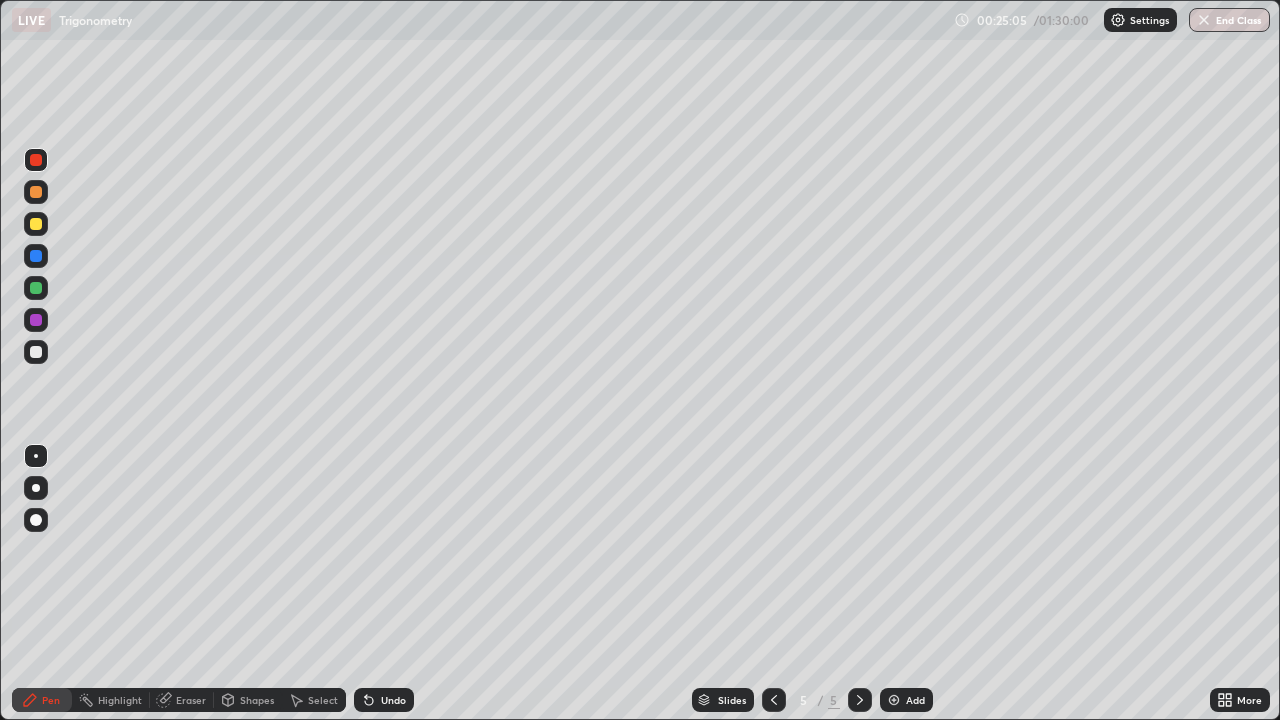 click 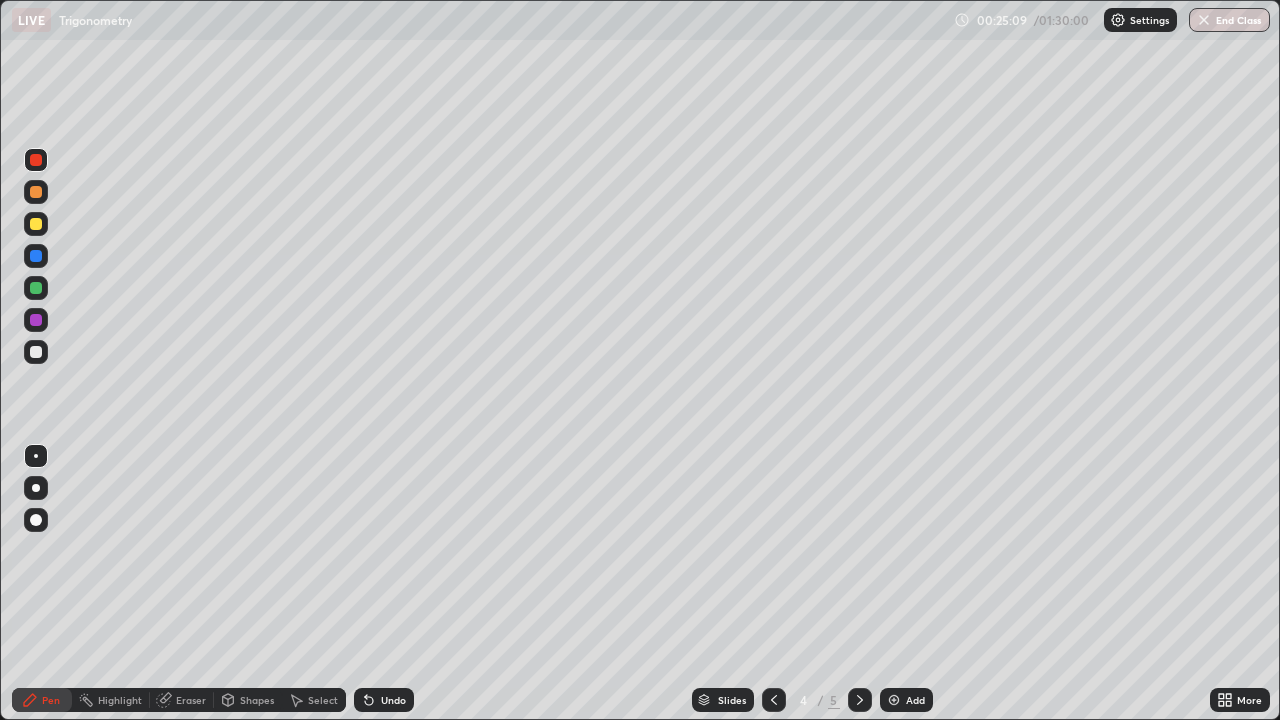 click 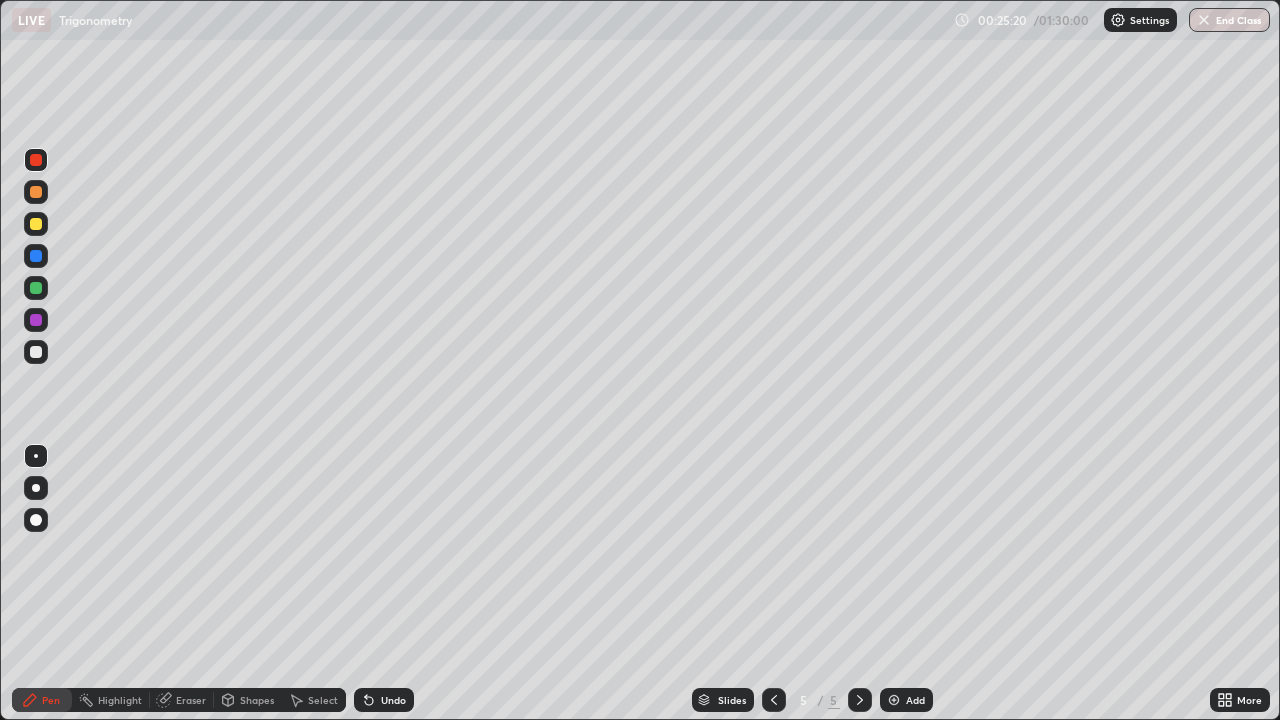 click at bounding box center (36, 352) 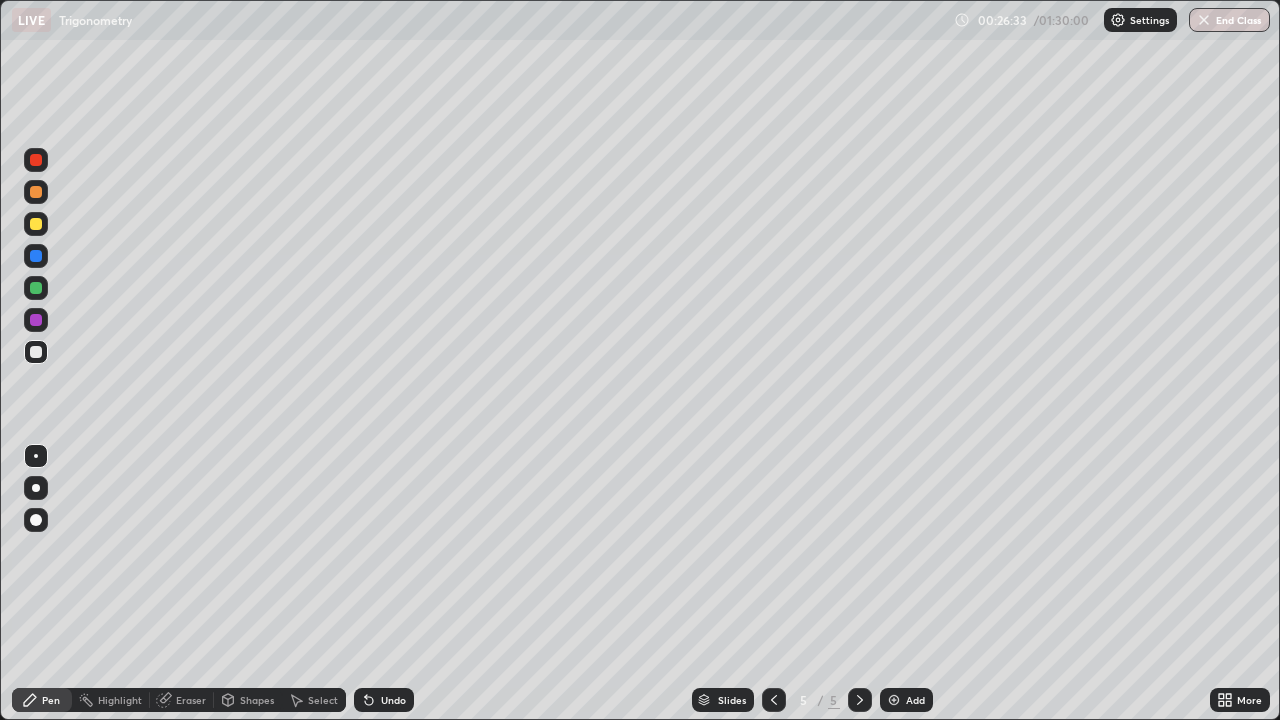 click 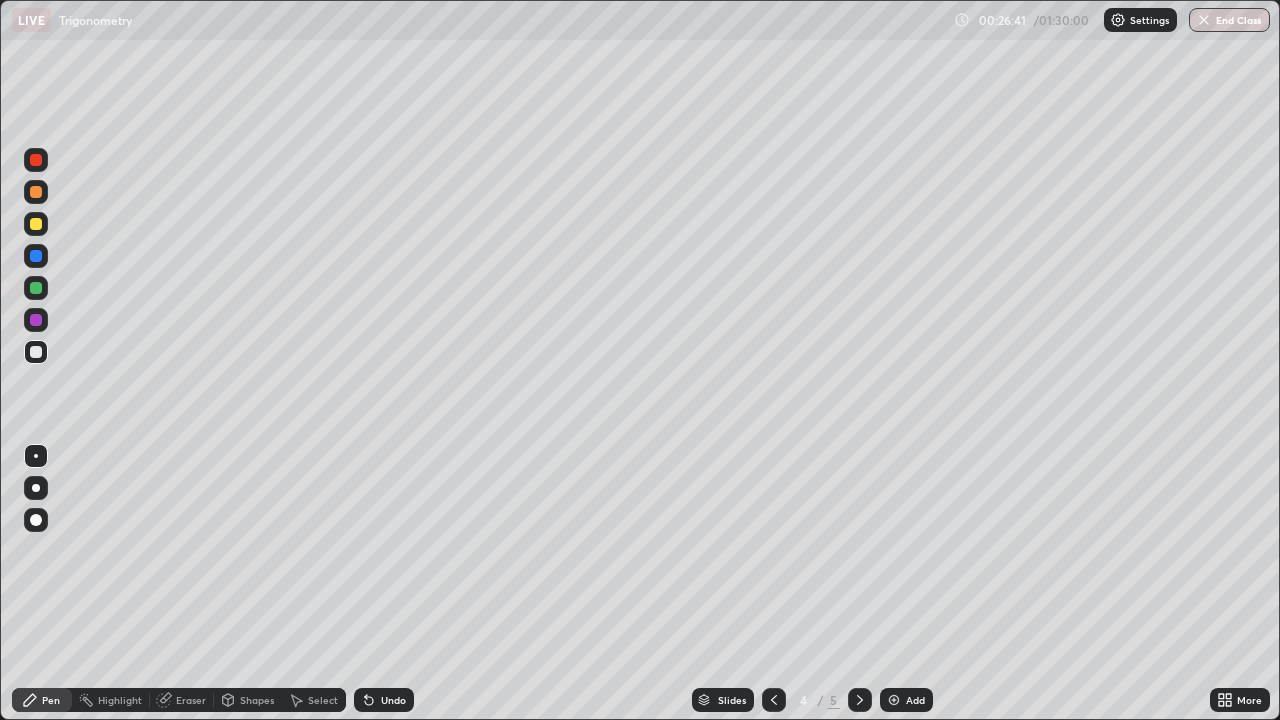 click at bounding box center [36, 160] 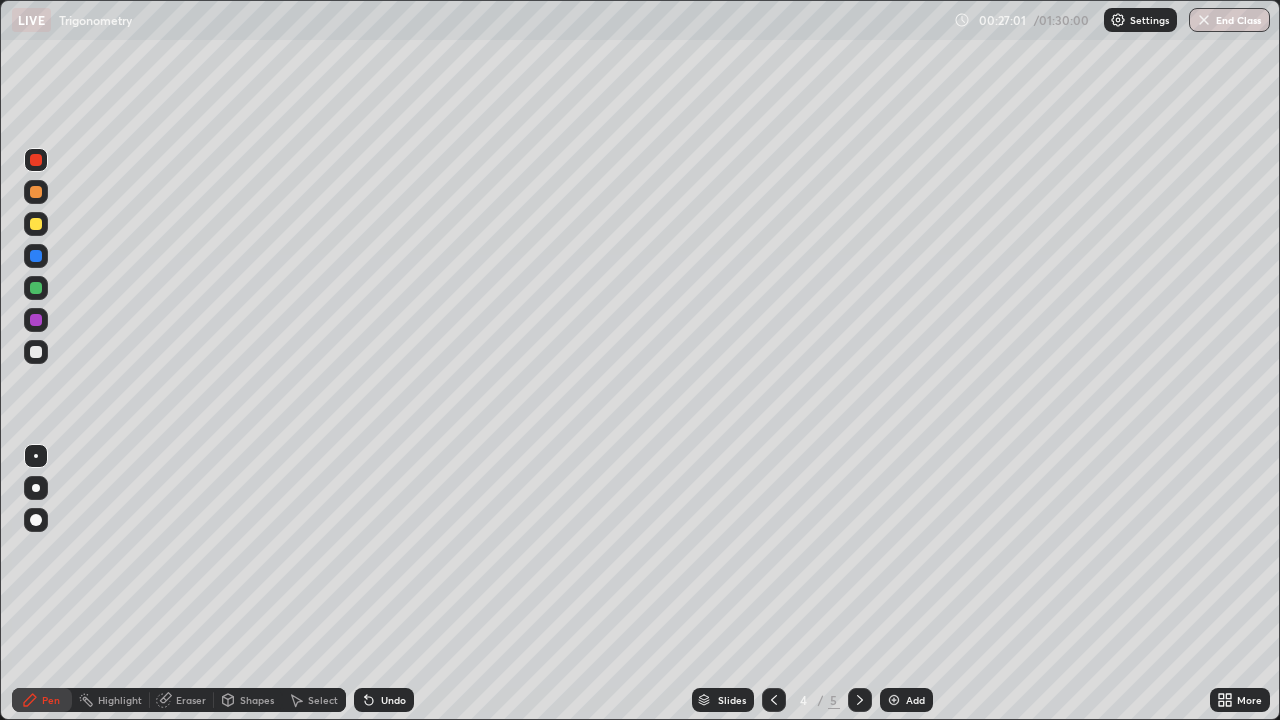 click 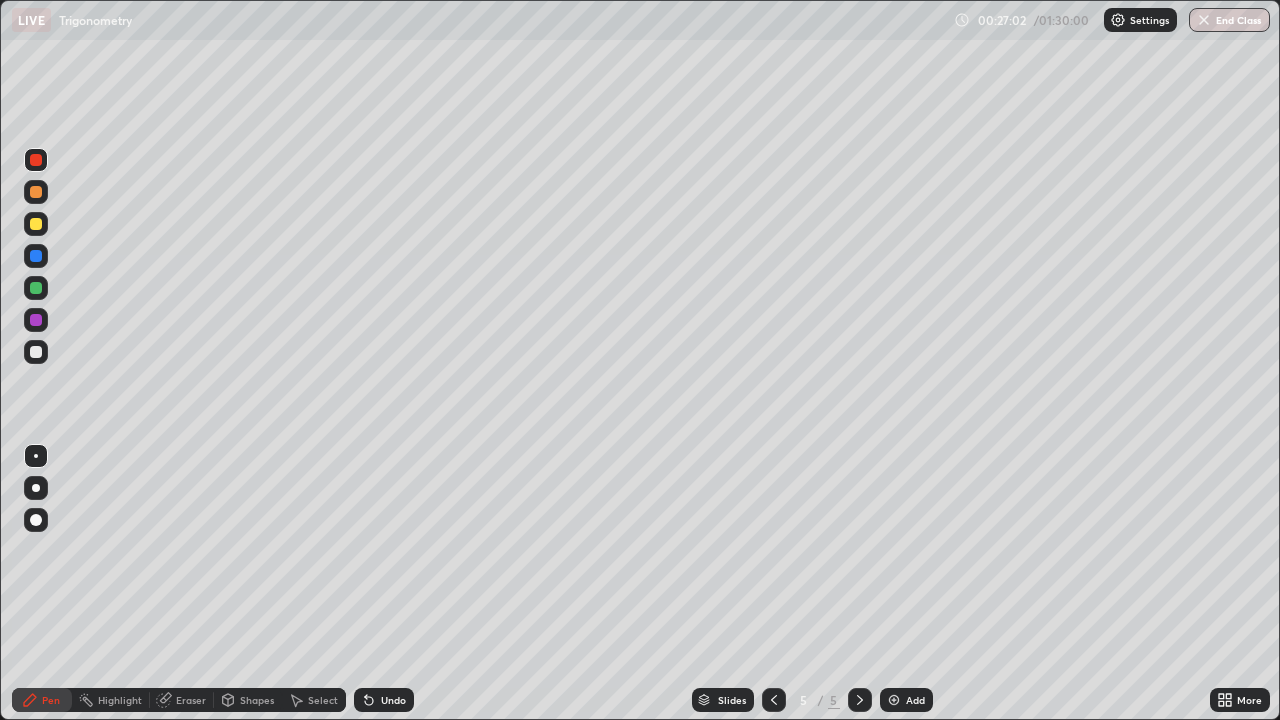click on "Select" at bounding box center (323, 700) 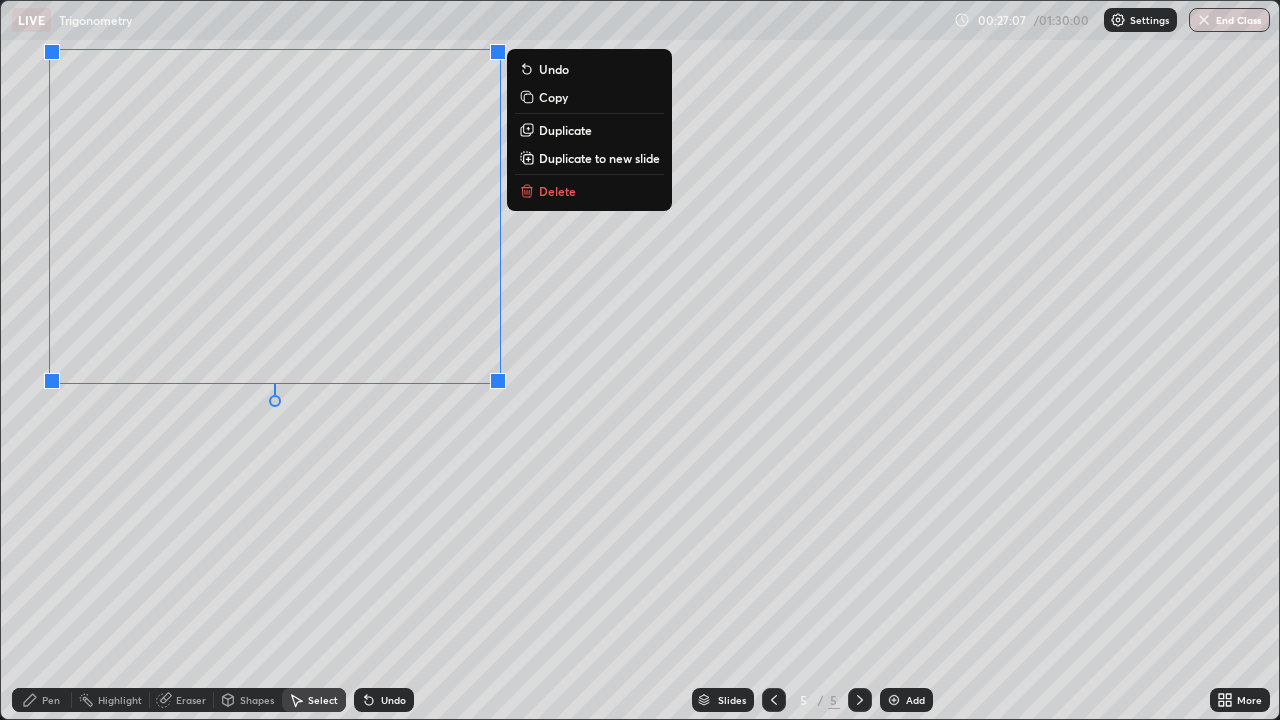 click on "0 ° Undo Copy Duplicate Duplicate to new slide Delete" at bounding box center (640, 360) 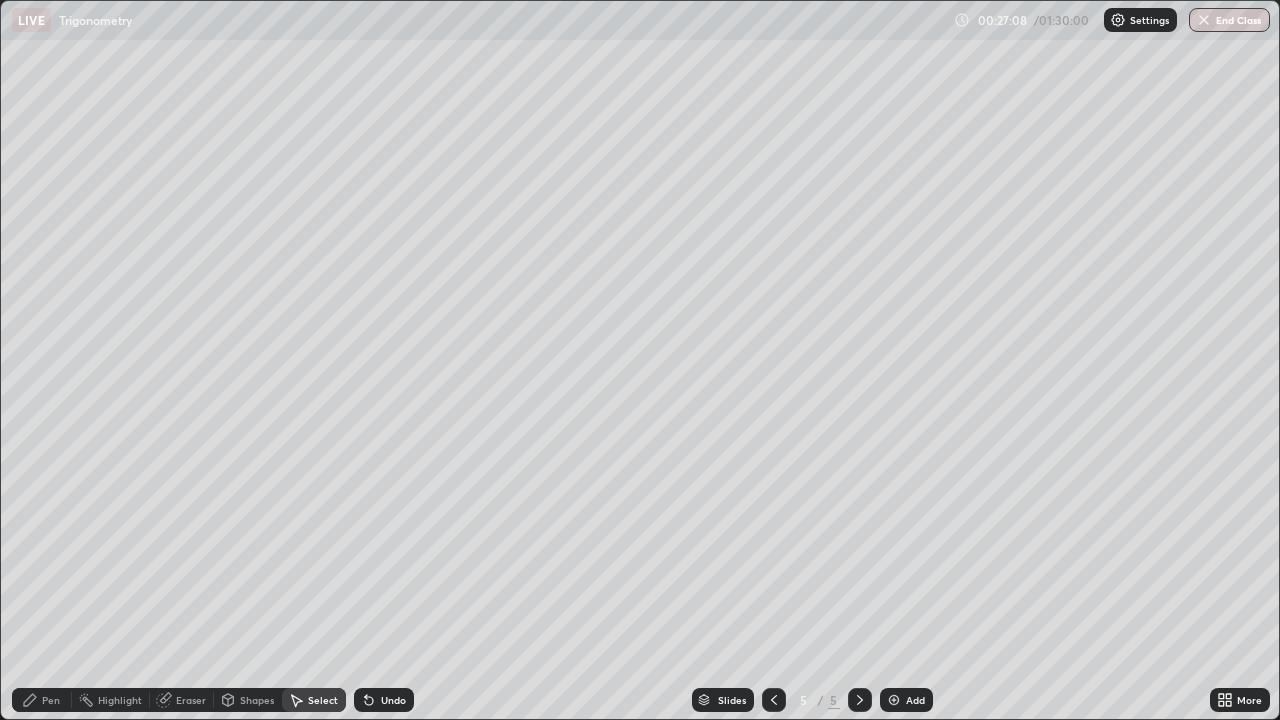 click on "Shapes" at bounding box center (248, 700) 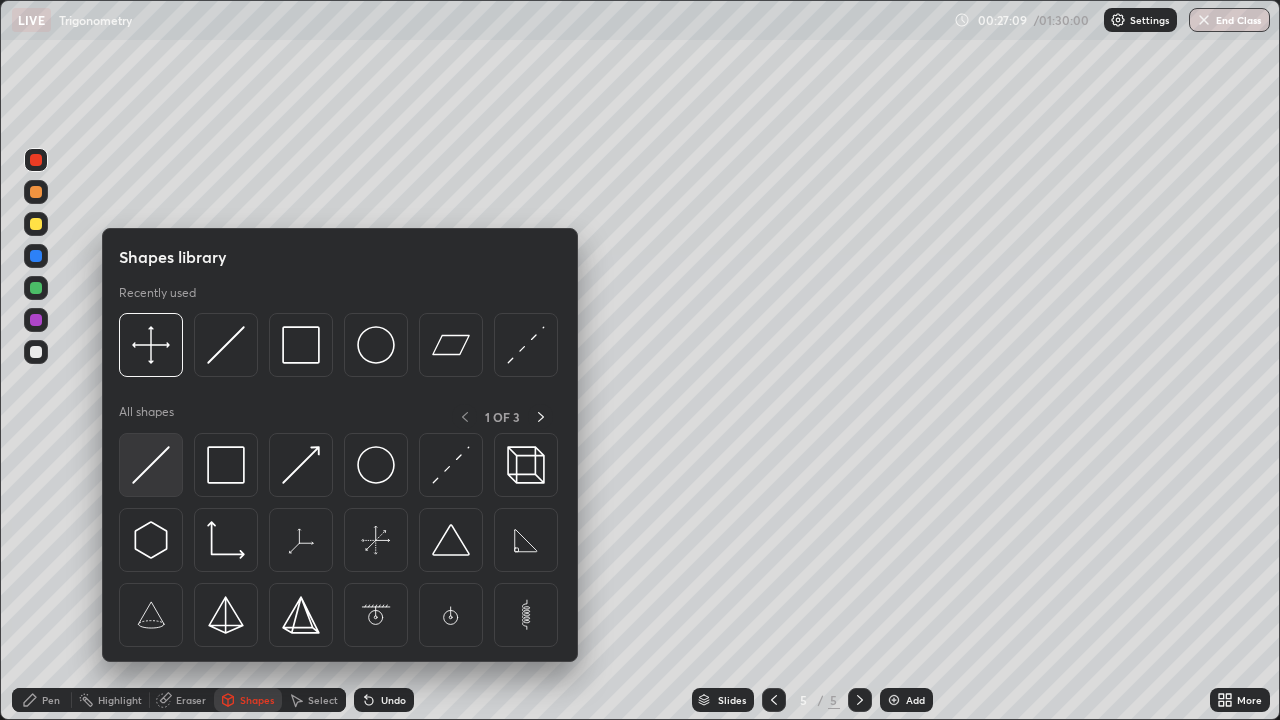 click at bounding box center [151, 465] 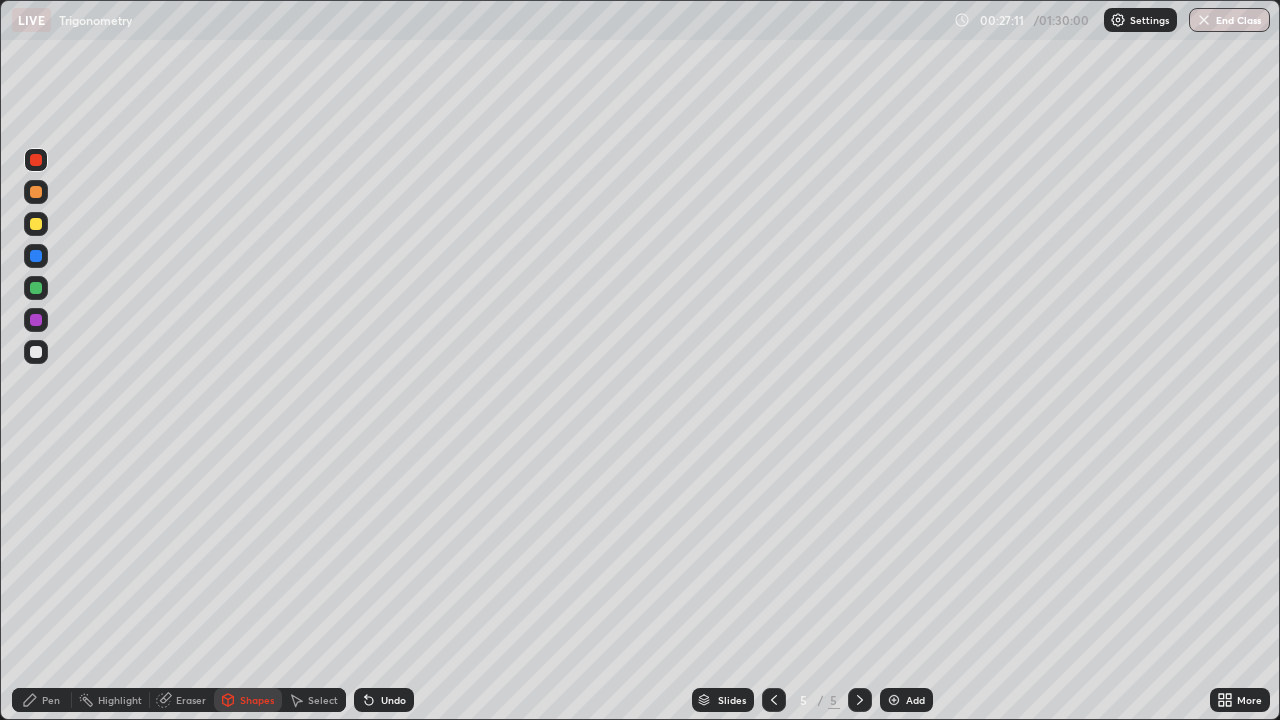 click on "Pen" at bounding box center (42, 700) 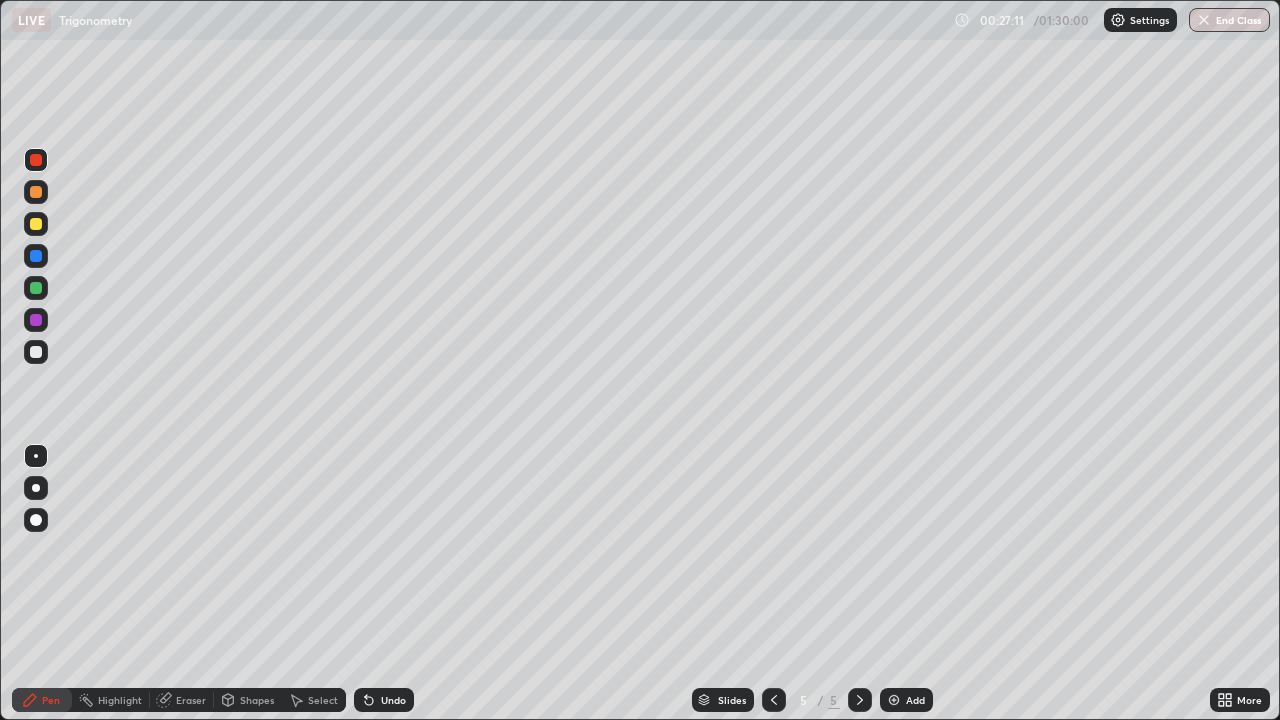 click at bounding box center [36, 352] 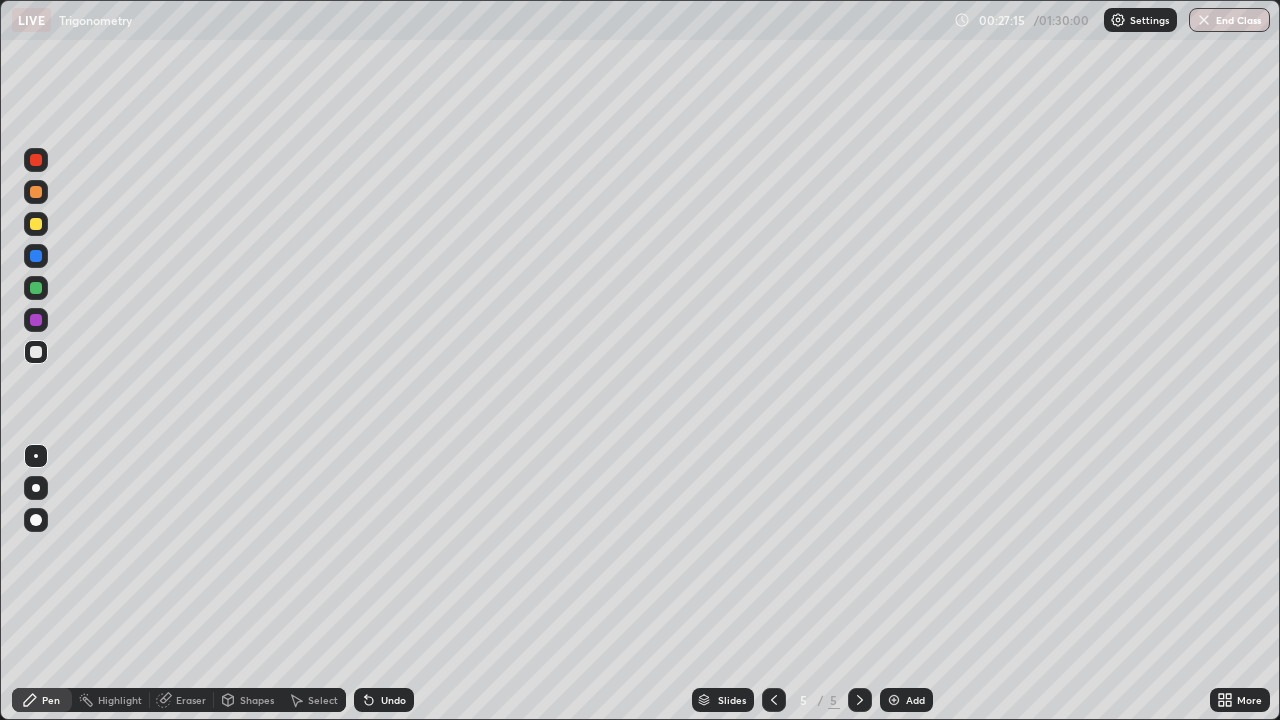 click on "Eraser" at bounding box center (191, 700) 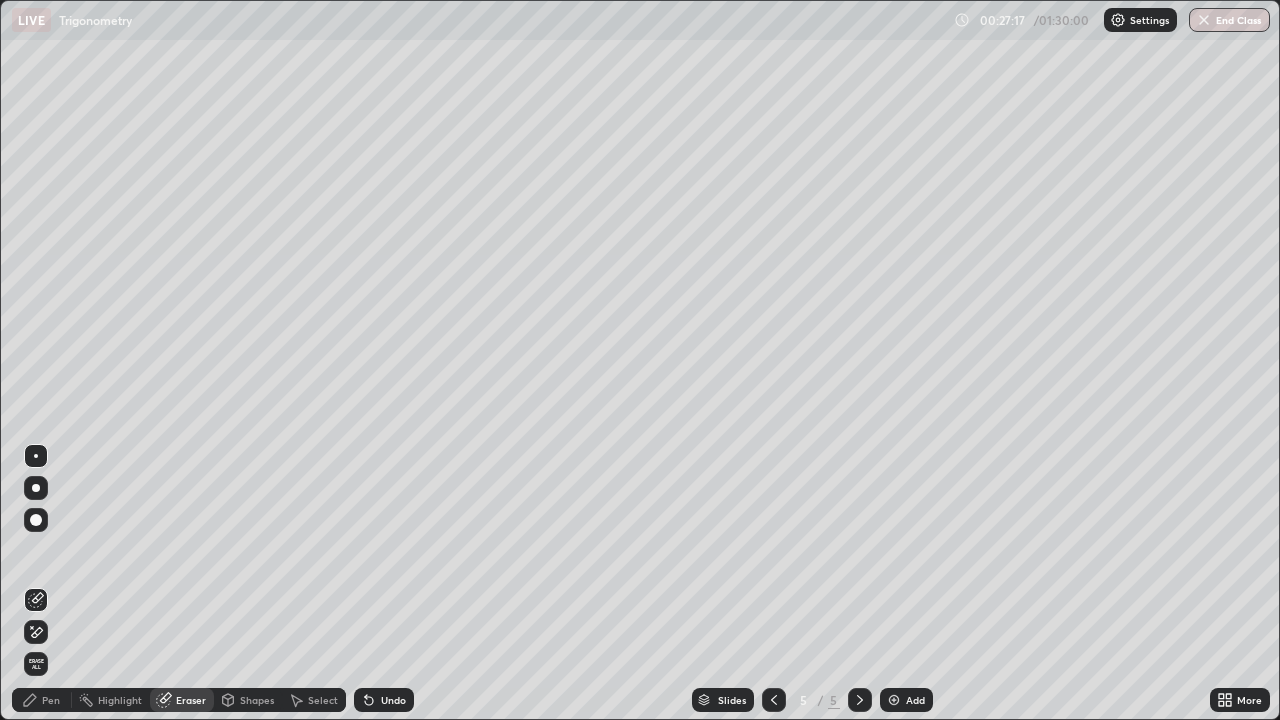 click on "Pen" at bounding box center (51, 700) 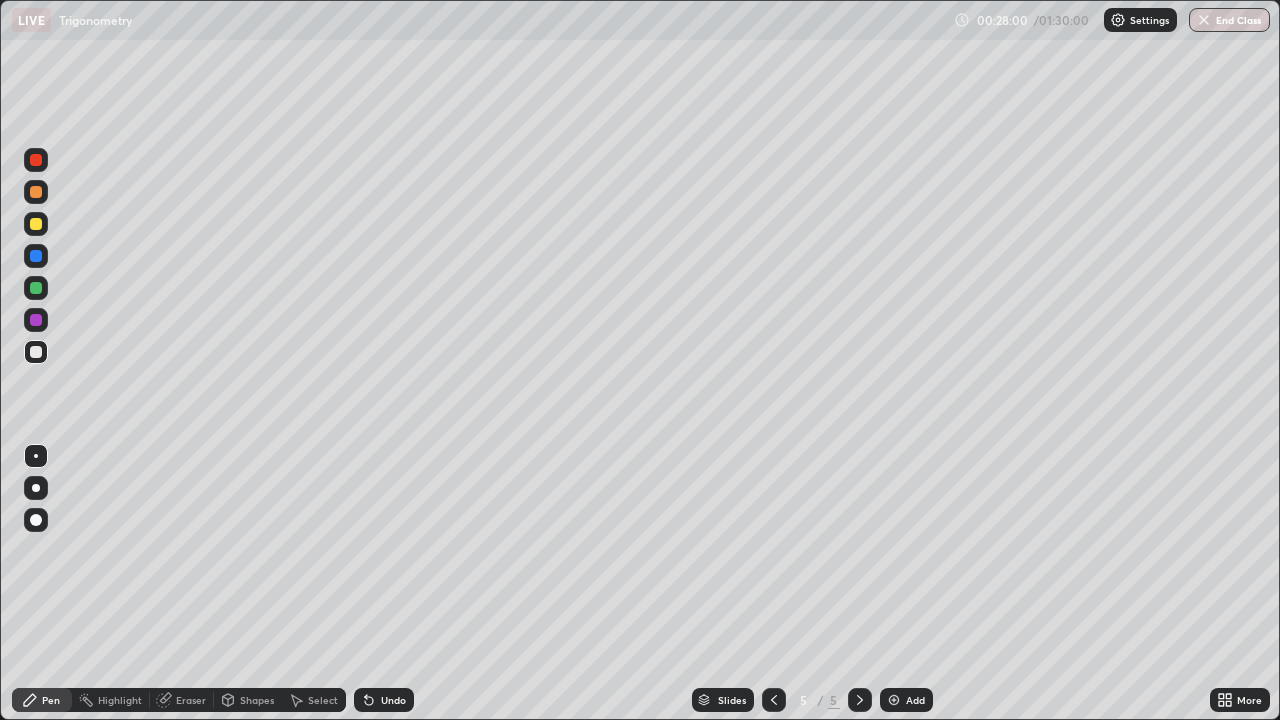 click at bounding box center [36, 160] 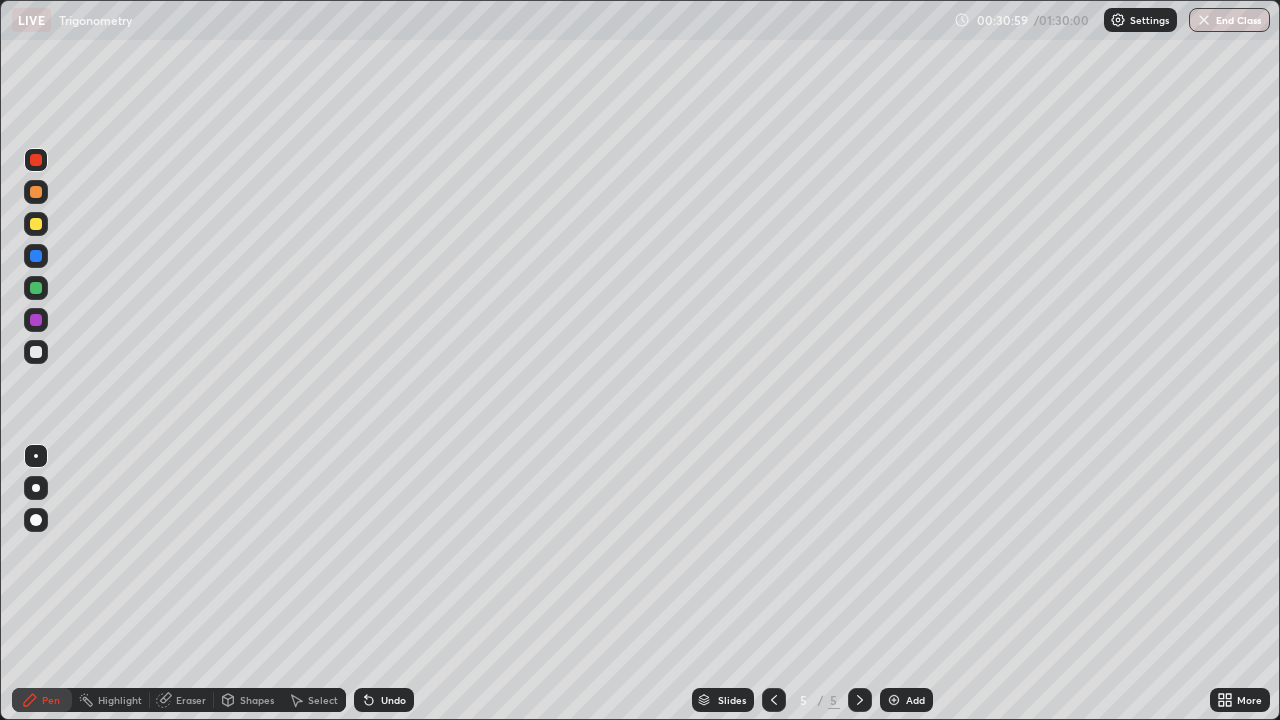 click on "Undo" at bounding box center [393, 700] 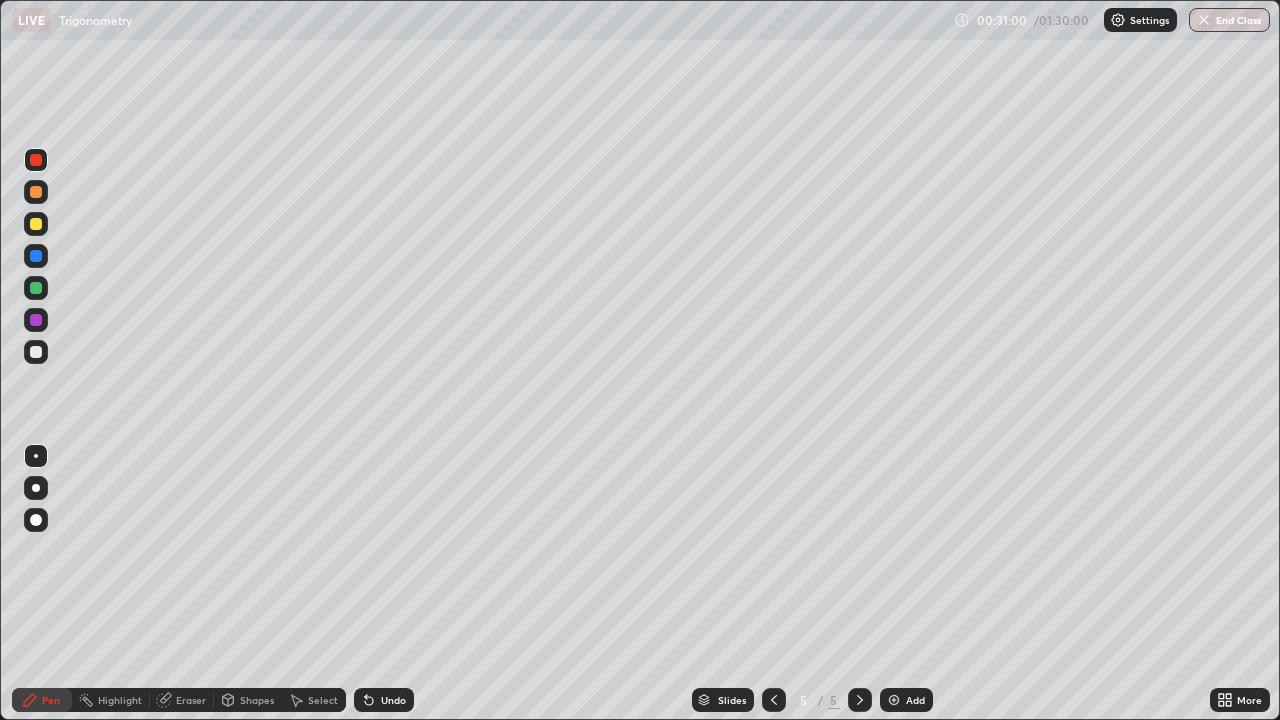 click on "Undo" at bounding box center [393, 700] 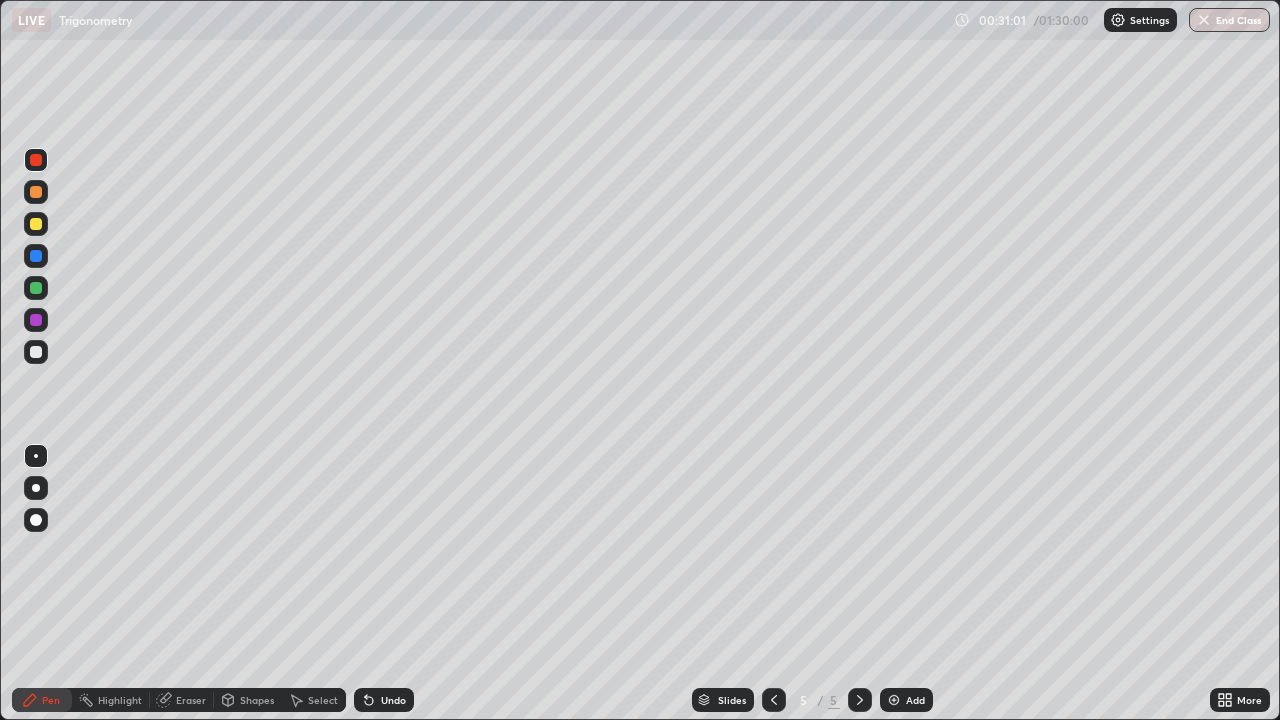 click on "Undo" at bounding box center [393, 700] 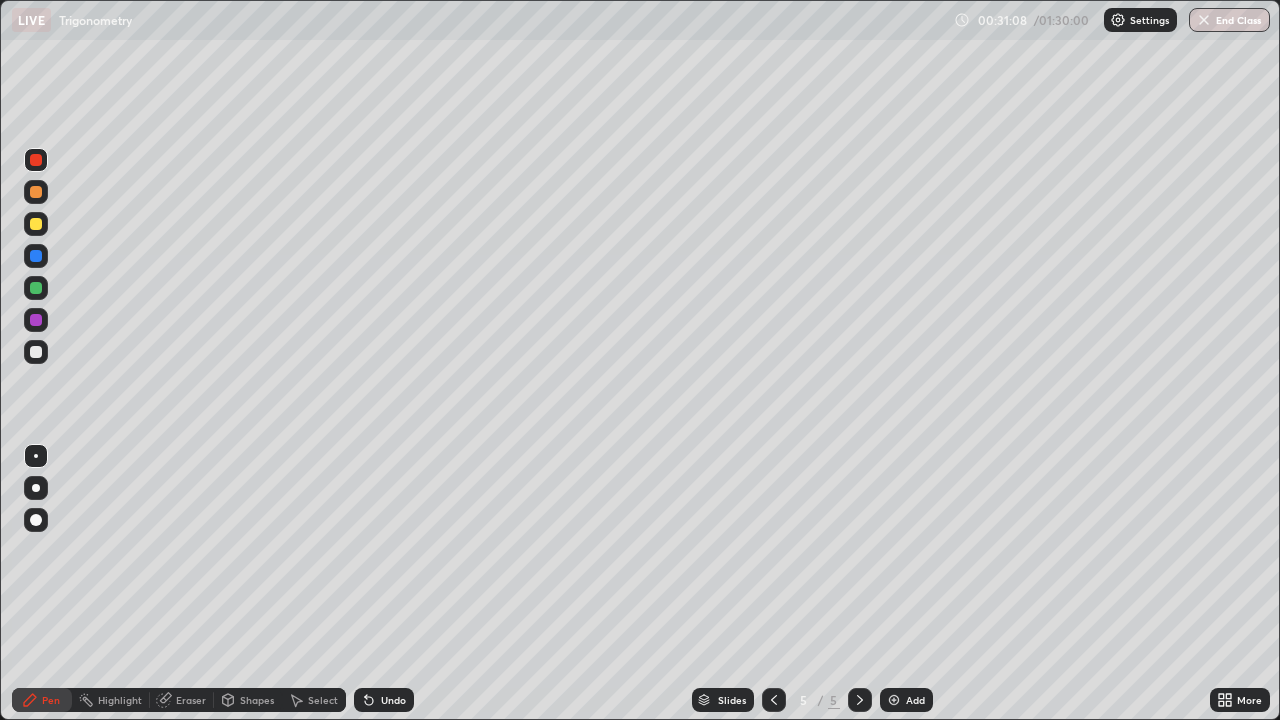 click on "Shapes" at bounding box center (257, 700) 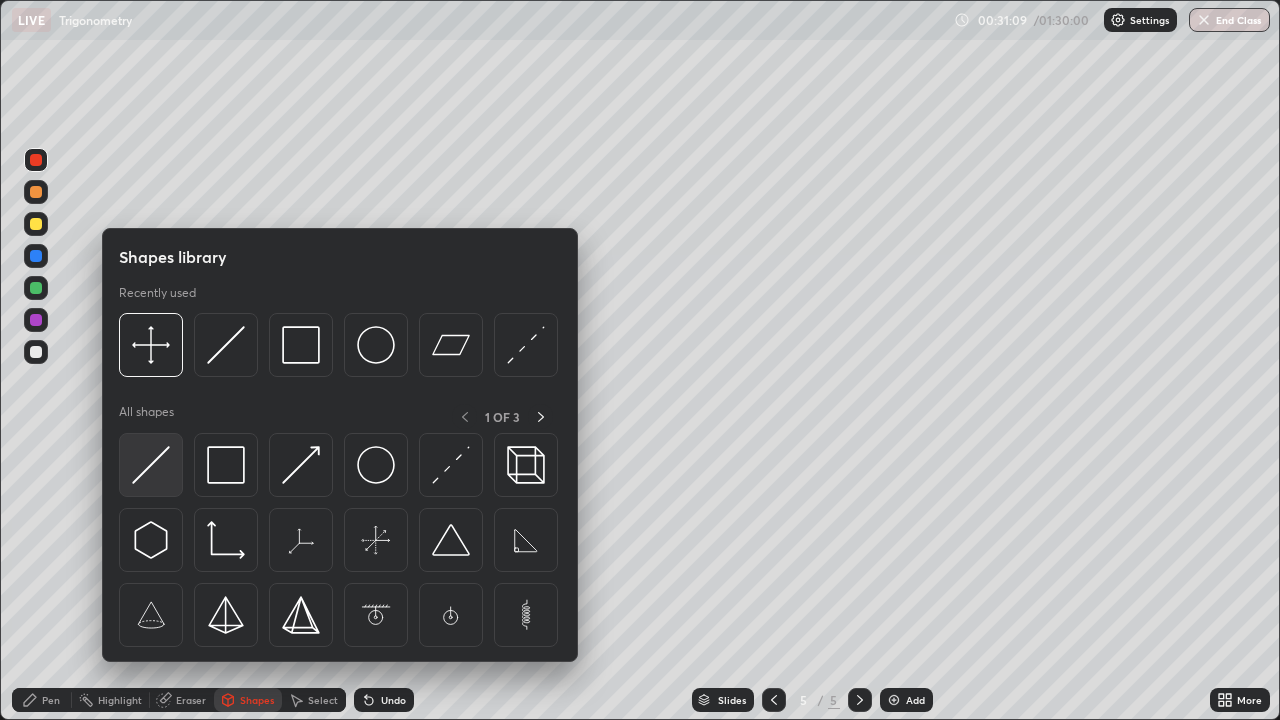 click at bounding box center [151, 465] 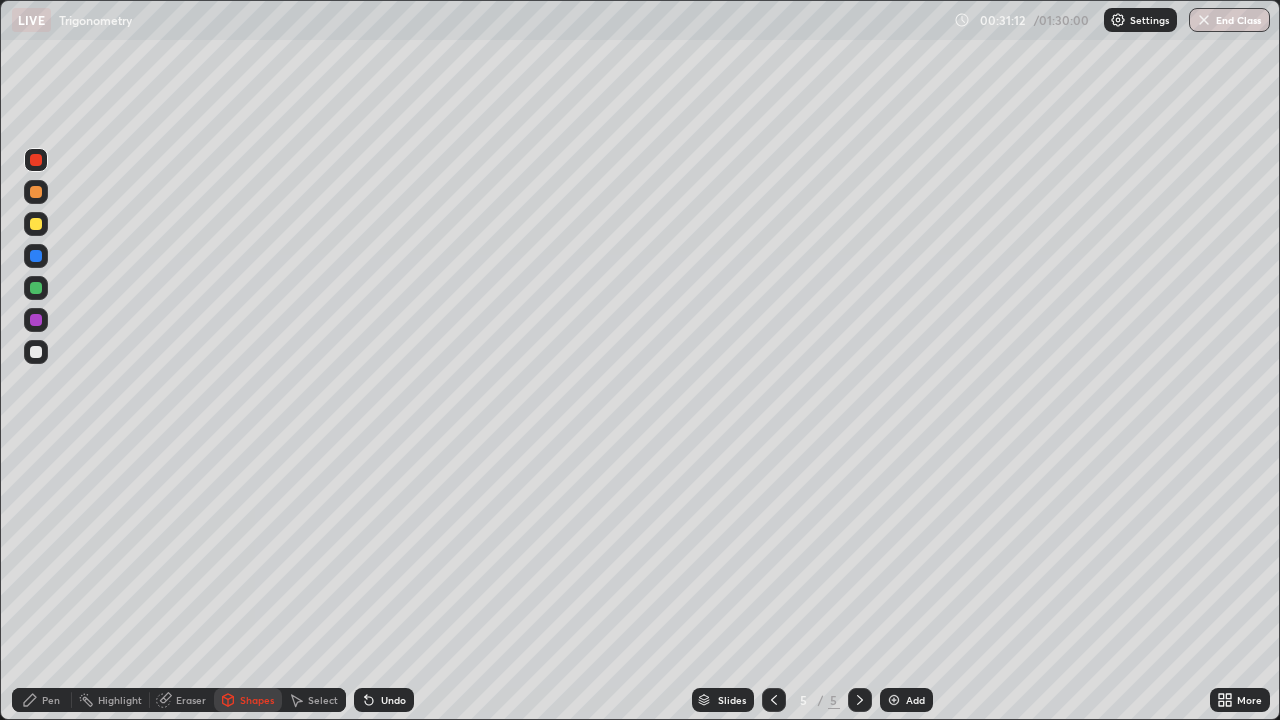 click on "Pen" at bounding box center (51, 700) 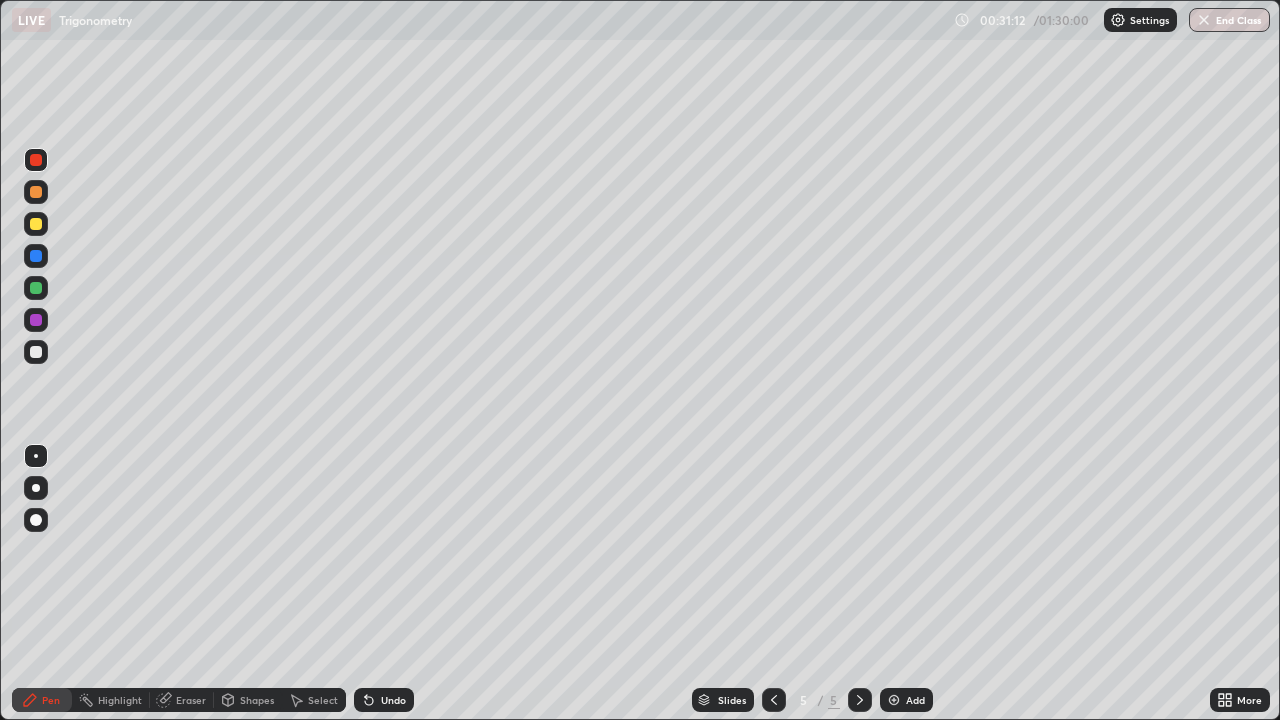 click at bounding box center [36, 352] 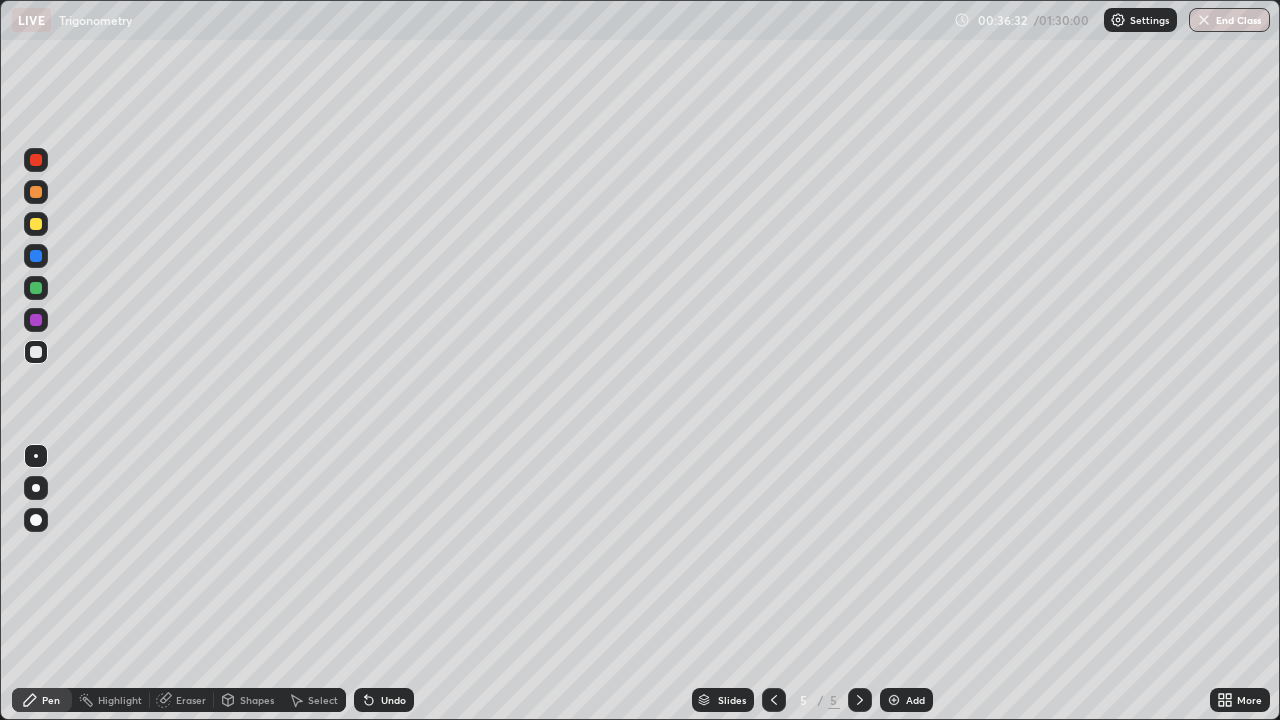 click at bounding box center [36, 224] 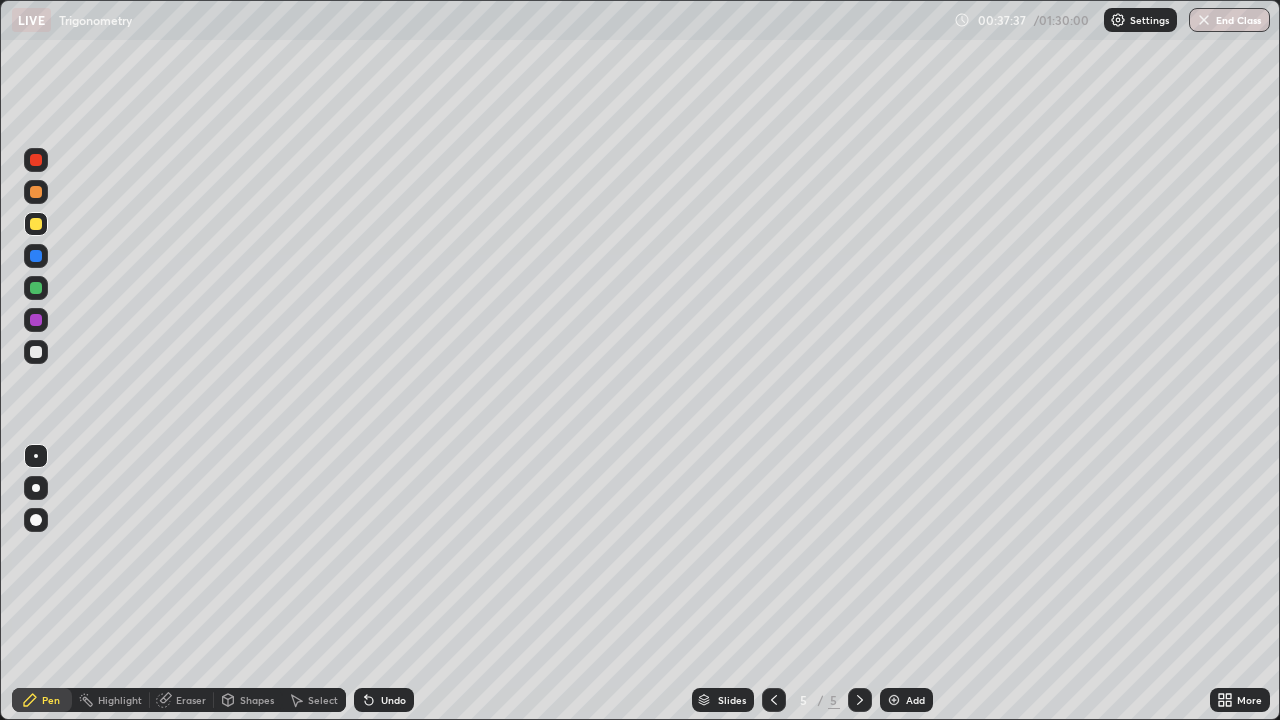 click on "Select" at bounding box center [323, 700] 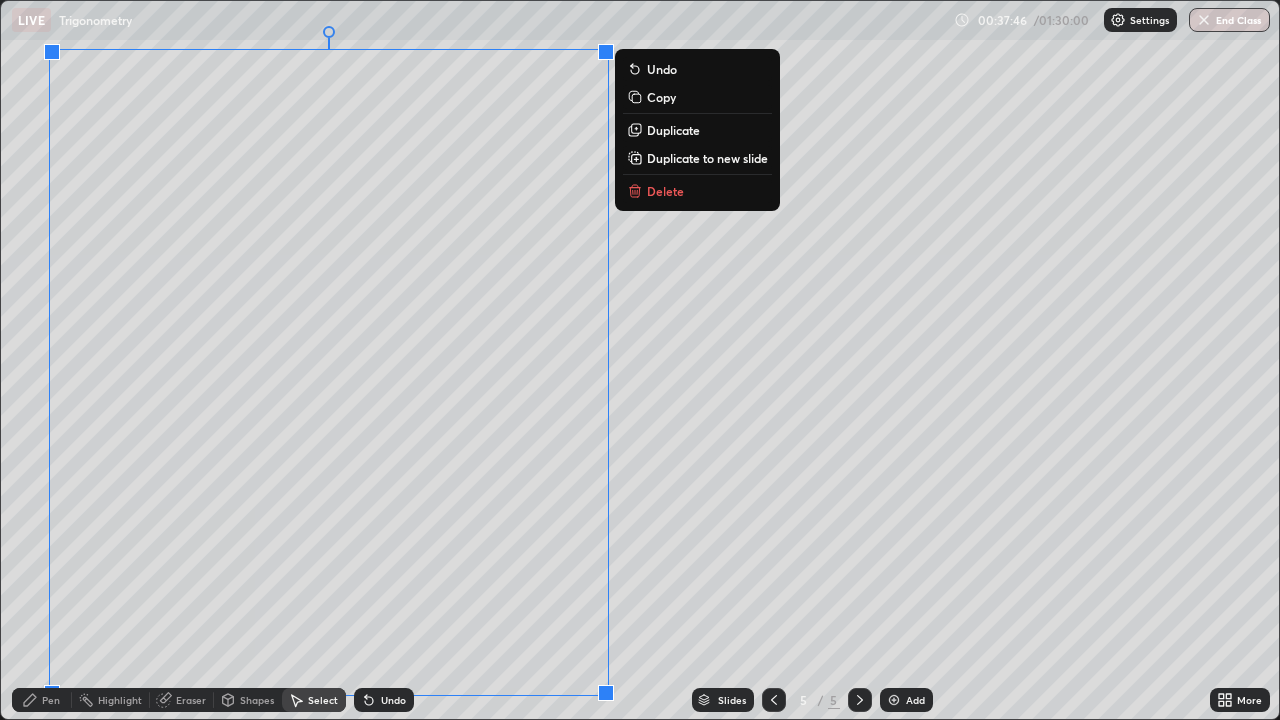 click on "0 ° Undo Copy Duplicate Duplicate to new slide Delete" at bounding box center (640, 360) 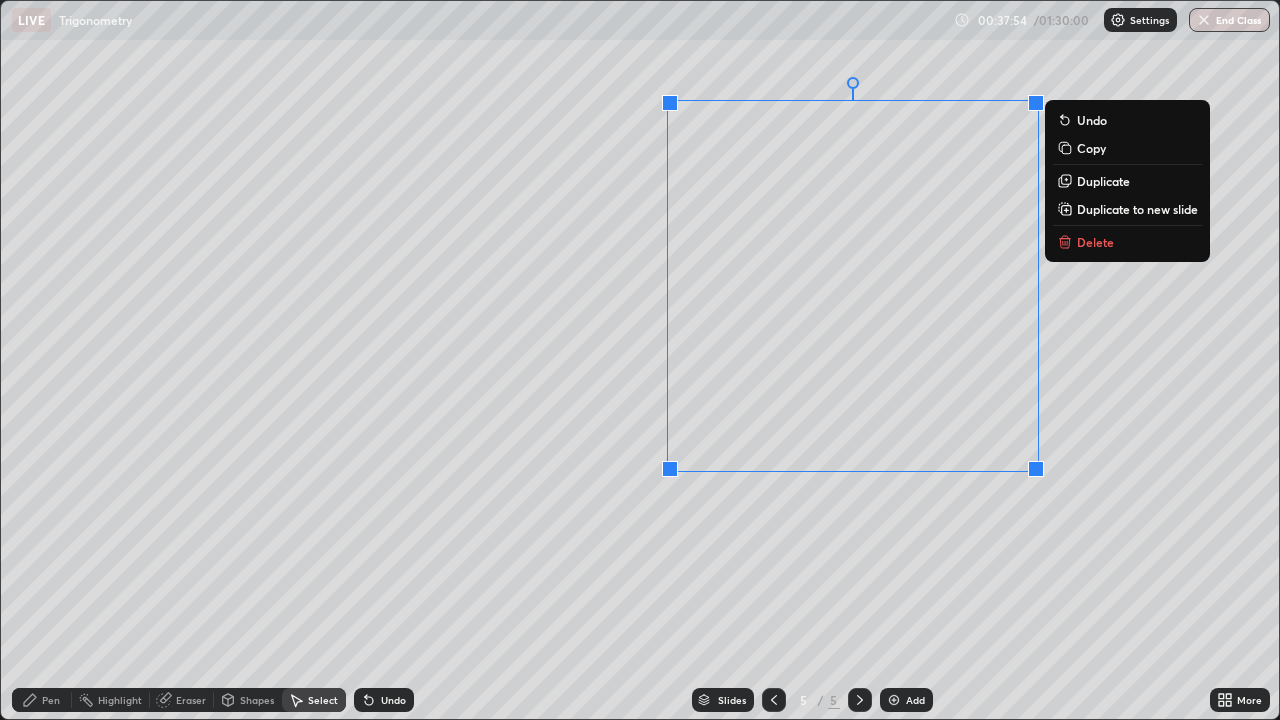 click on "0 ° Undo Copy Duplicate Duplicate to new slide Delete" at bounding box center (640, 360) 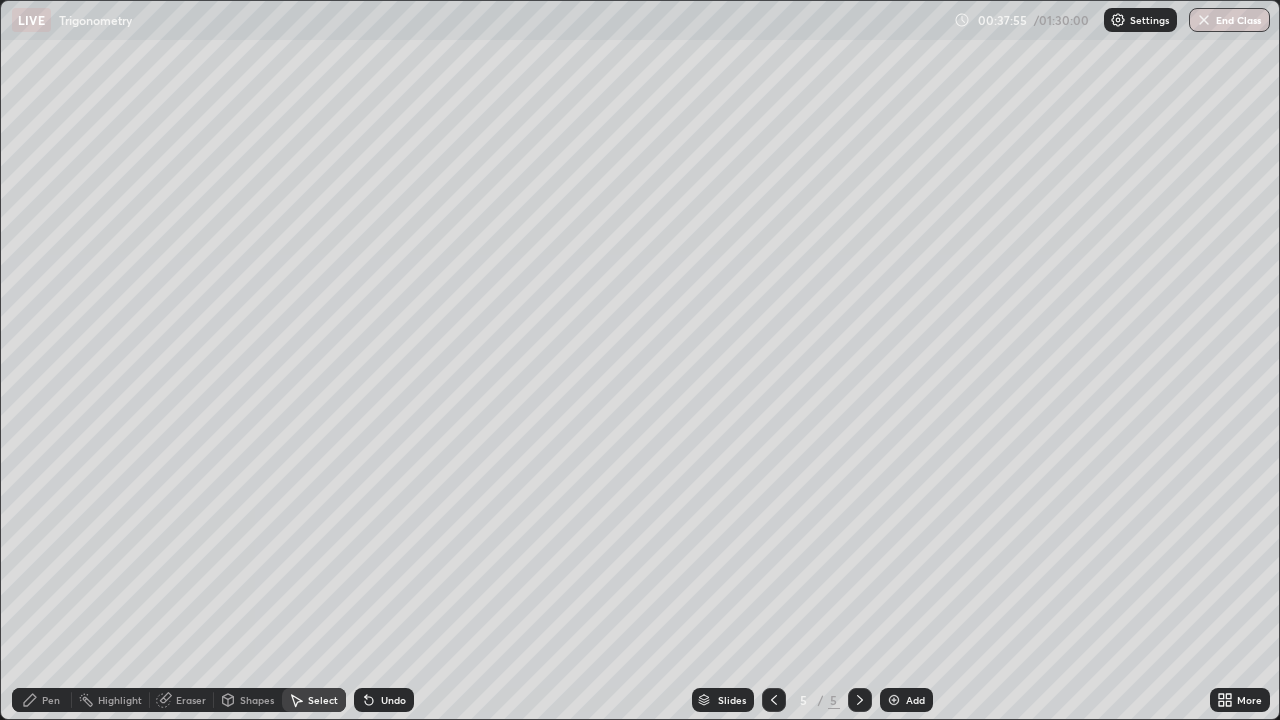 click on "Pen" at bounding box center [51, 700] 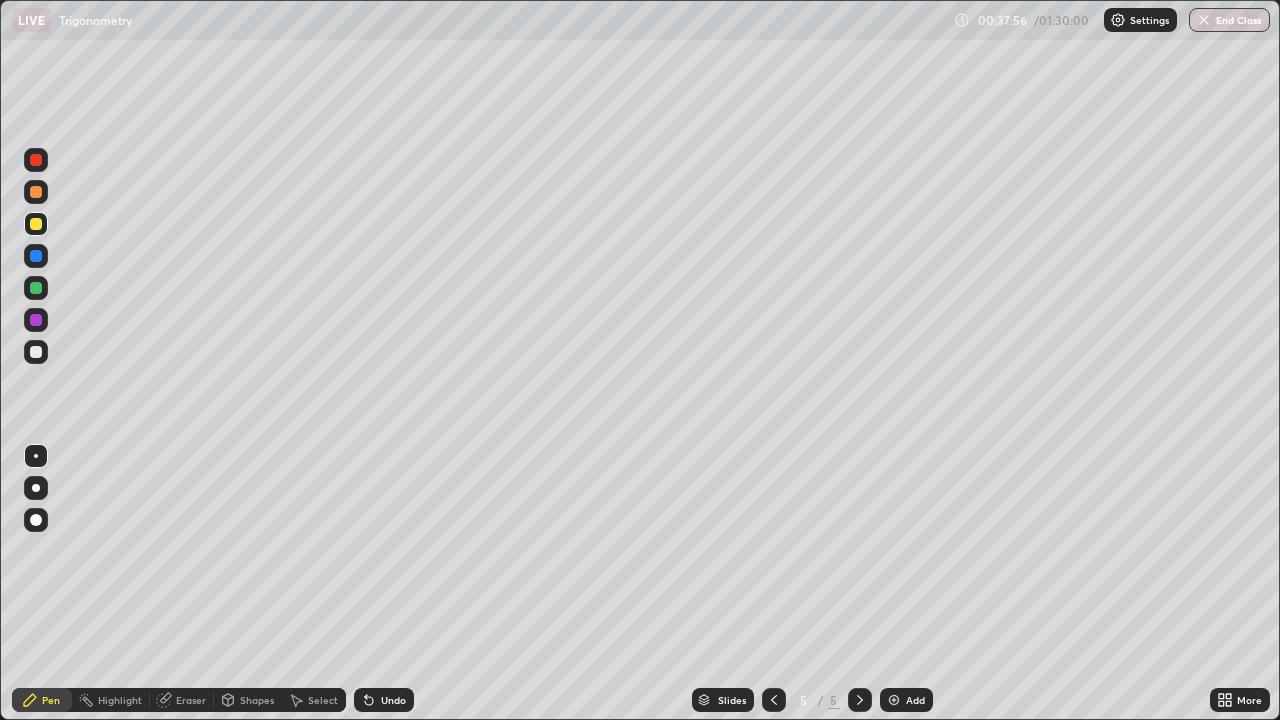 click at bounding box center [36, 288] 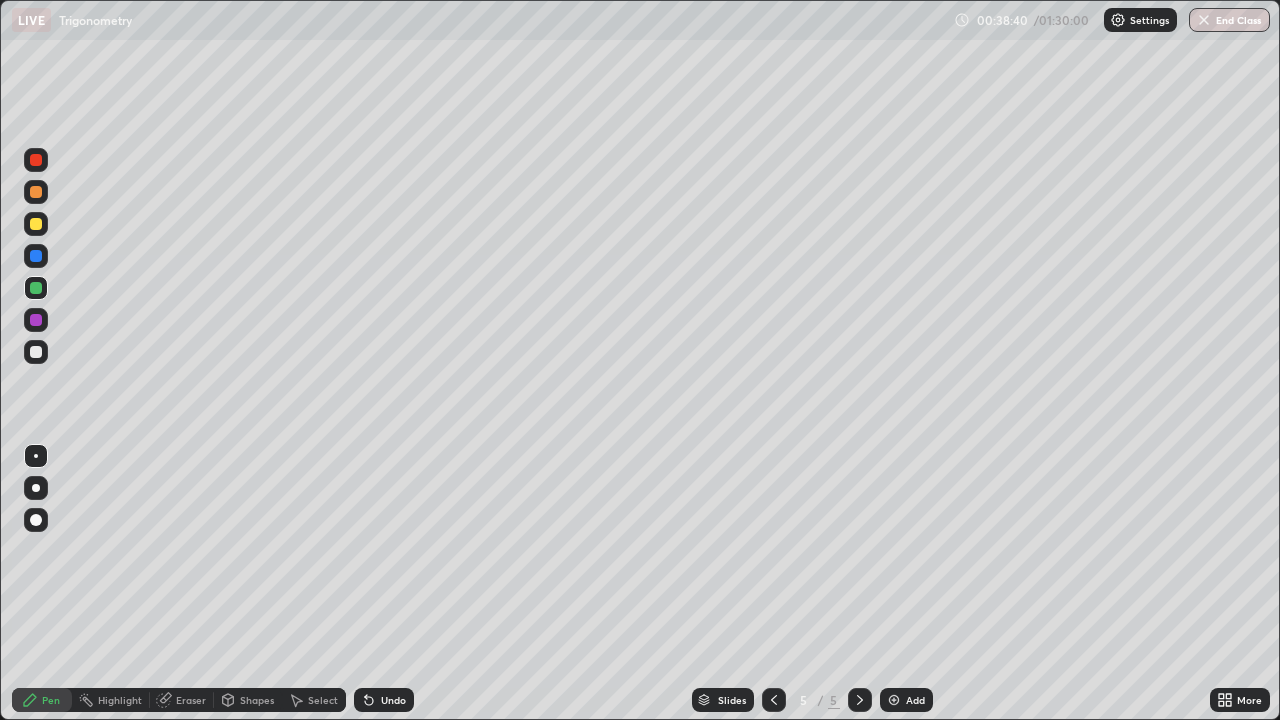click 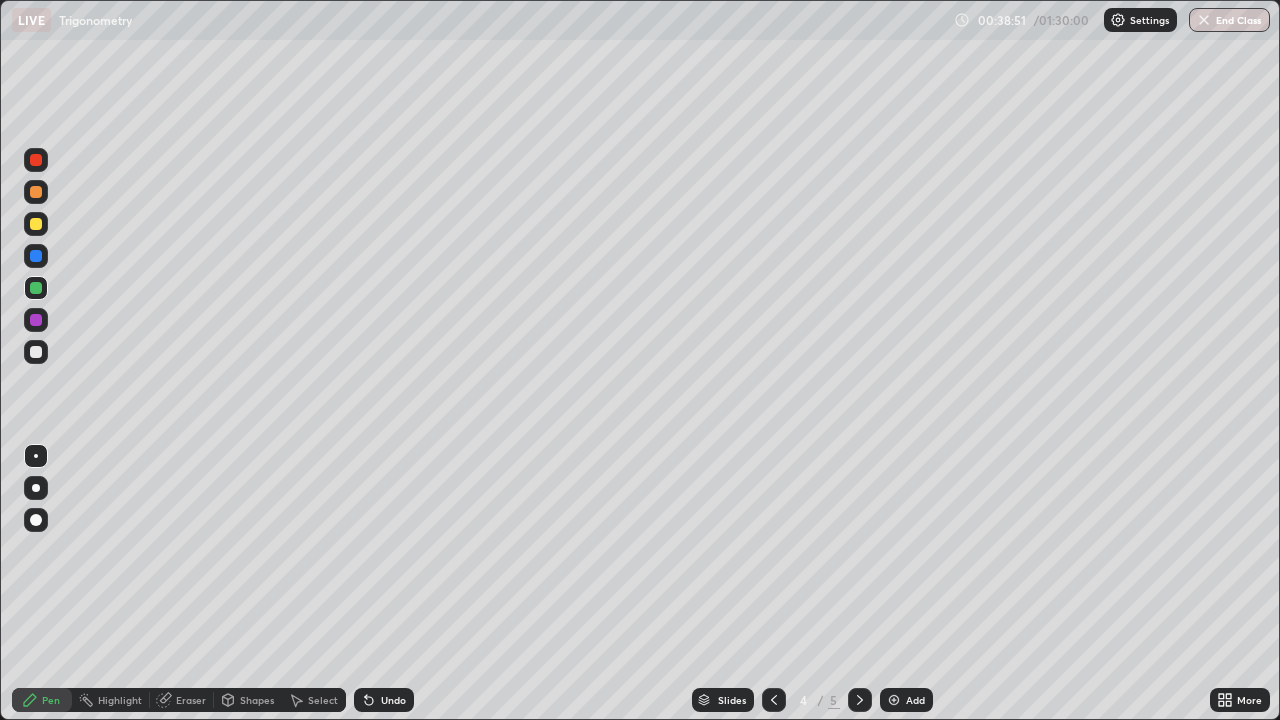 click 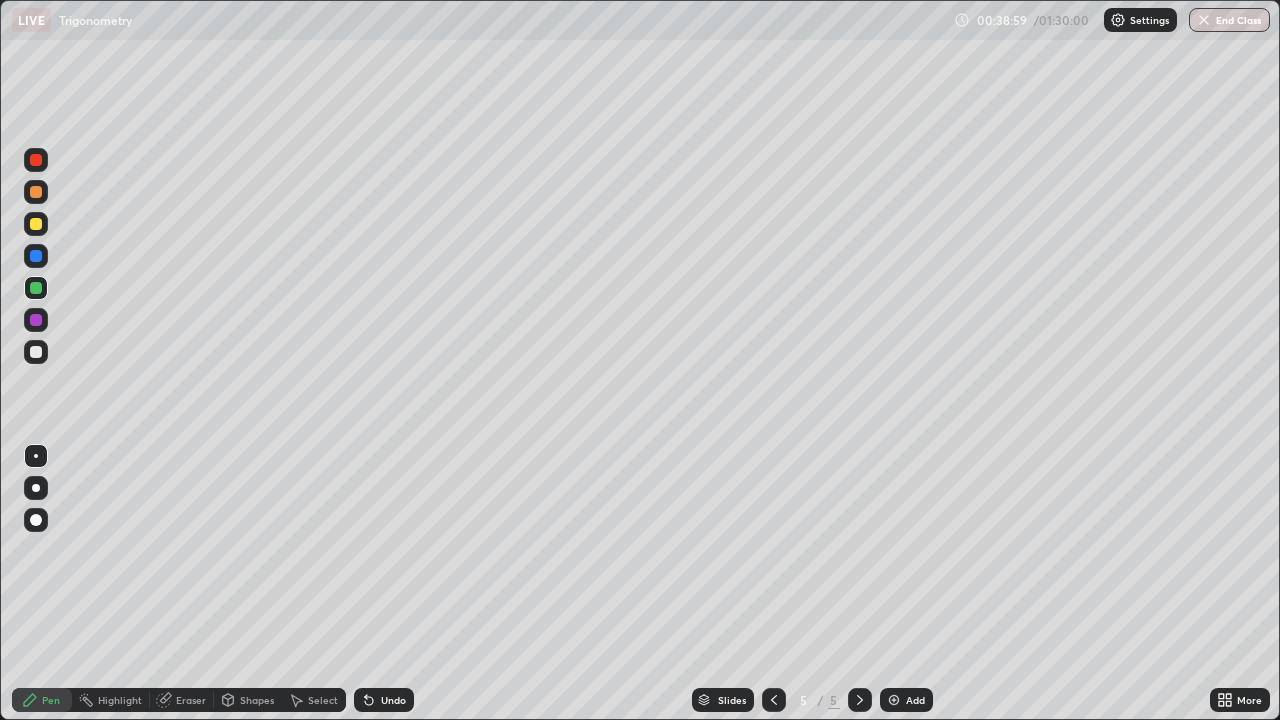 click 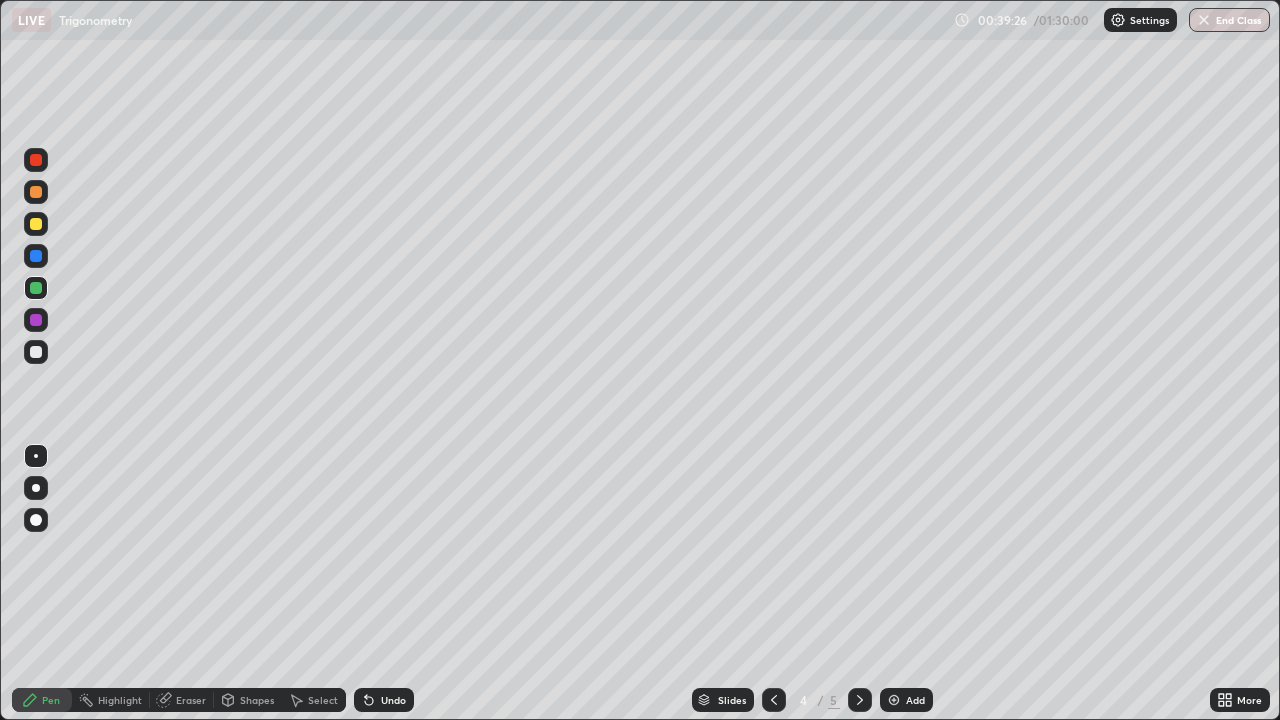 click at bounding box center (860, 700) 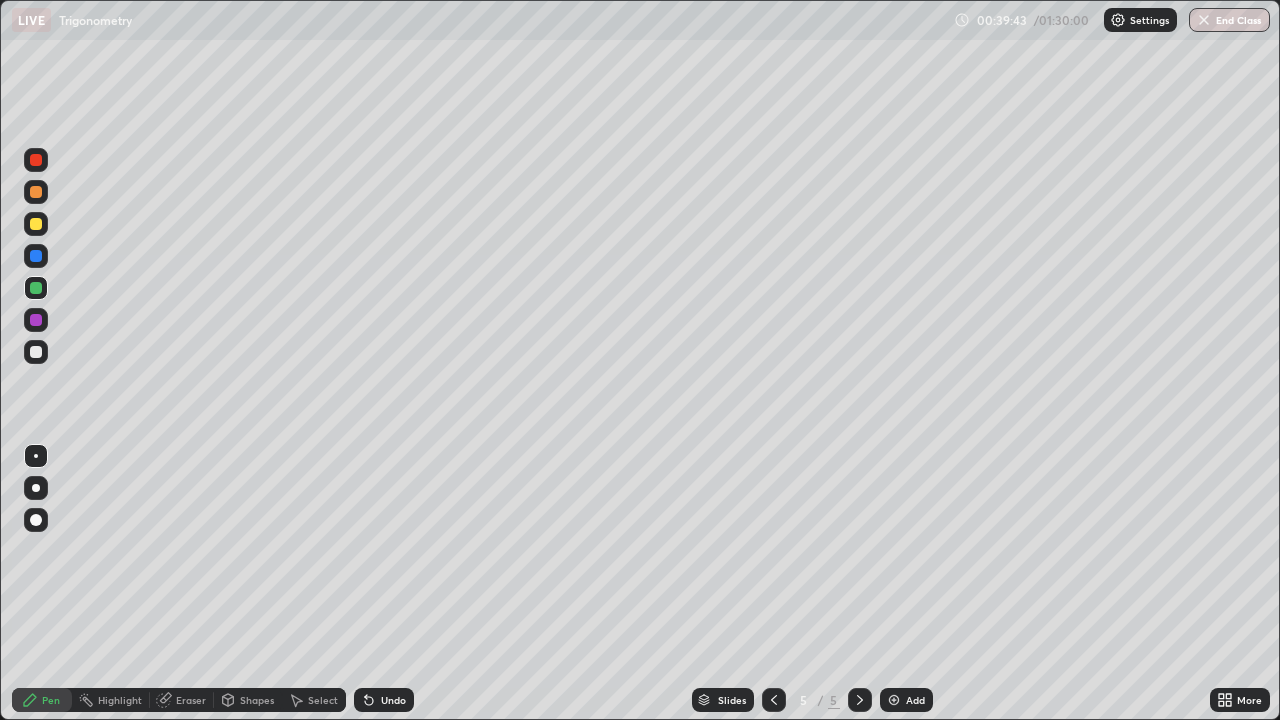 click at bounding box center (36, 352) 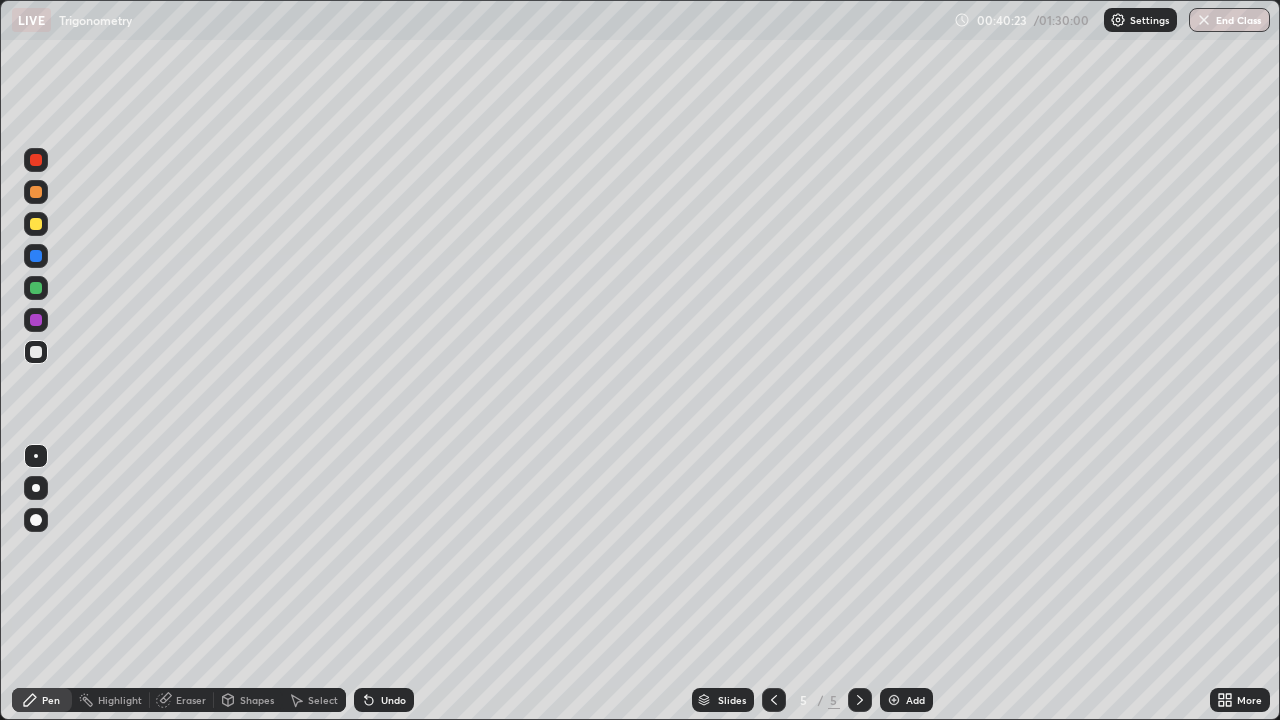 click on "Slides 5 / 5 Add" at bounding box center (812, 700) 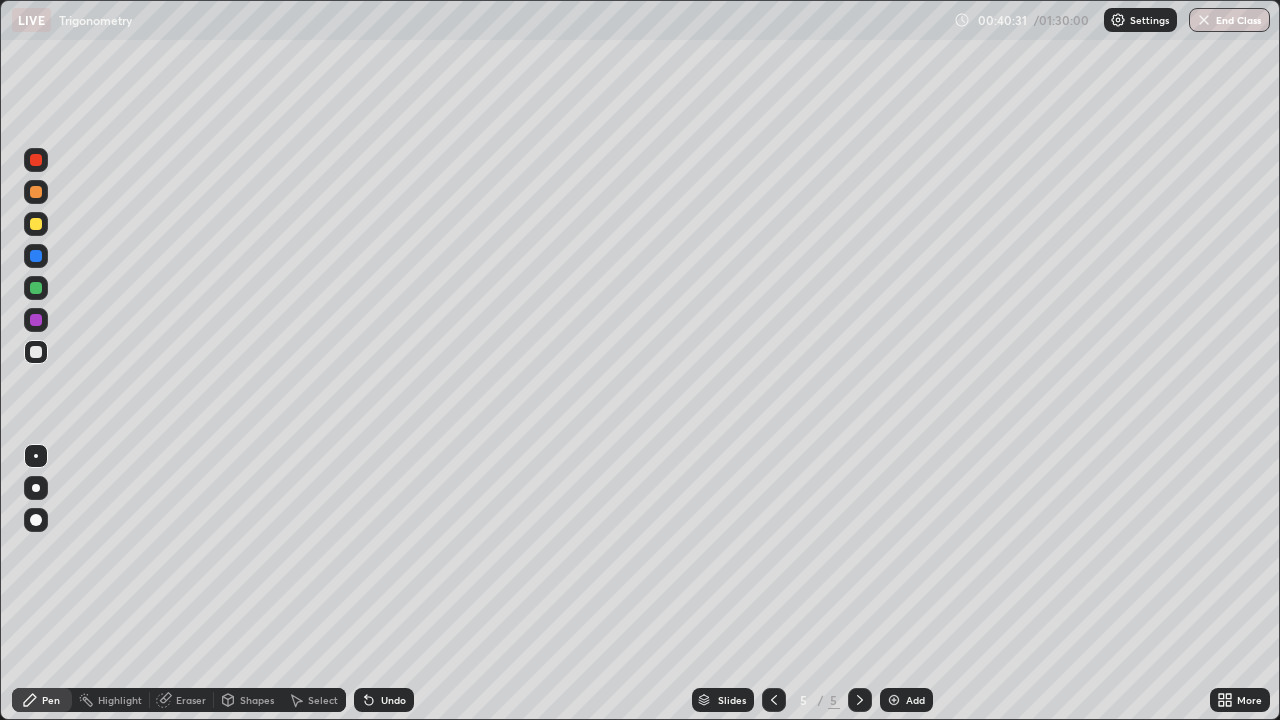 click 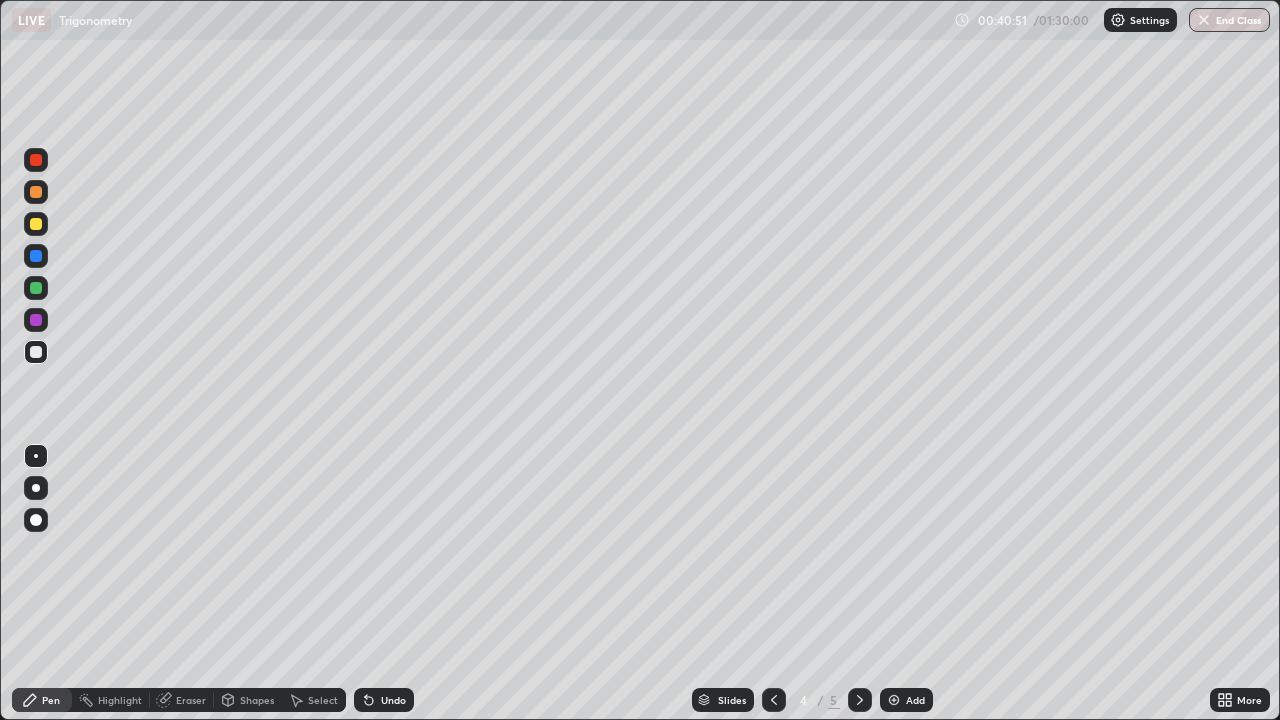 click 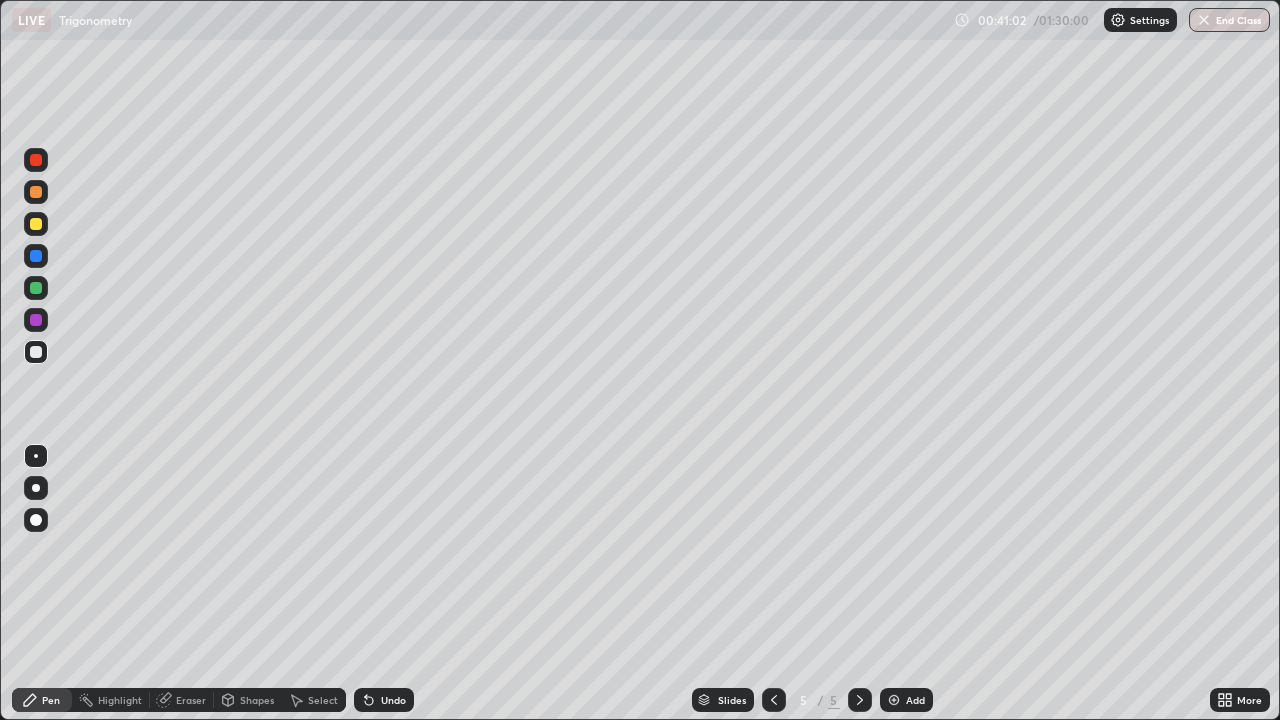 click 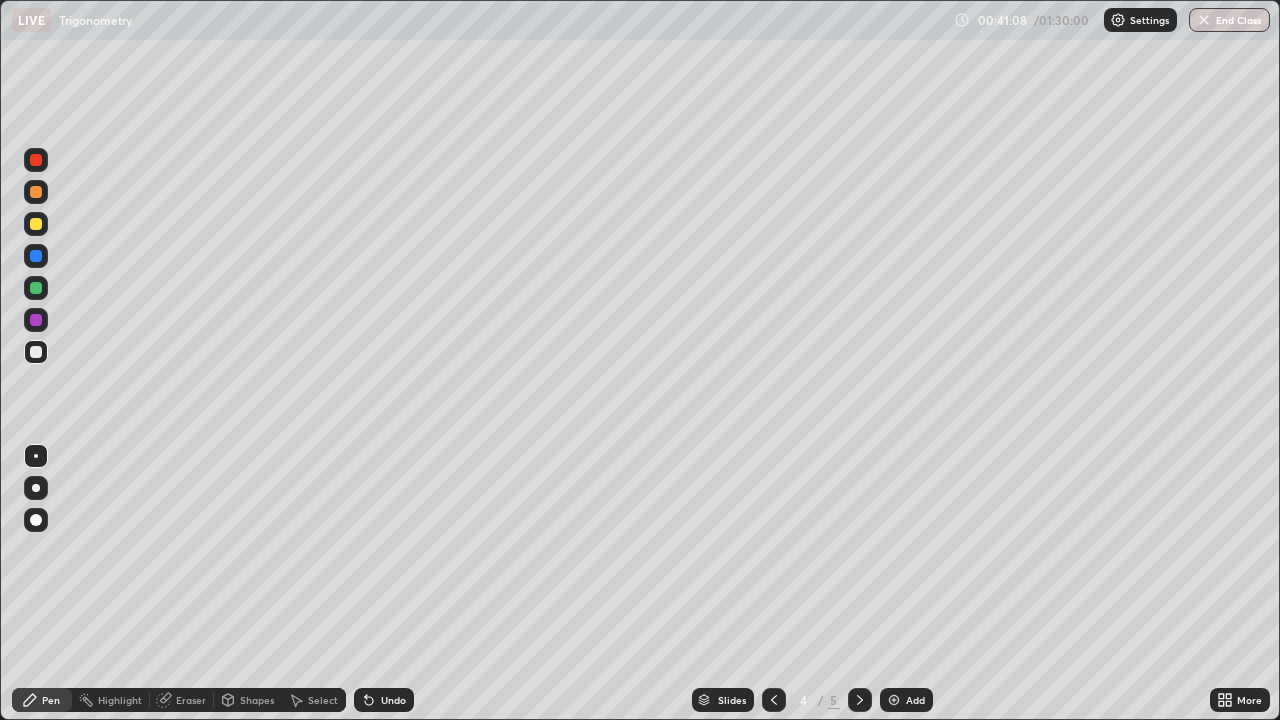 click at bounding box center (36, 160) 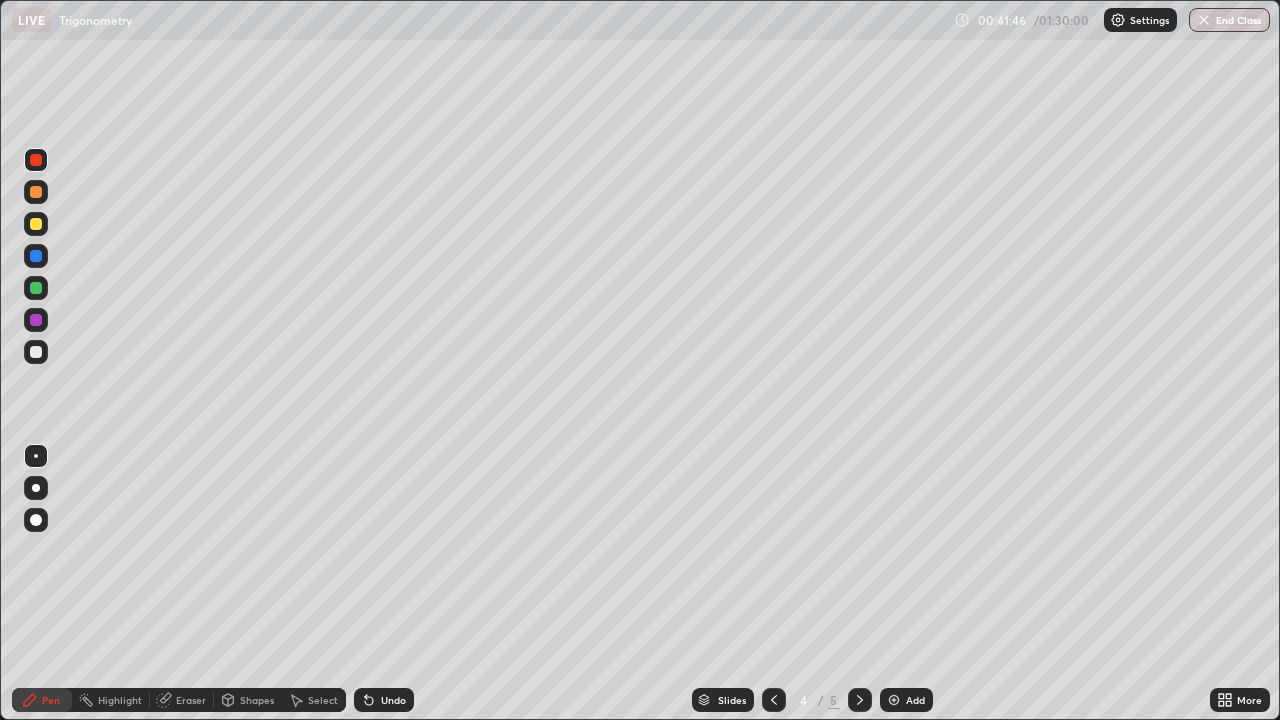 click 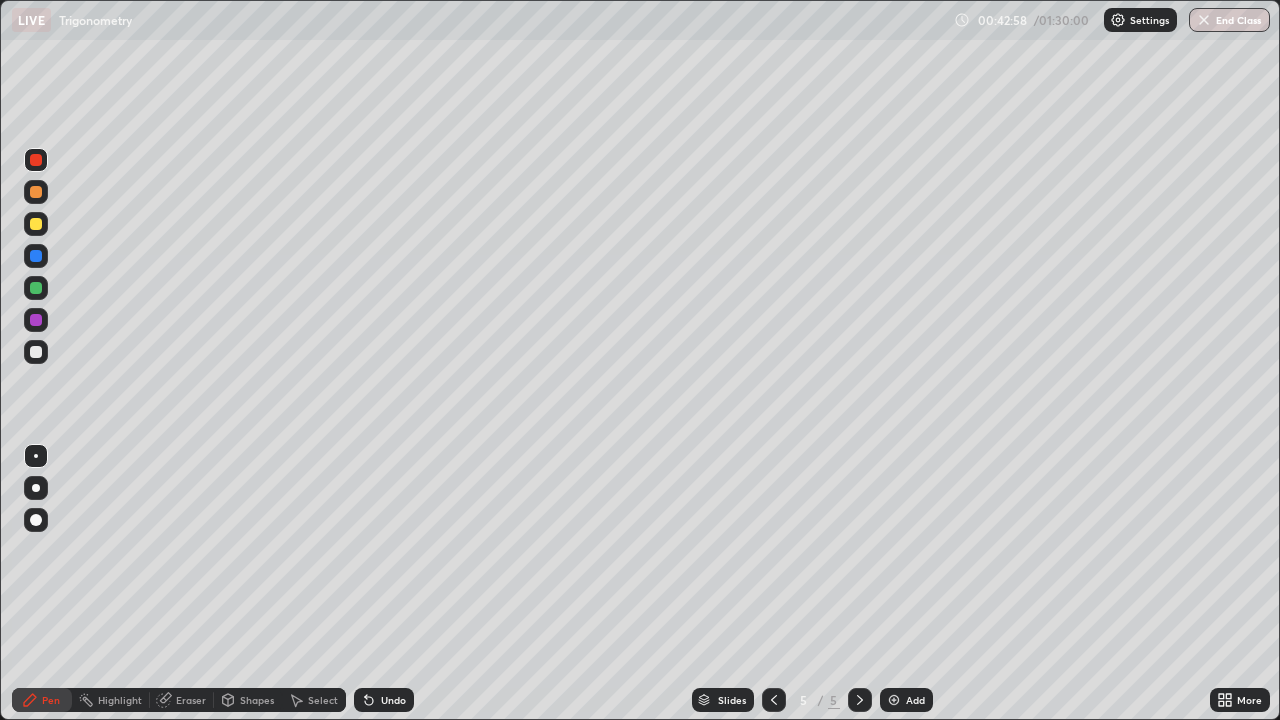 click at bounding box center [894, 700] 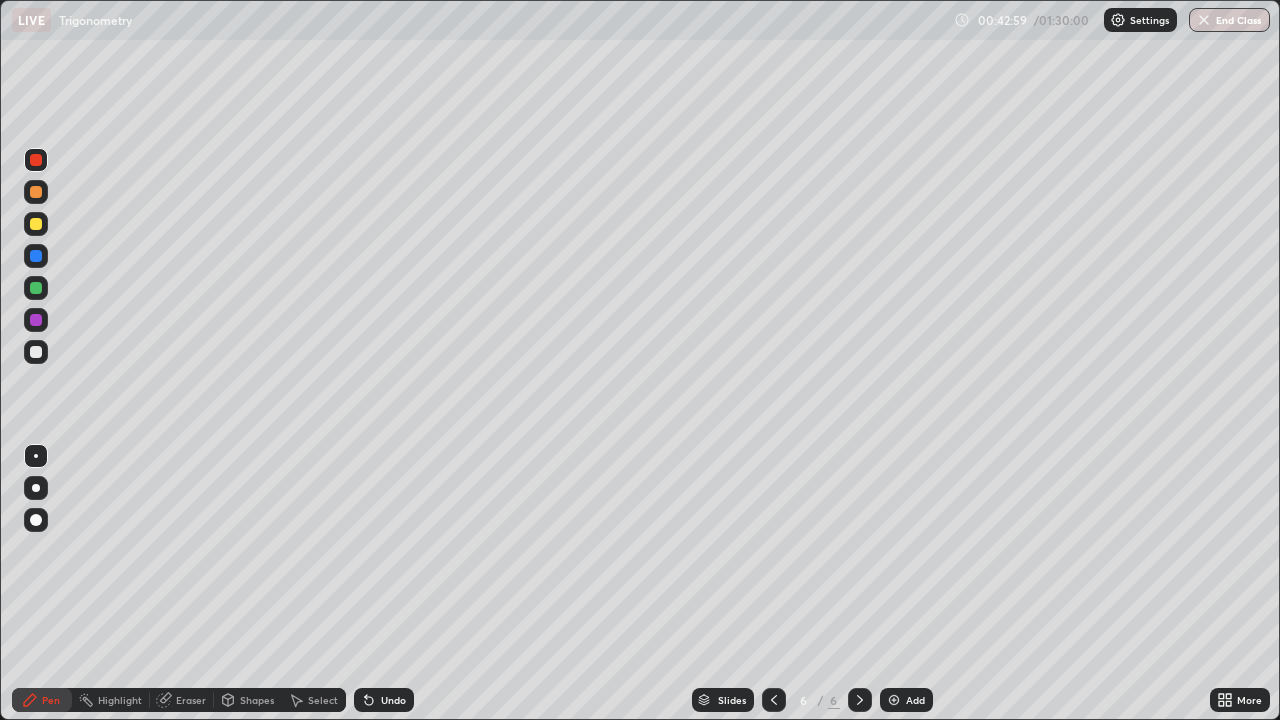 click on "Shapes" at bounding box center (257, 700) 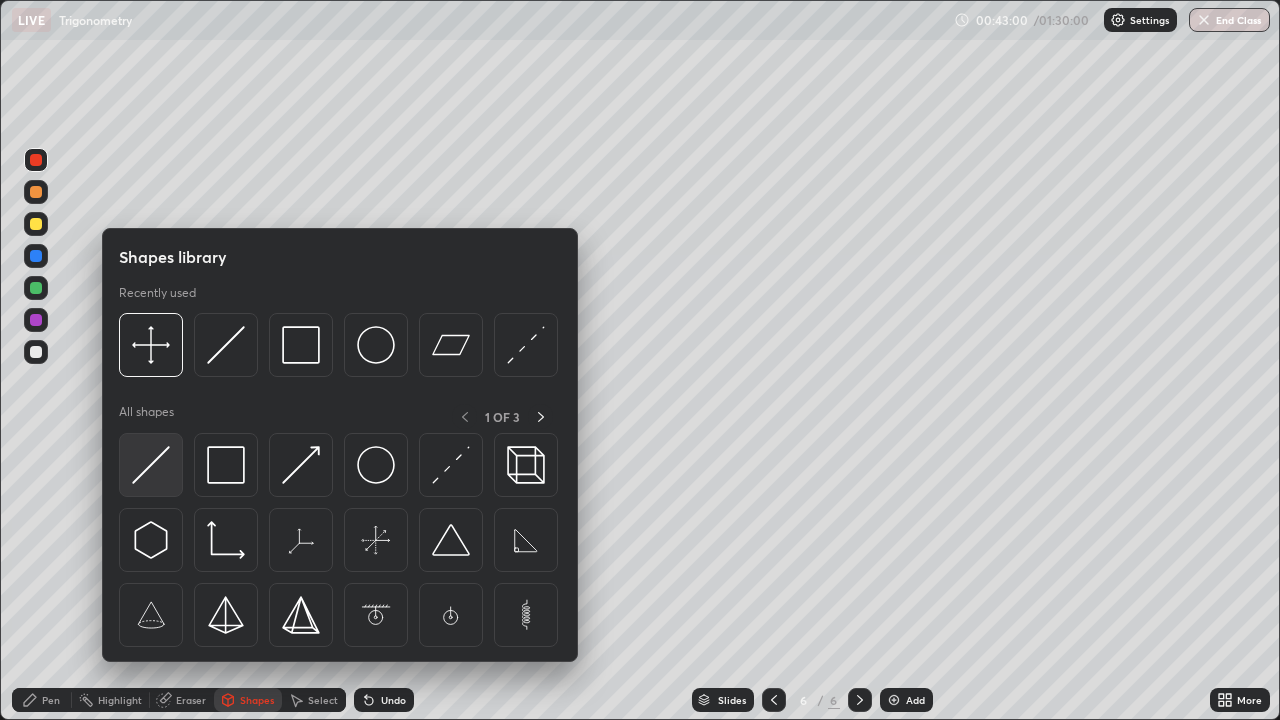 click at bounding box center (151, 465) 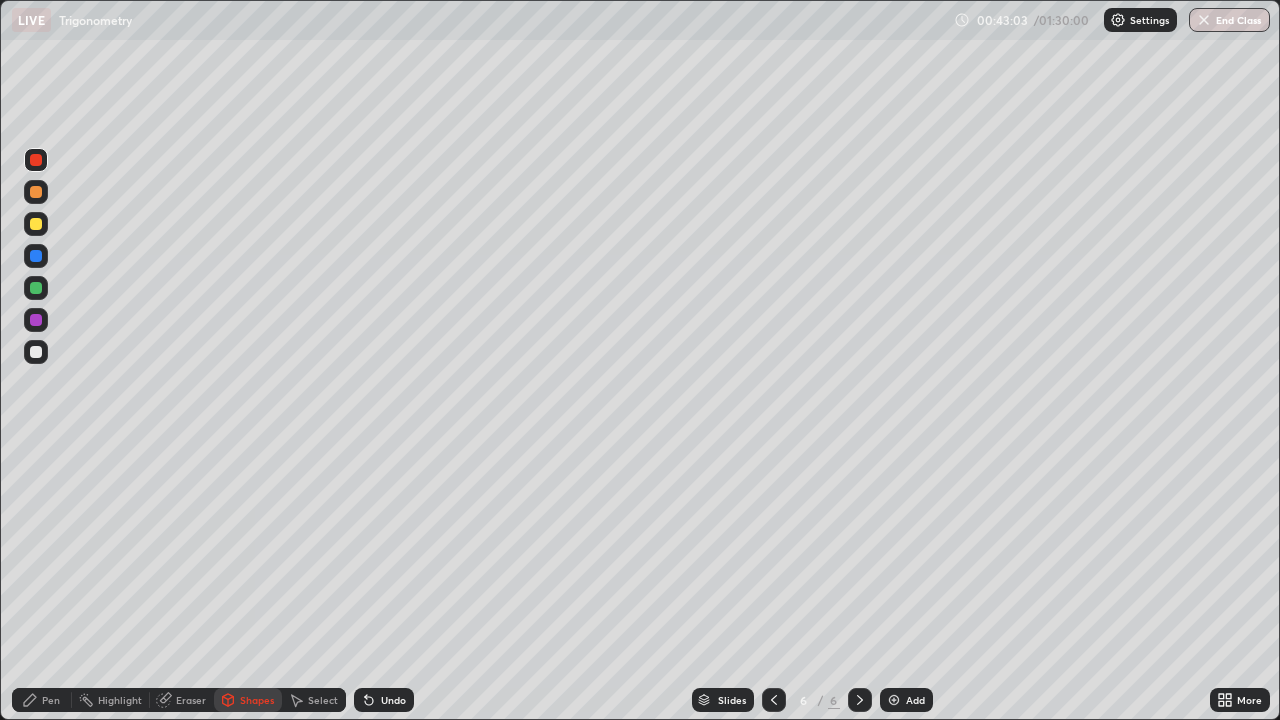 click on "Pen" at bounding box center [51, 700] 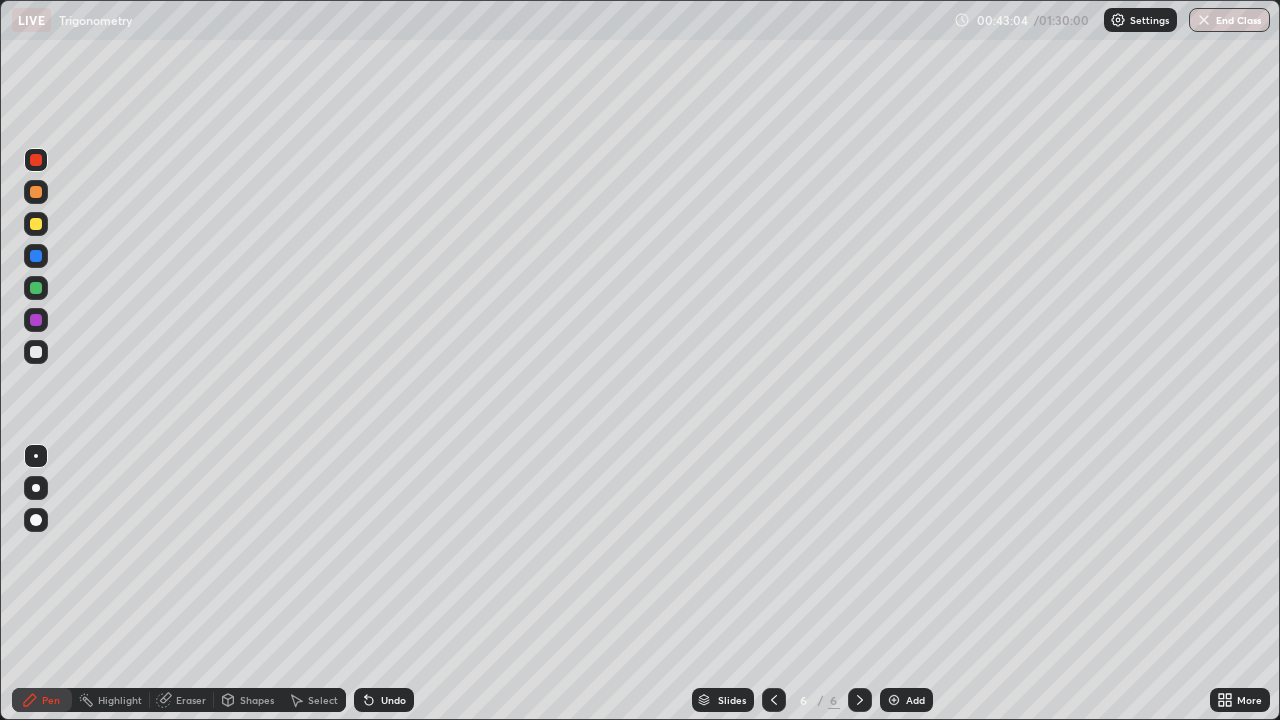 click at bounding box center (36, 352) 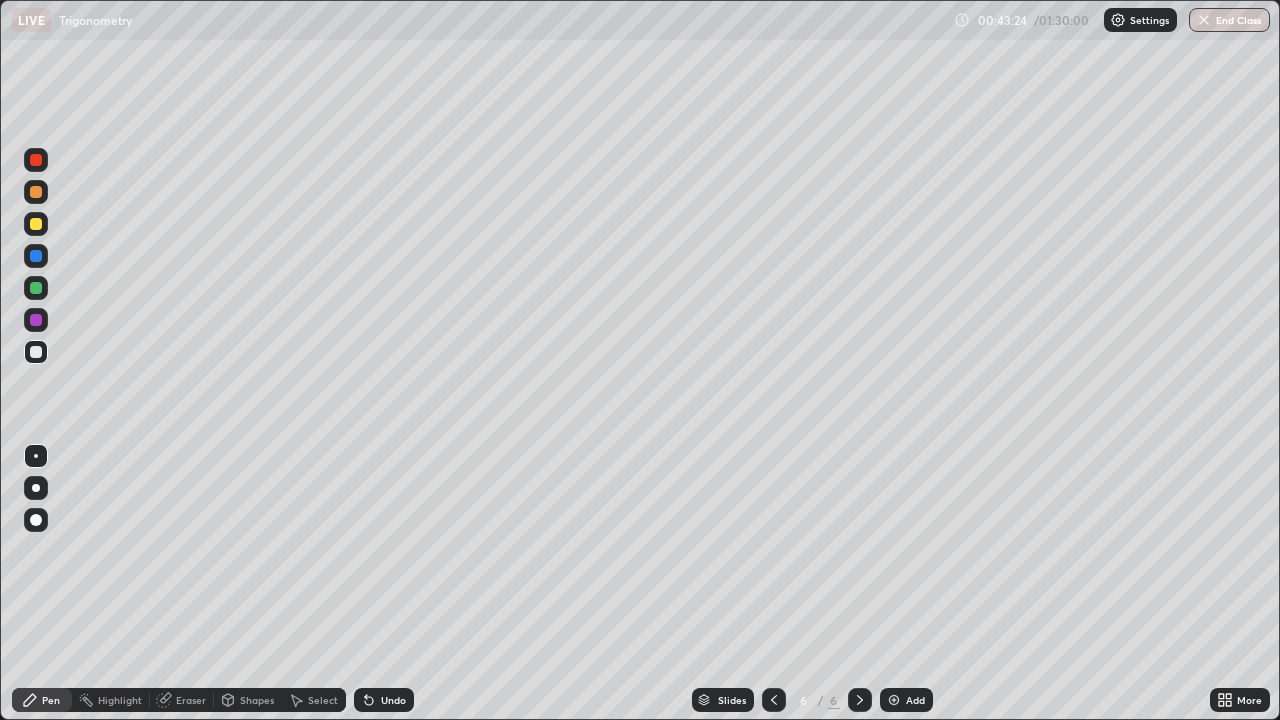 click at bounding box center [36, 224] 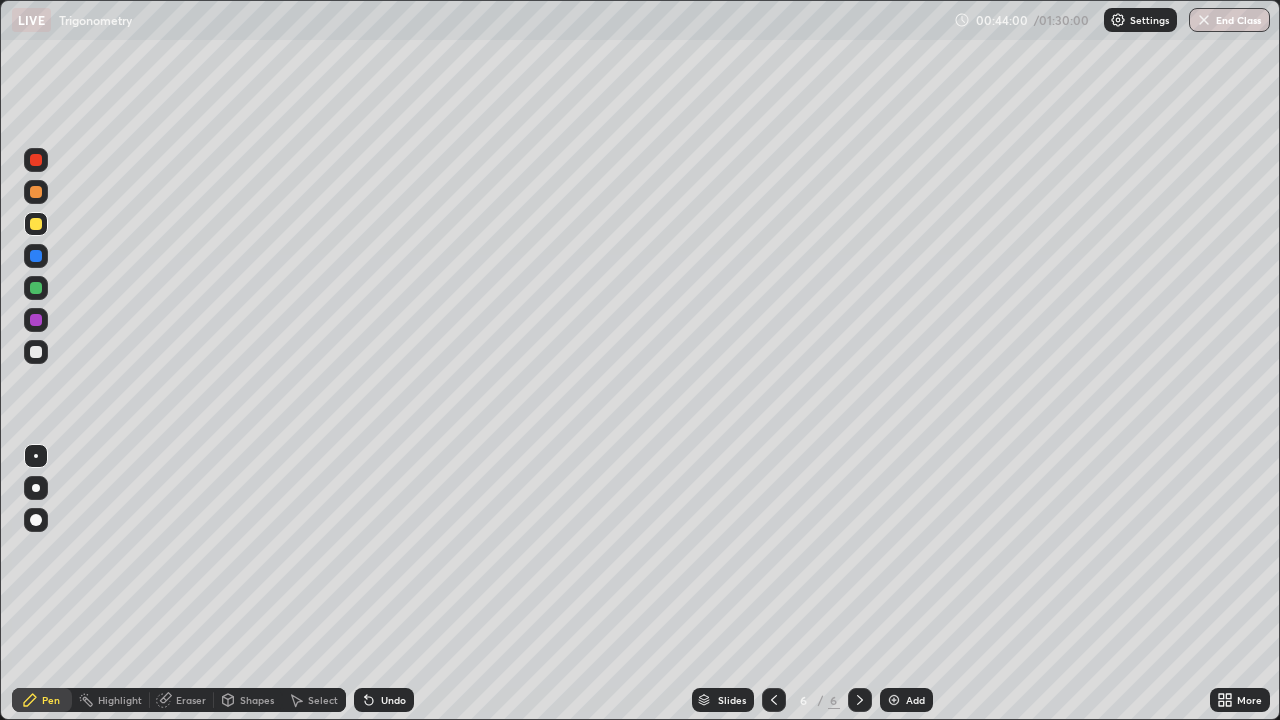 click at bounding box center (36, 352) 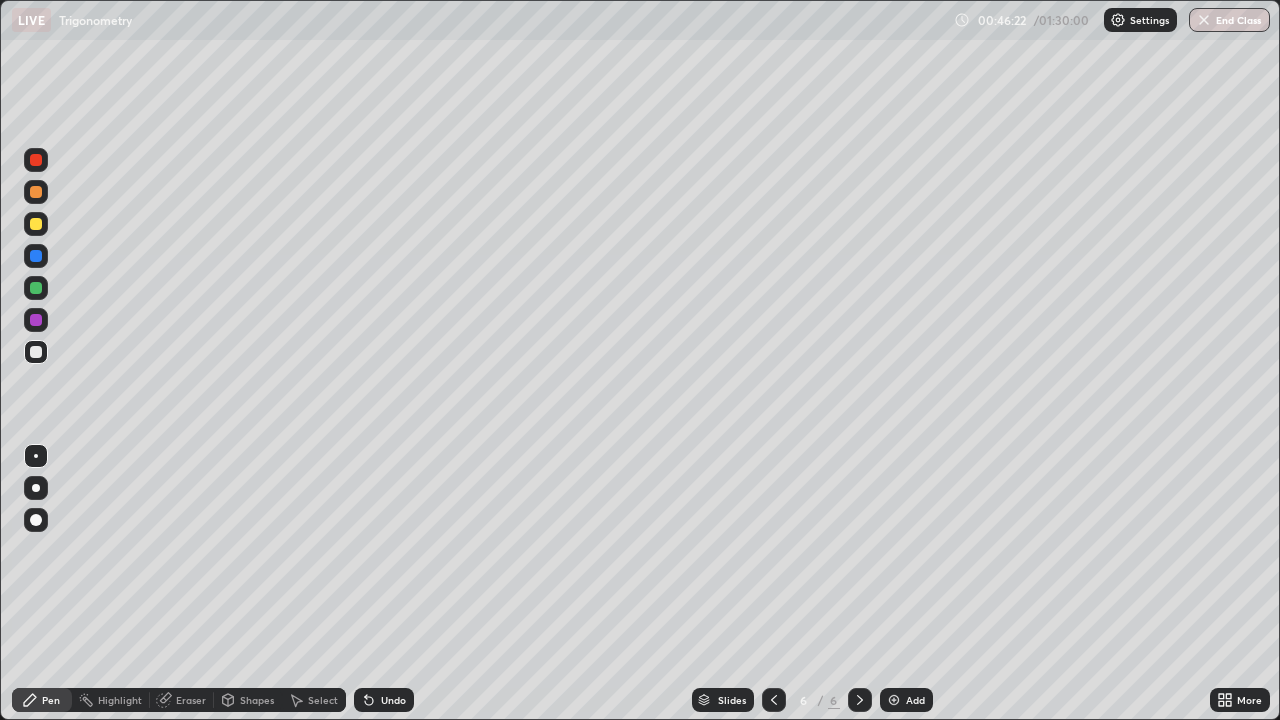click at bounding box center [36, 224] 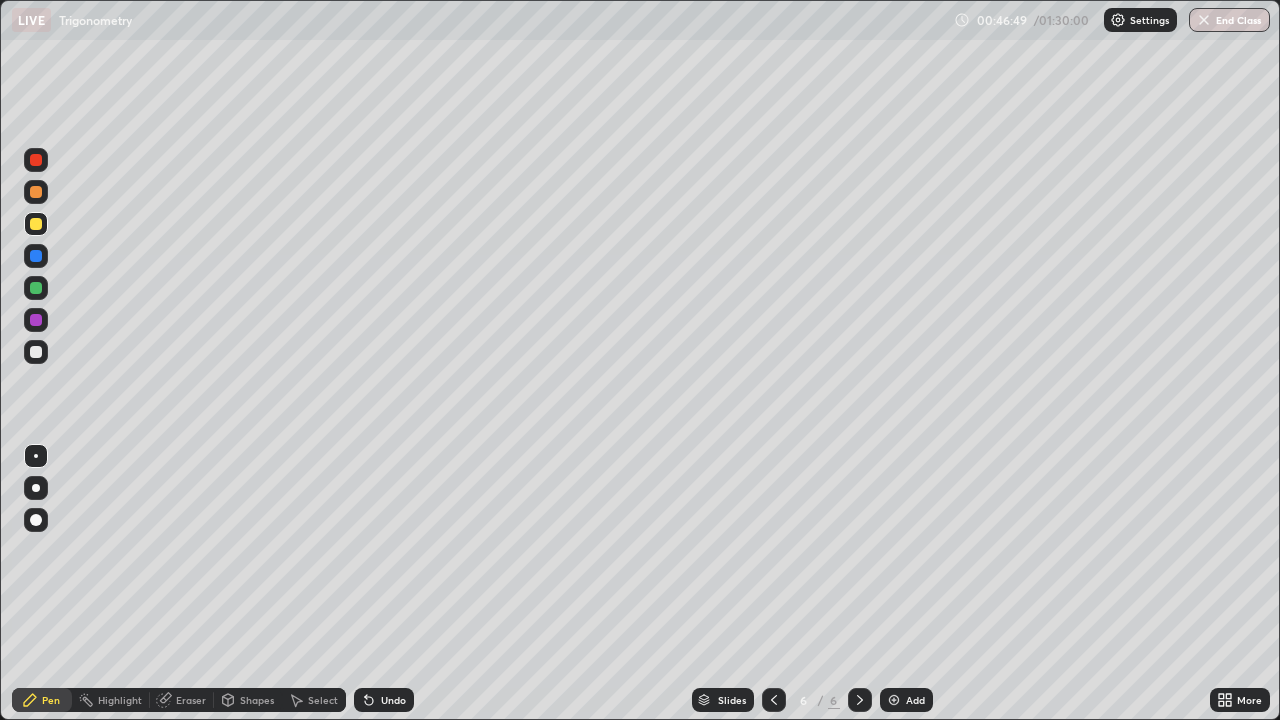 click on "Eraser" at bounding box center (191, 700) 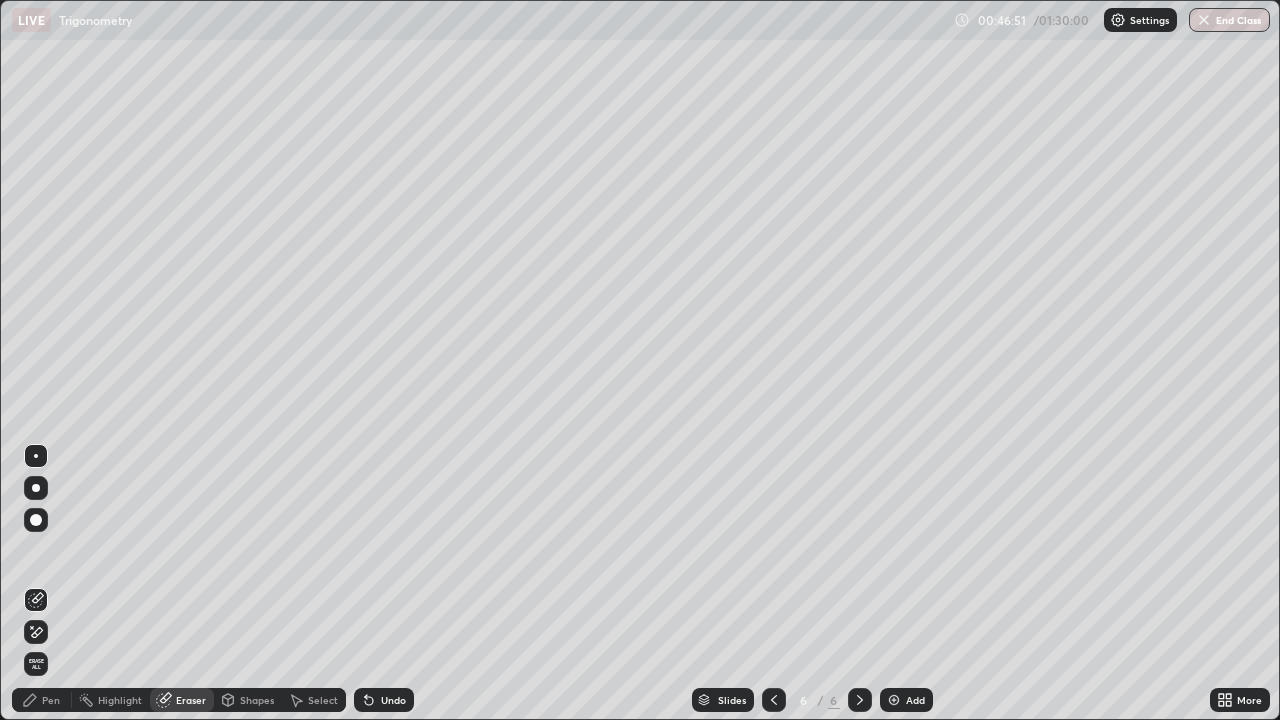 click on "Pen" at bounding box center [42, 700] 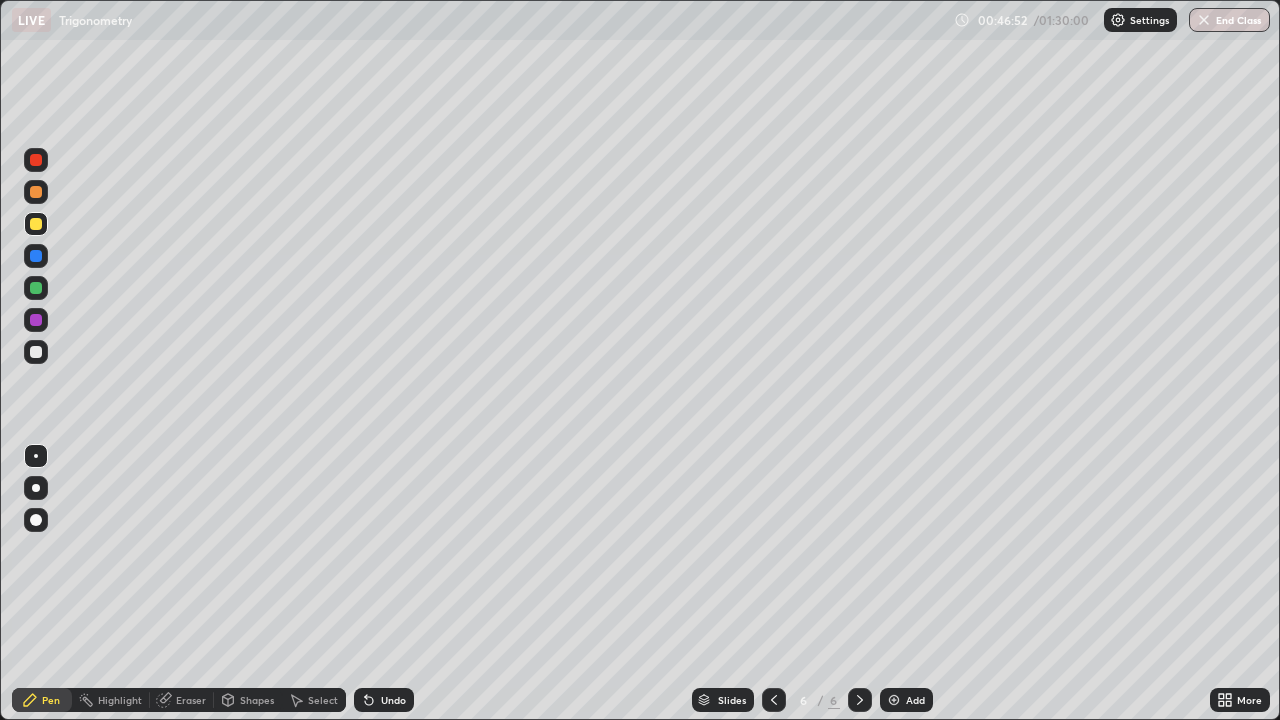 click at bounding box center [36, 352] 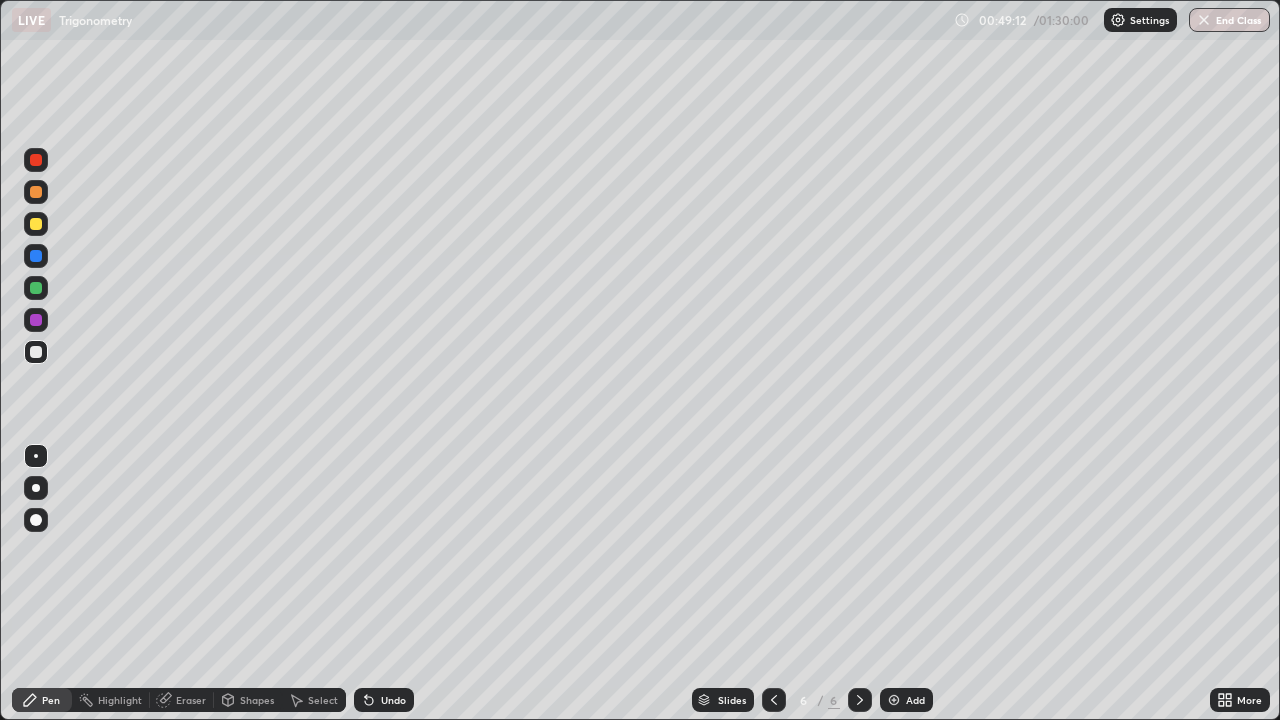 click at bounding box center [36, 224] 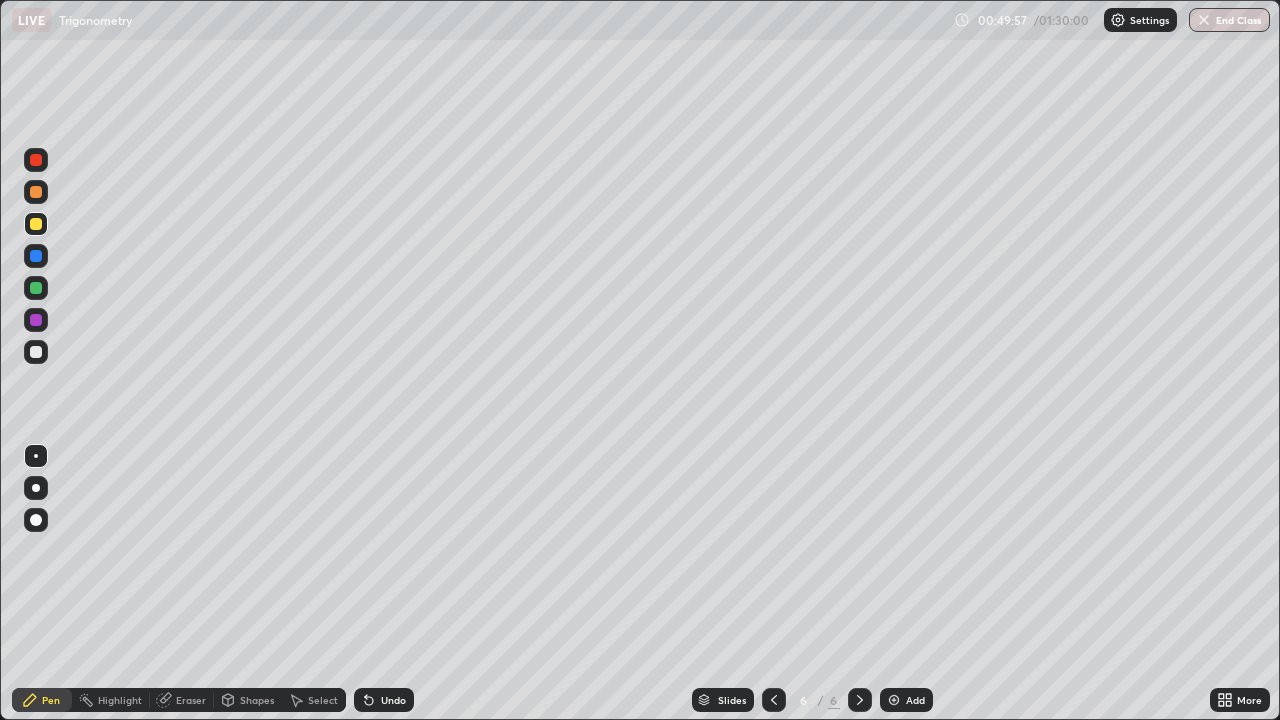 click at bounding box center (36, 352) 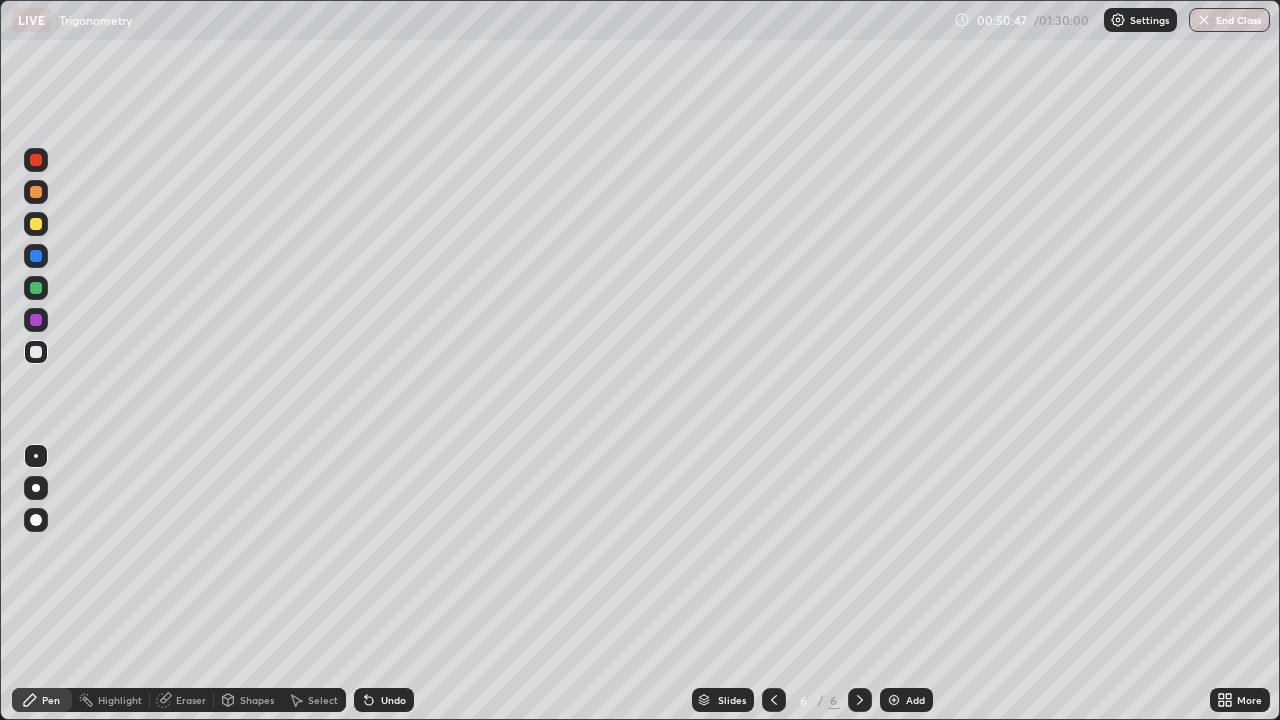 click at bounding box center (36, 320) 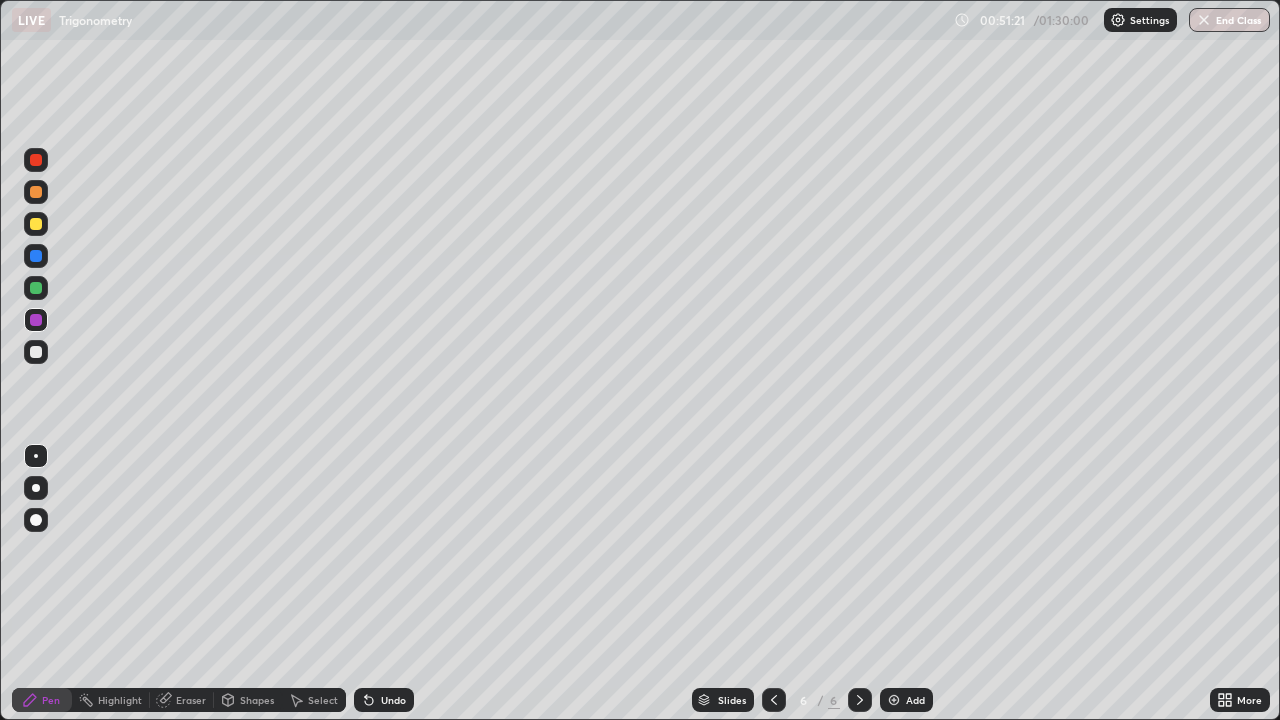click at bounding box center (36, 352) 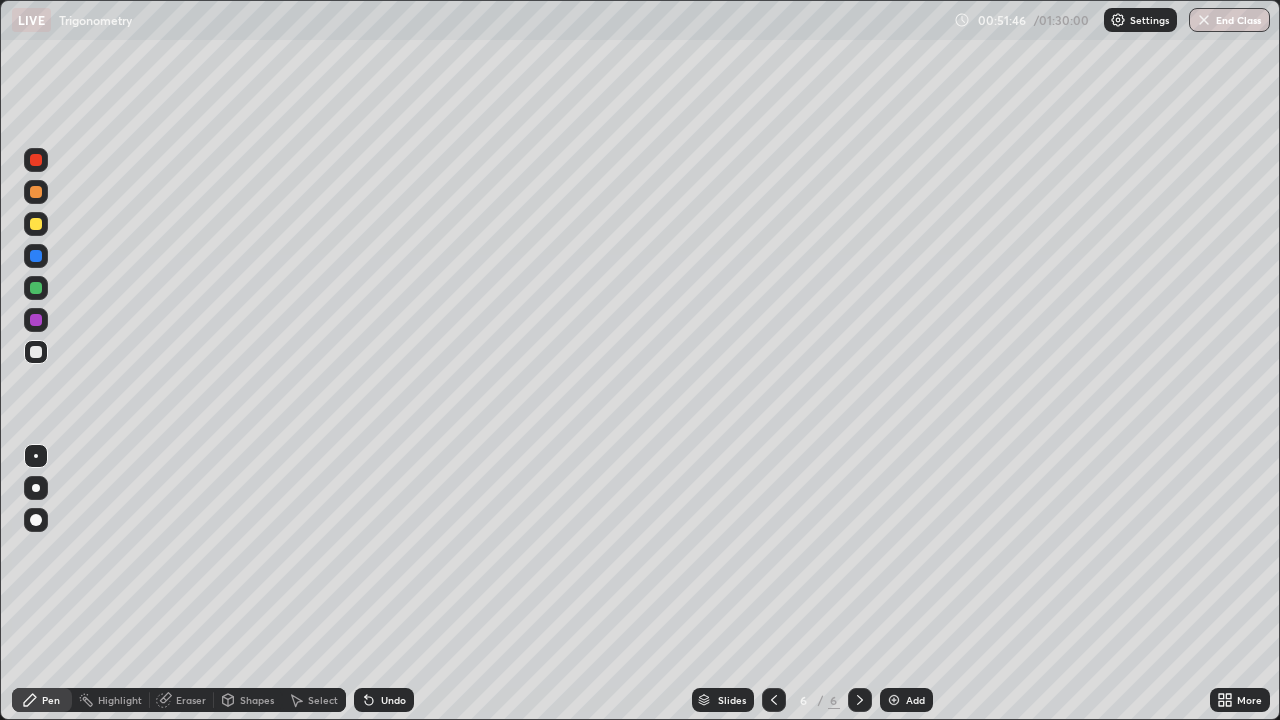 click 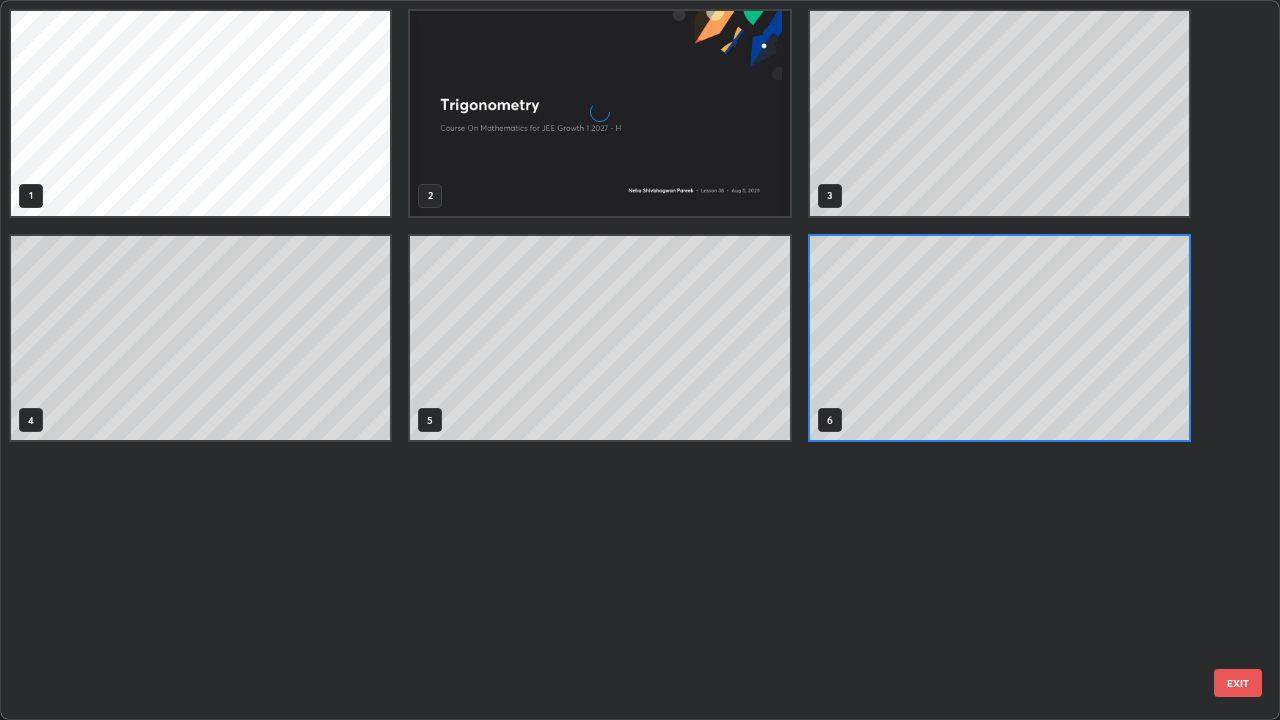 scroll, scrollTop: 7, scrollLeft: 11, axis: both 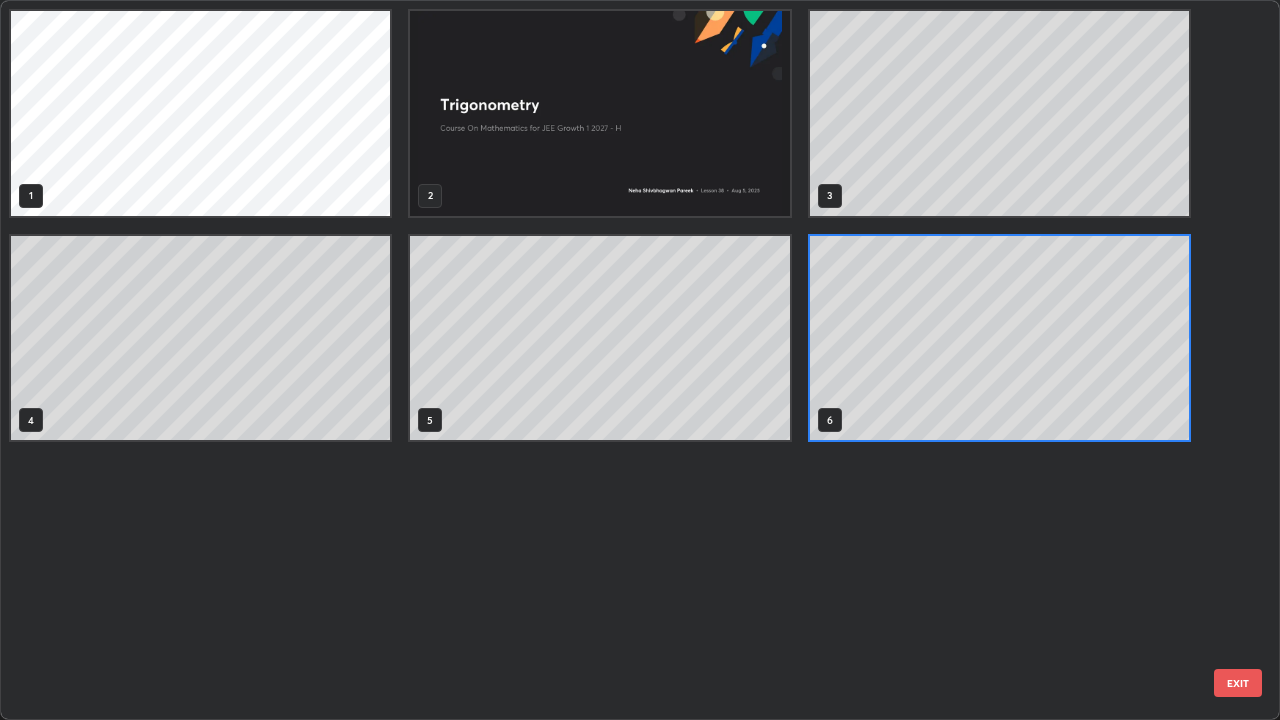 click on "EXIT" at bounding box center [1238, 683] 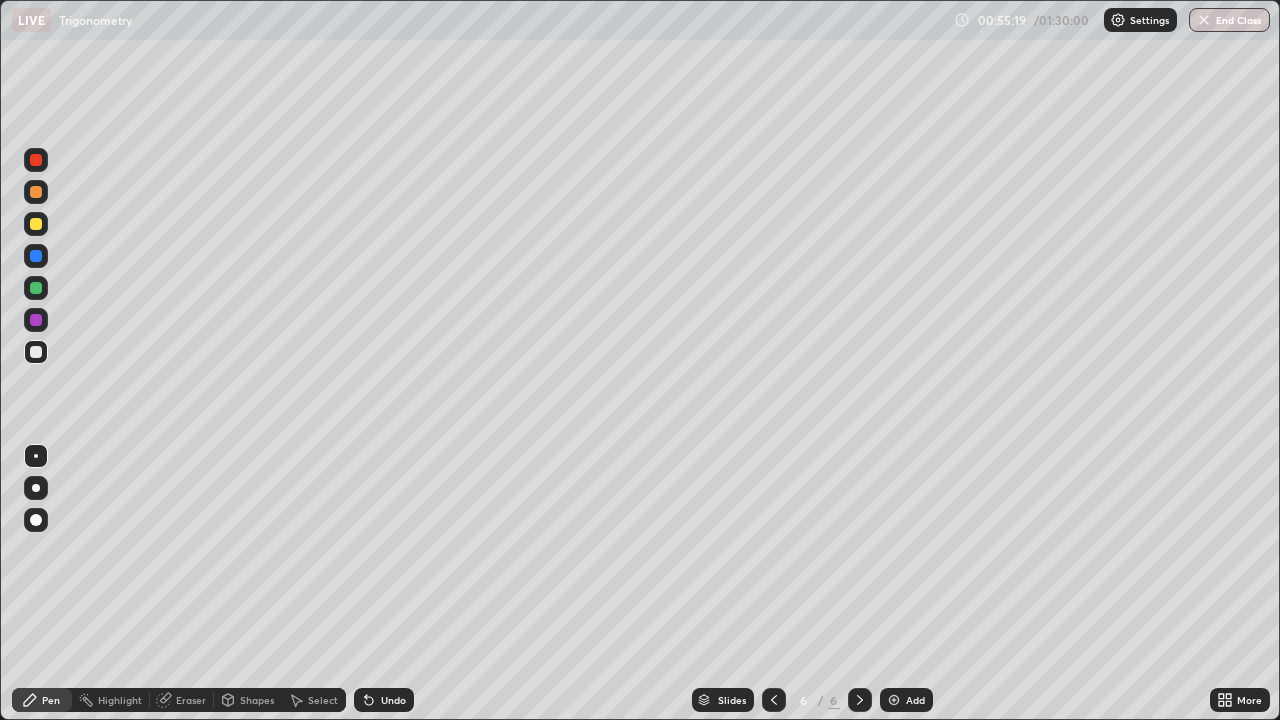 click on "Select" at bounding box center (323, 700) 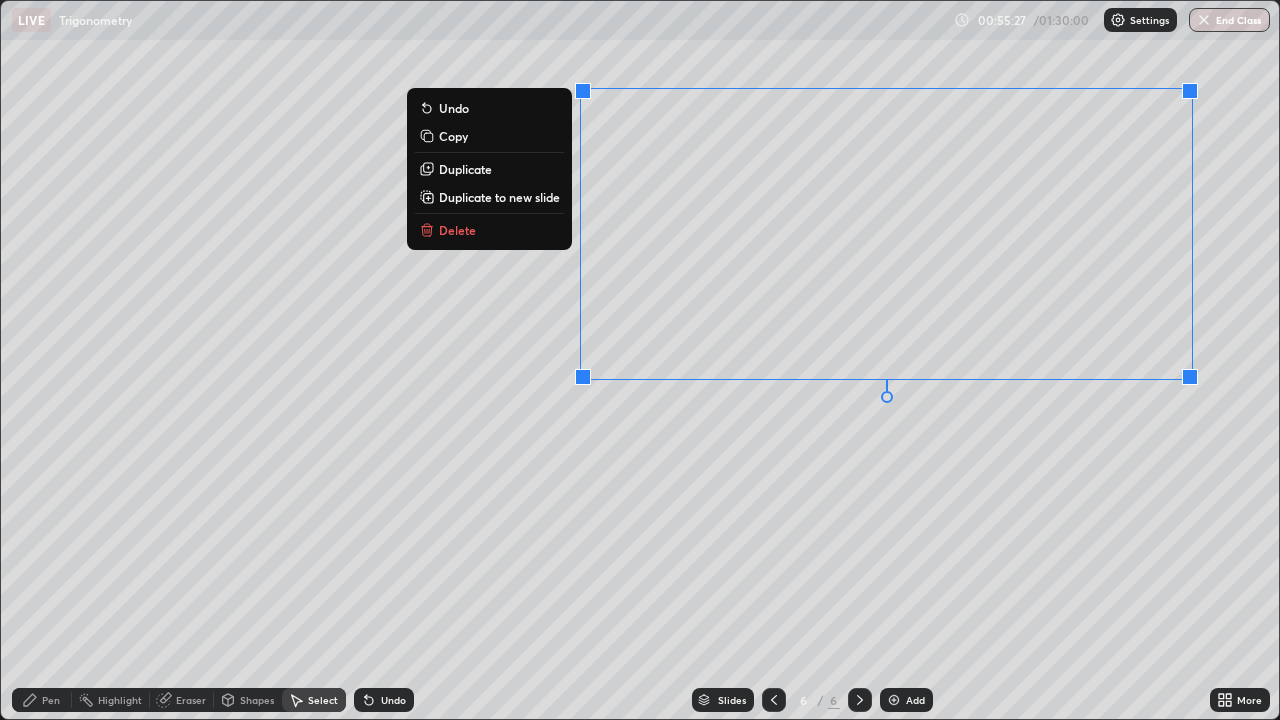 click on "0 ° Undo Copy Duplicate Duplicate to new slide Delete" at bounding box center (640, 360) 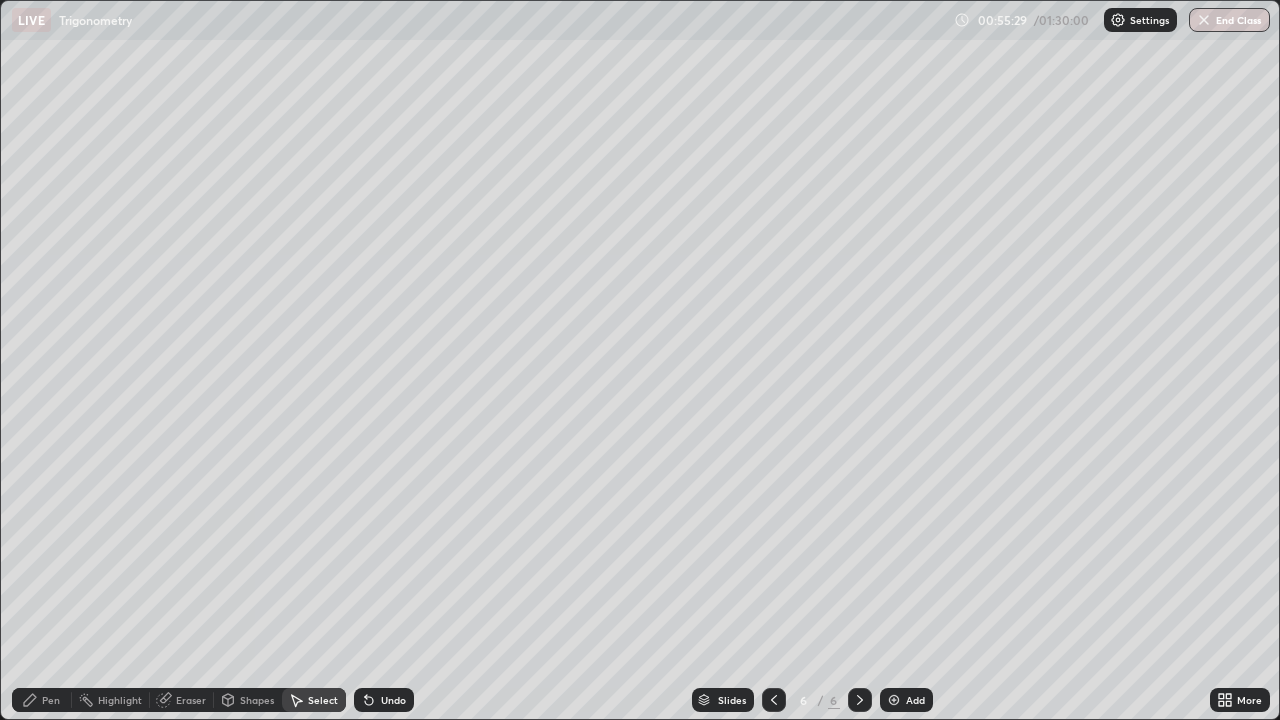 click on "Pen" at bounding box center [42, 700] 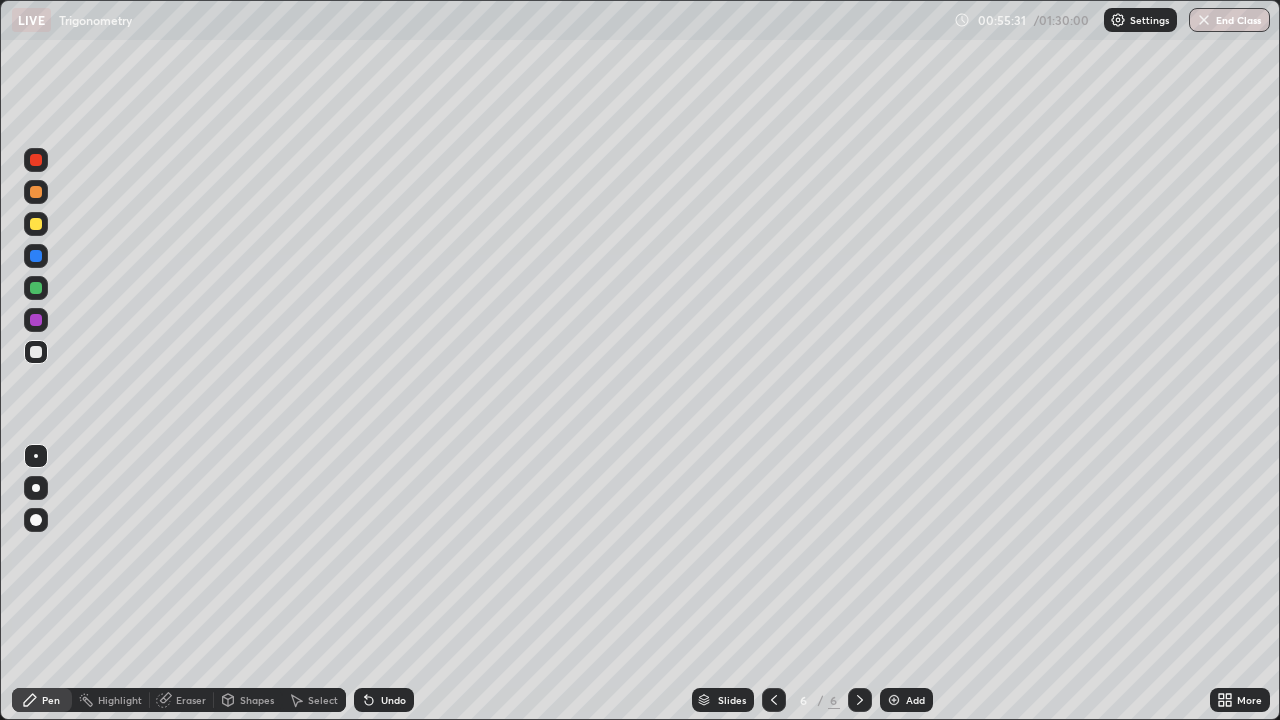 click at bounding box center (36, 224) 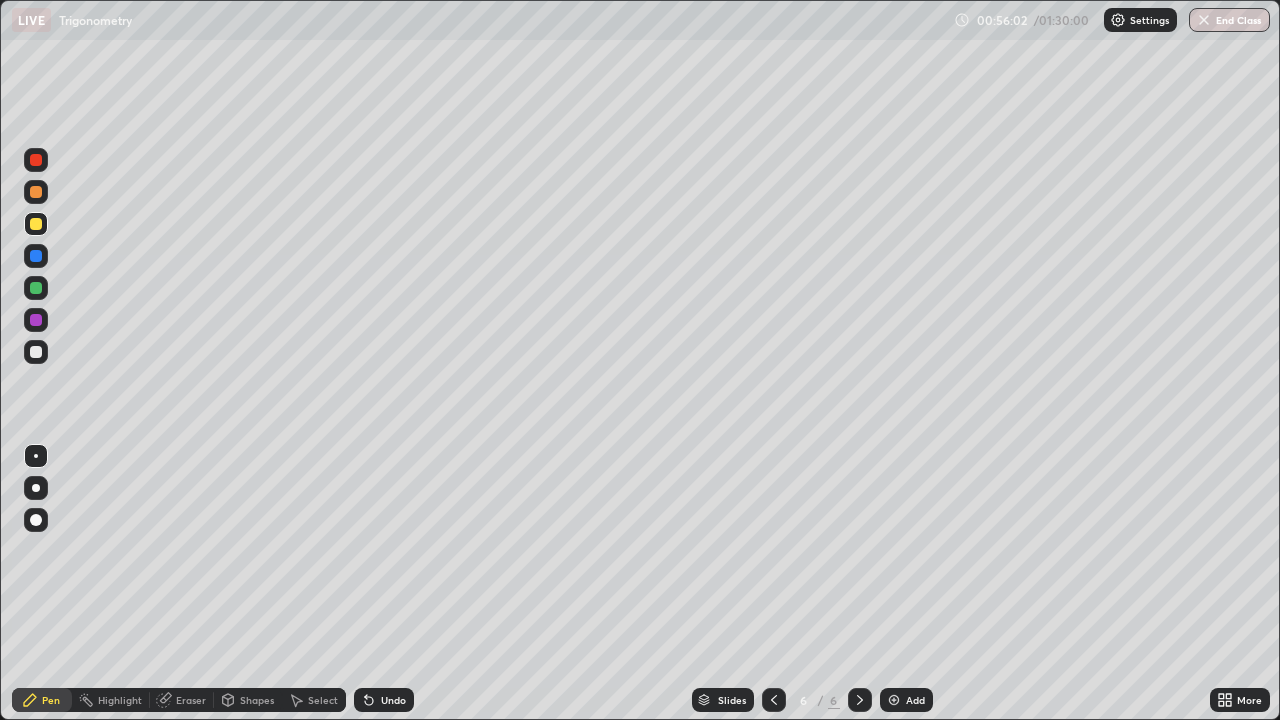 click on "Slides 6 / 6 Add" at bounding box center [812, 700] 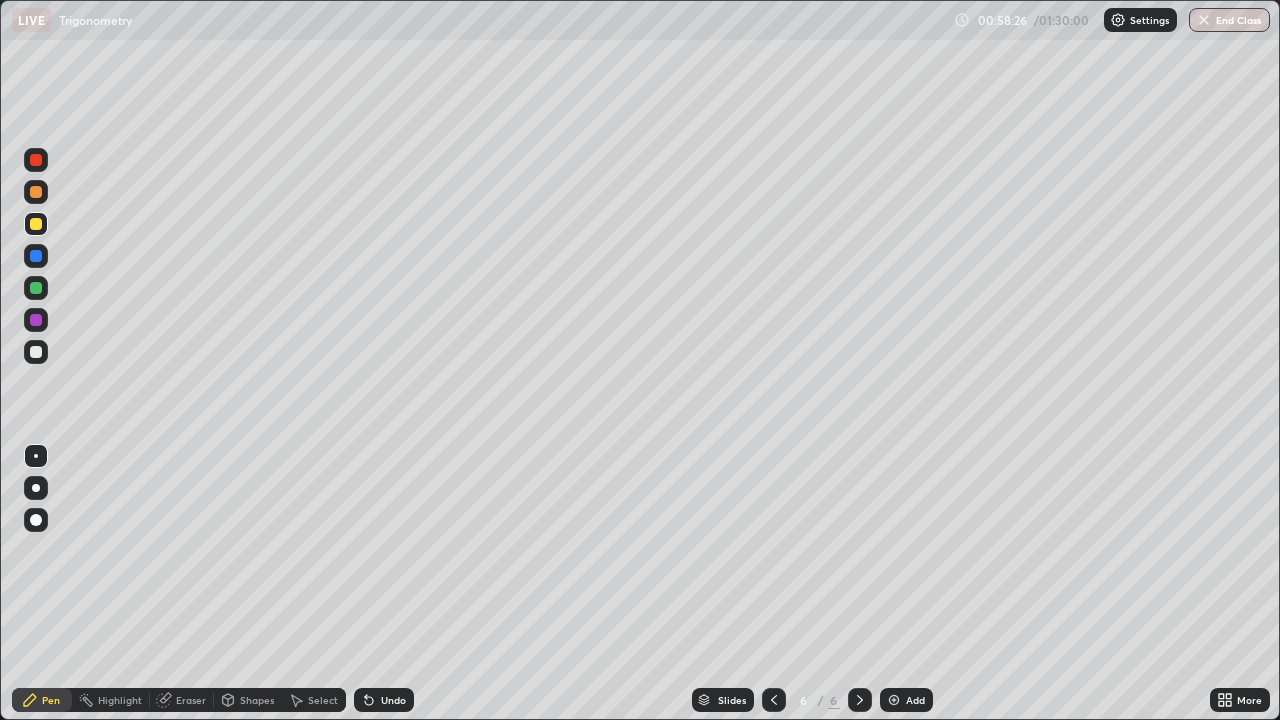 click at bounding box center (894, 700) 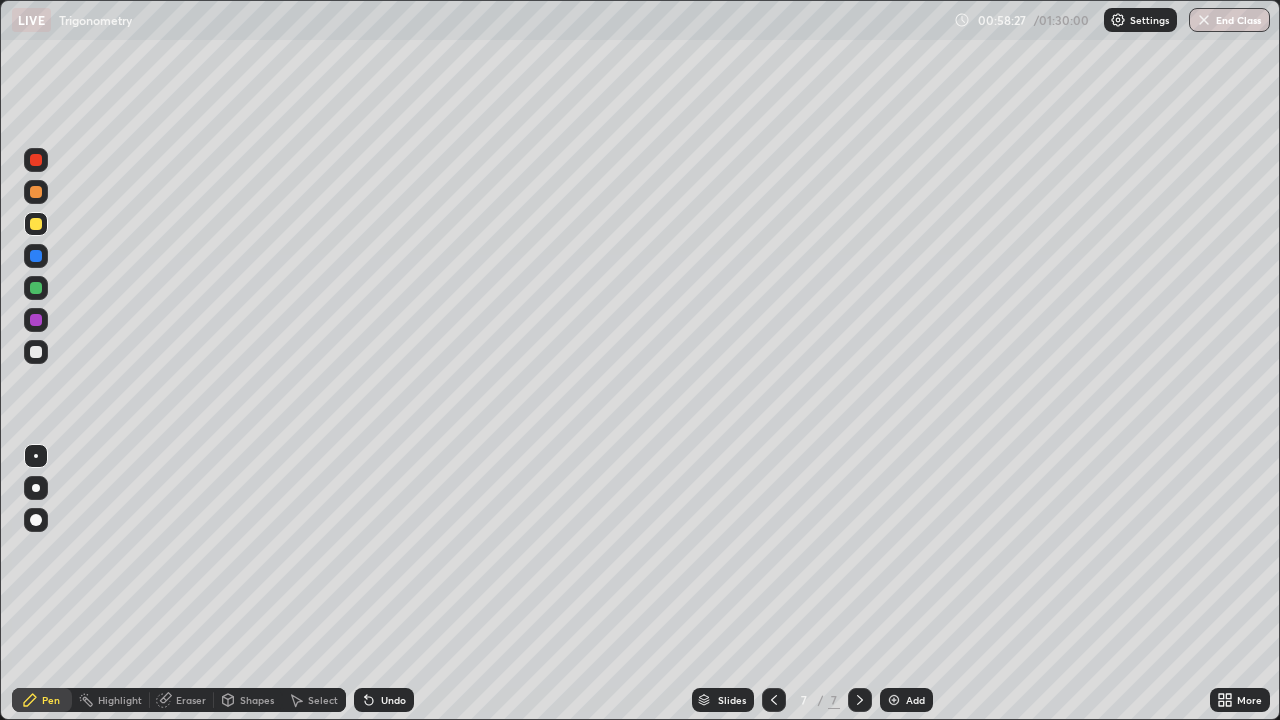 click at bounding box center [36, 352] 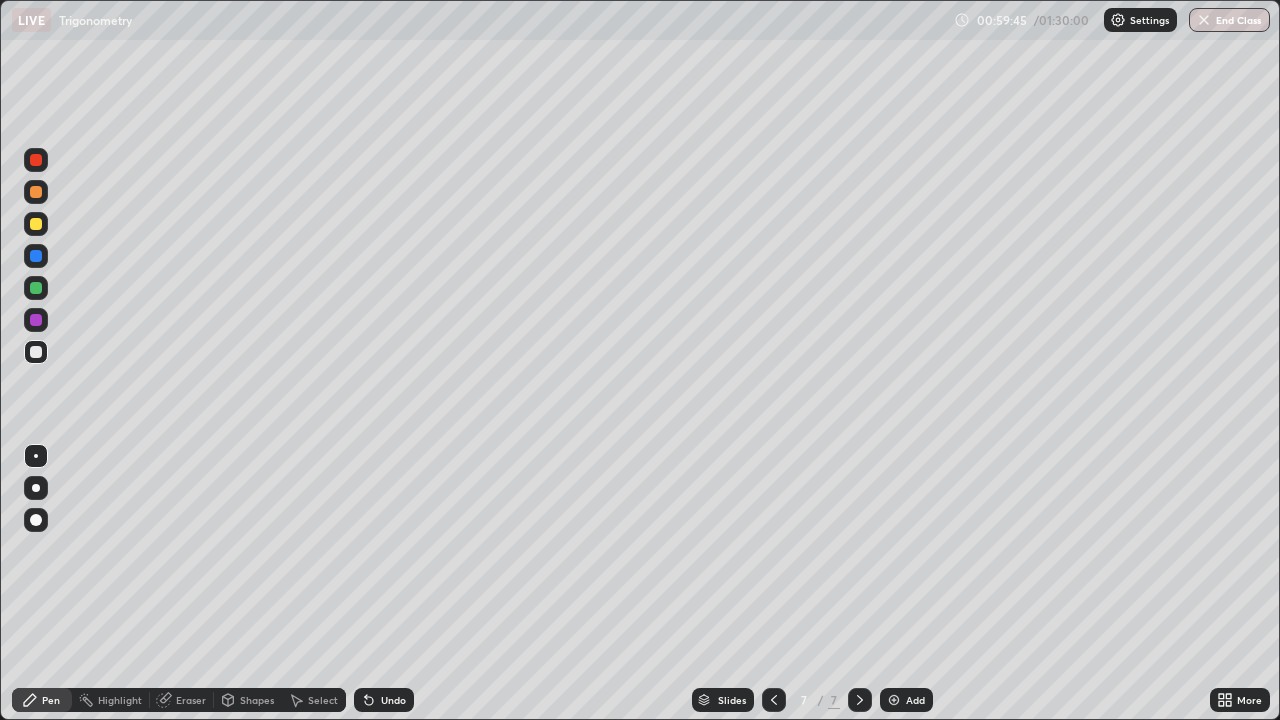 click on "Select" at bounding box center [323, 700] 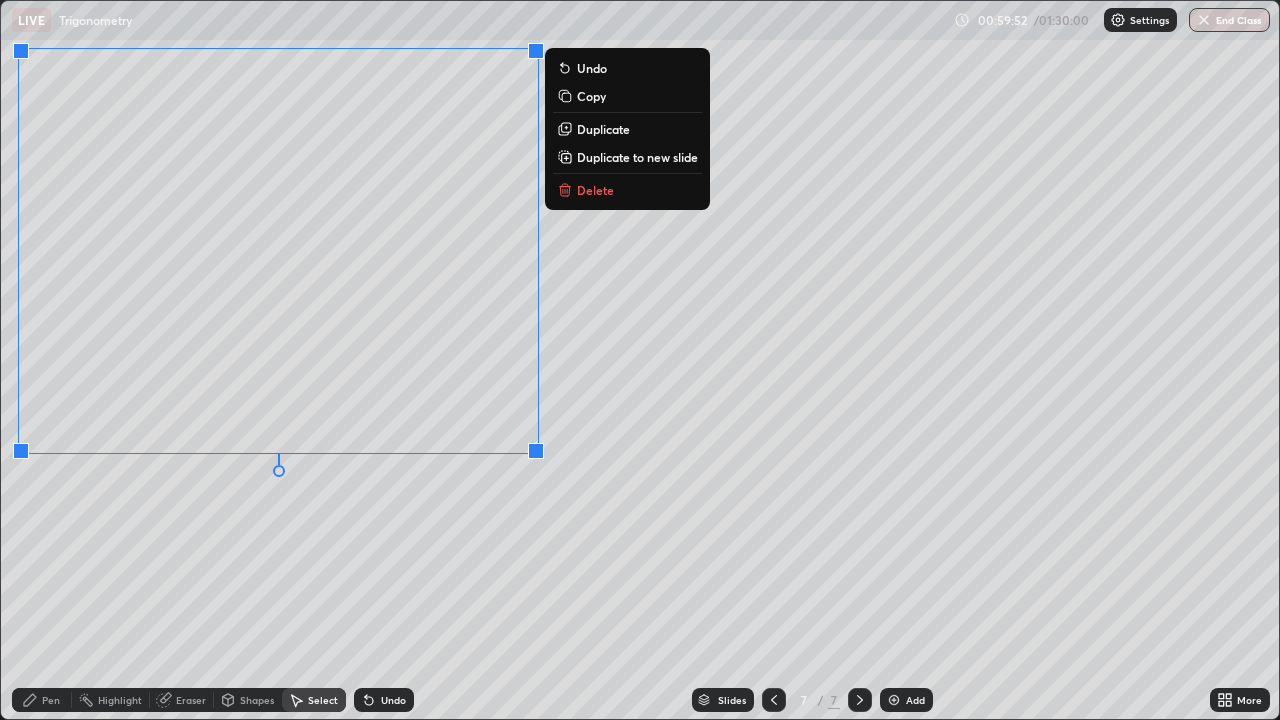 click on "0 ° Undo Copy Duplicate Duplicate to new slide Delete" at bounding box center (640, 360) 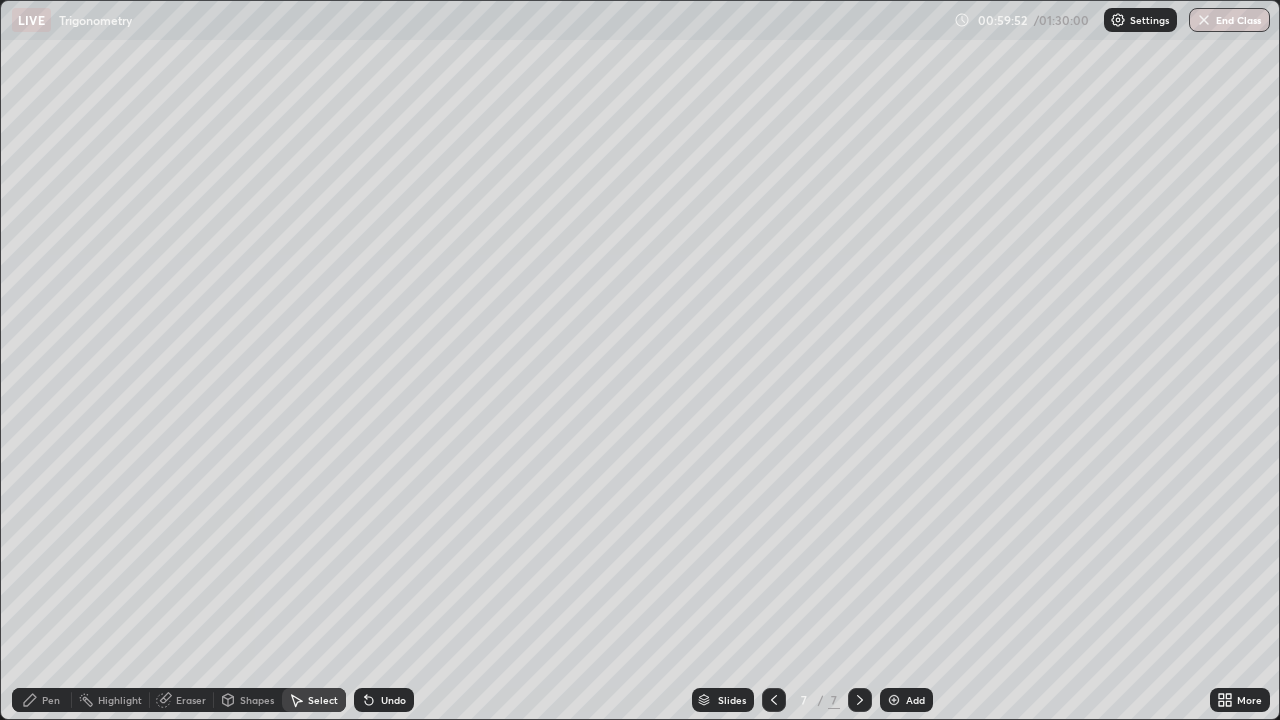 click on "Shapes" at bounding box center (248, 700) 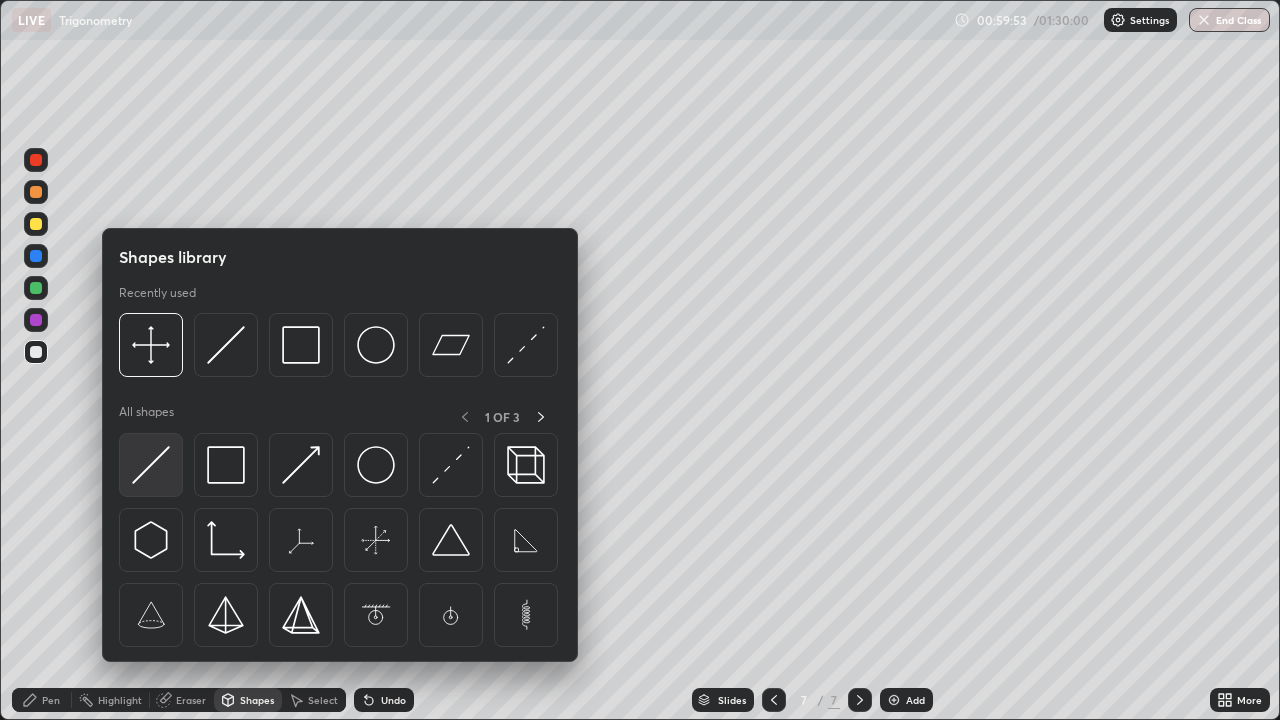 click at bounding box center (151, 465) 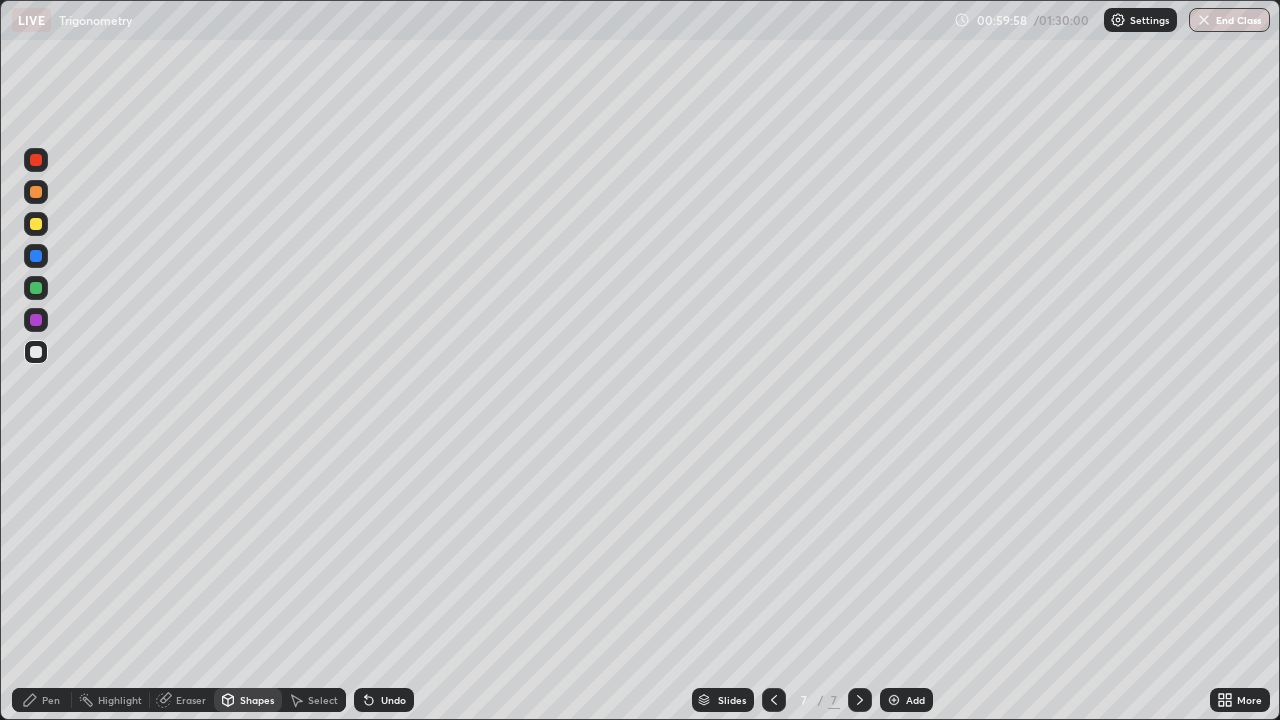 click at bounding box center (36, 160) 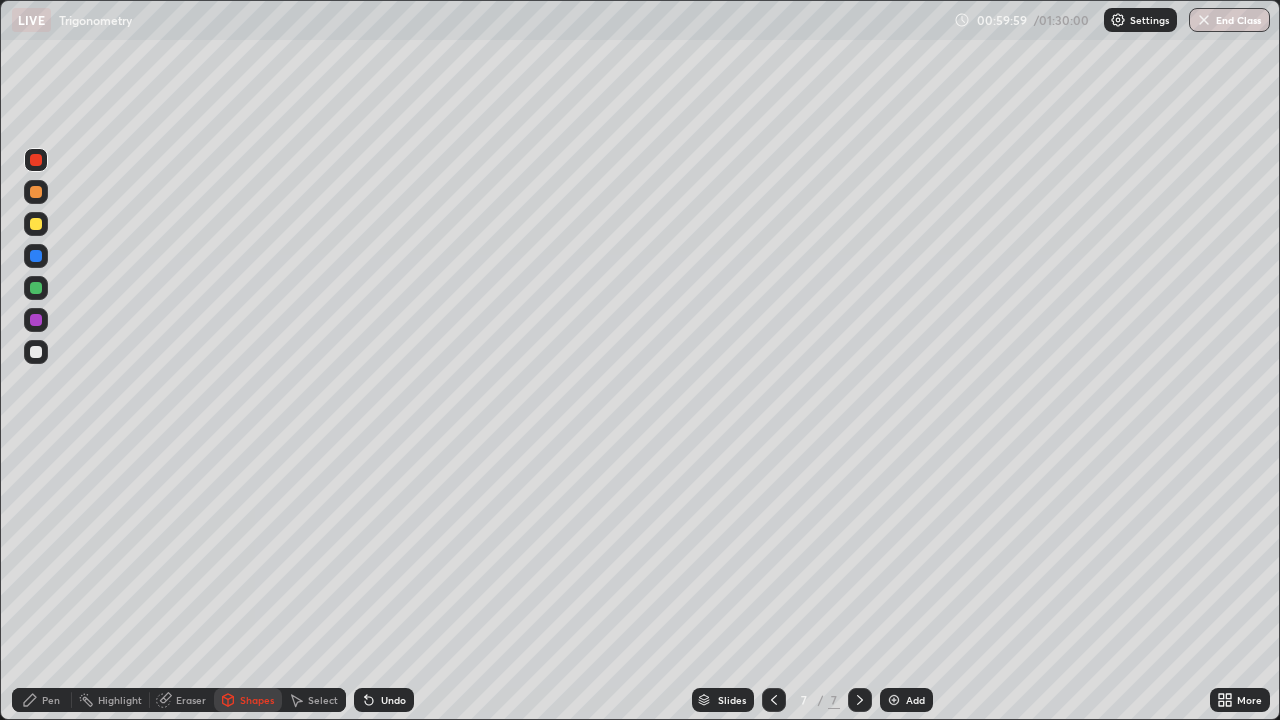 click on "Shapes" at bounding box center (257, 700) 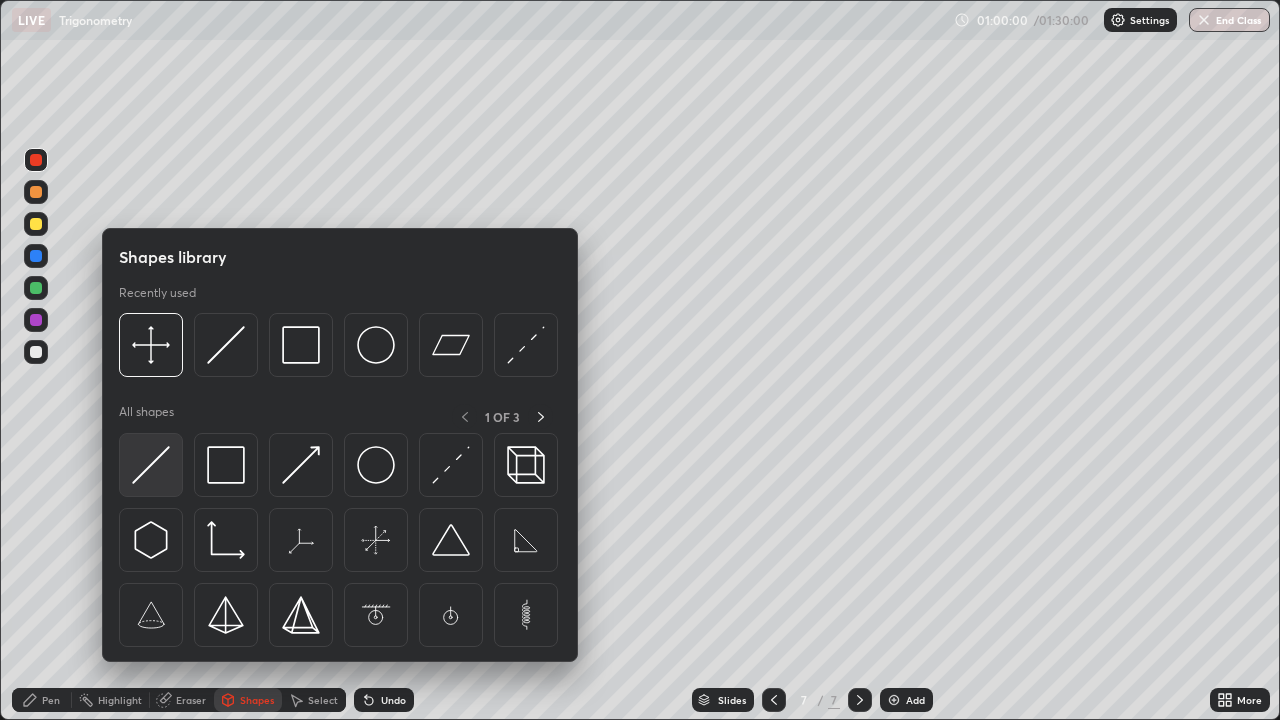 click at bounding box center [151, 465] 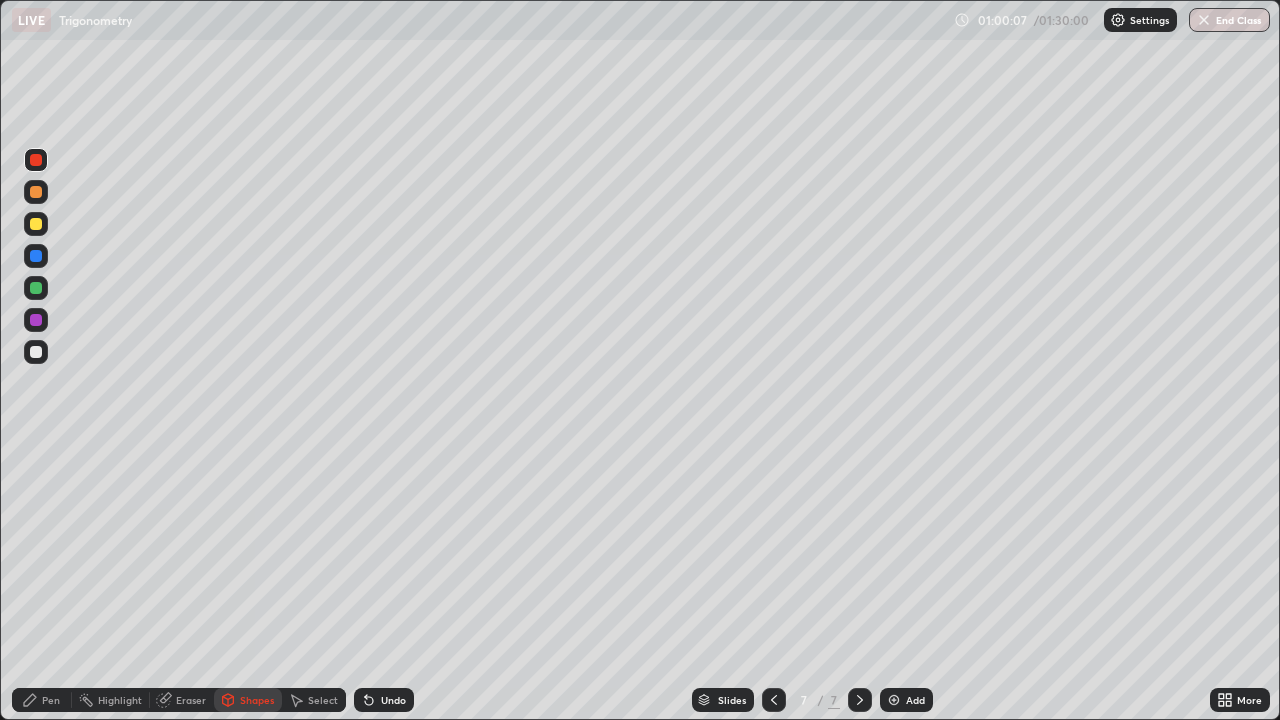 click on "Pen" at bounding box center [51, 700] 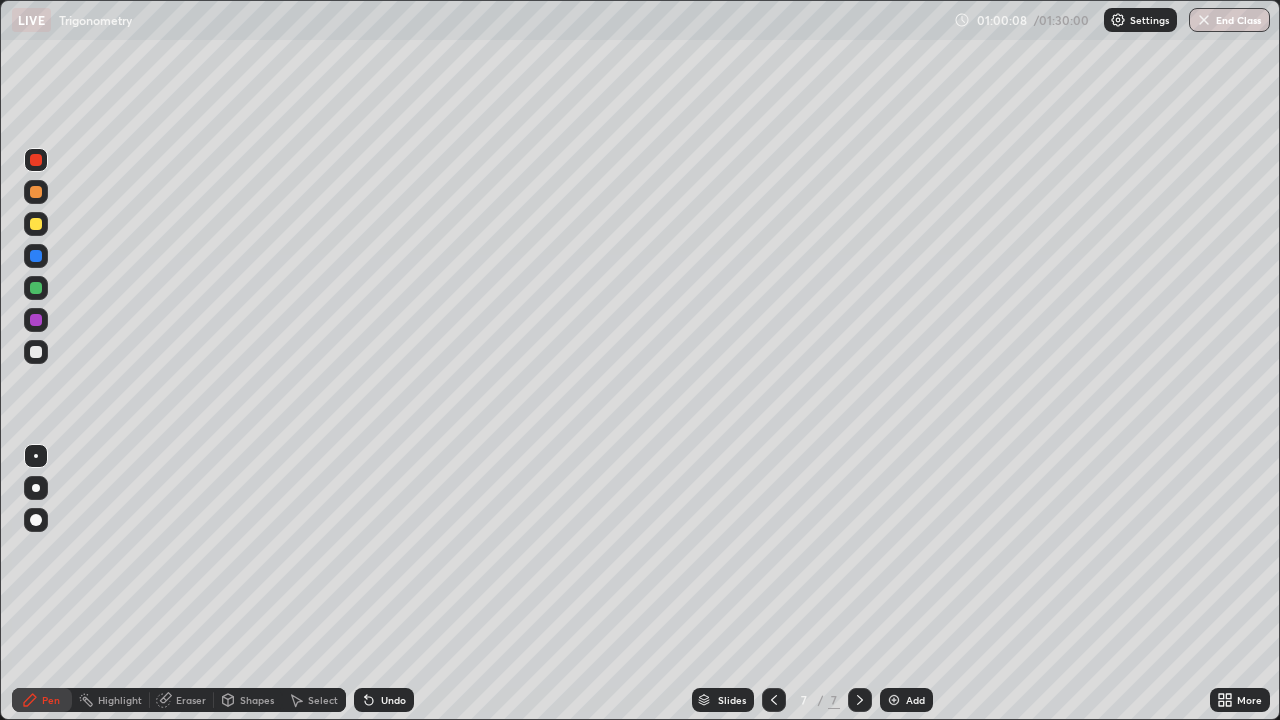 click at bounding box center [36, 352] 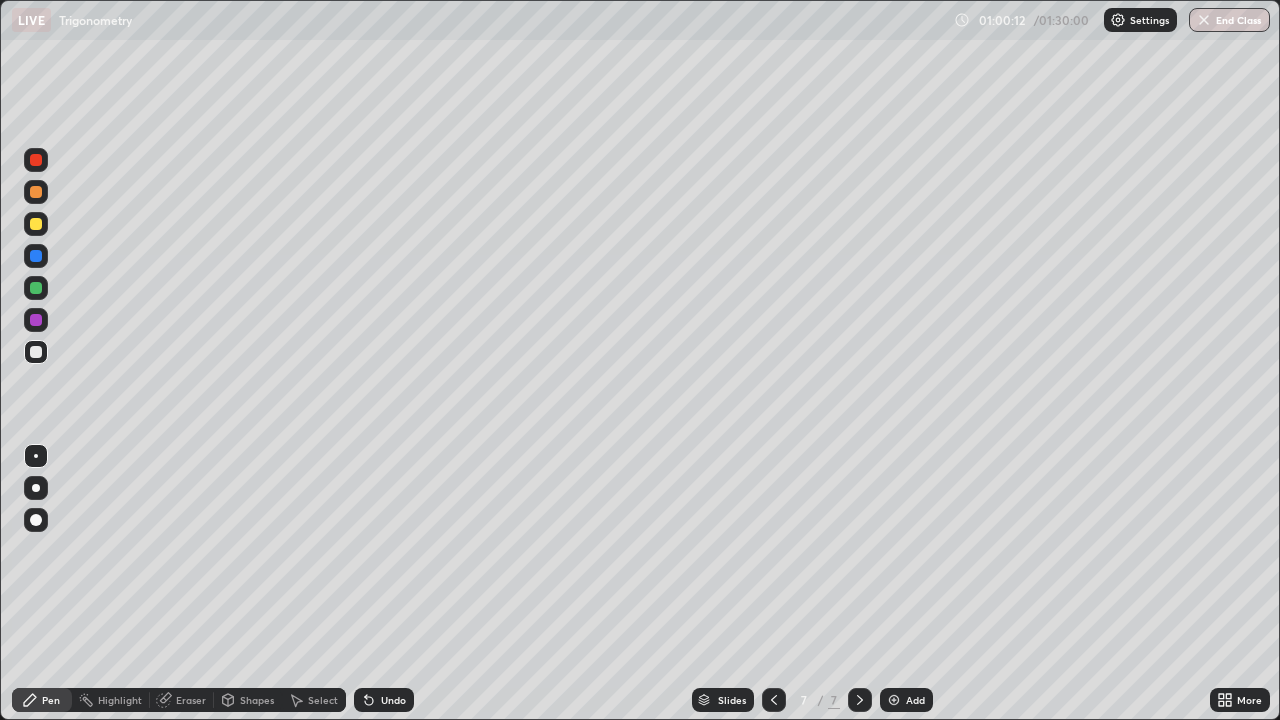 click at bounding box center [36, 224] 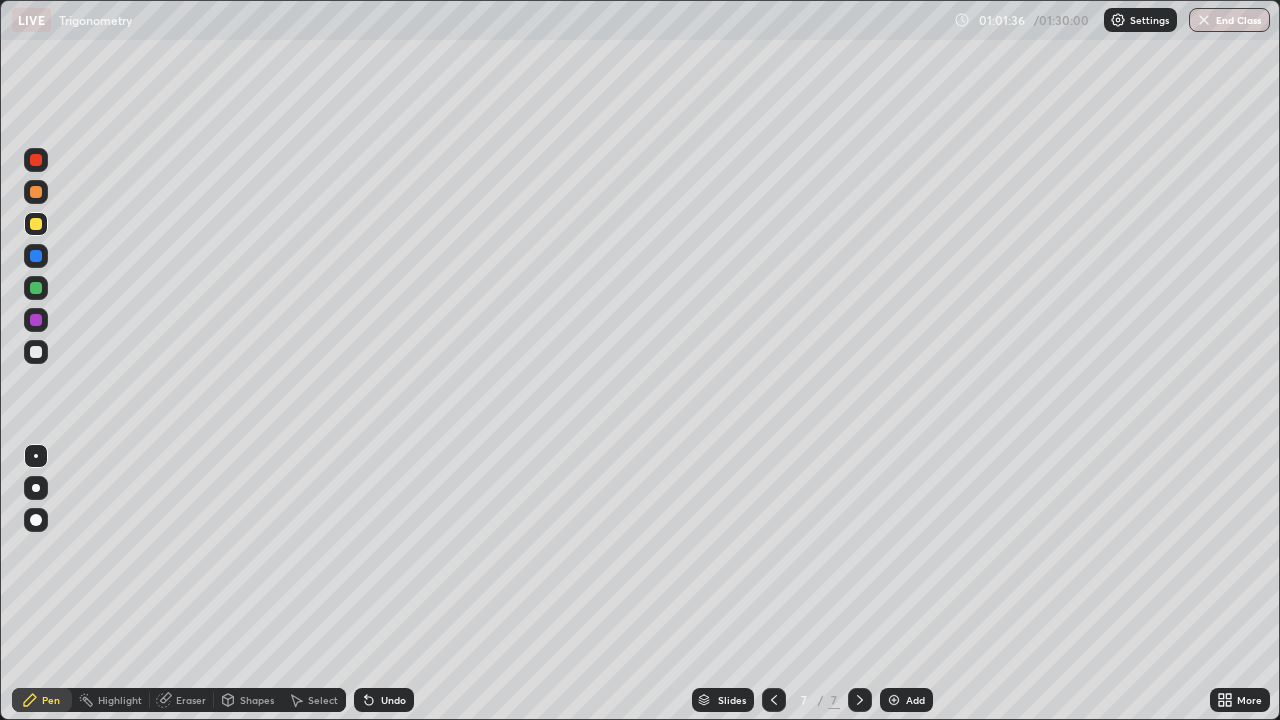 click at bounding box center [36, 160] 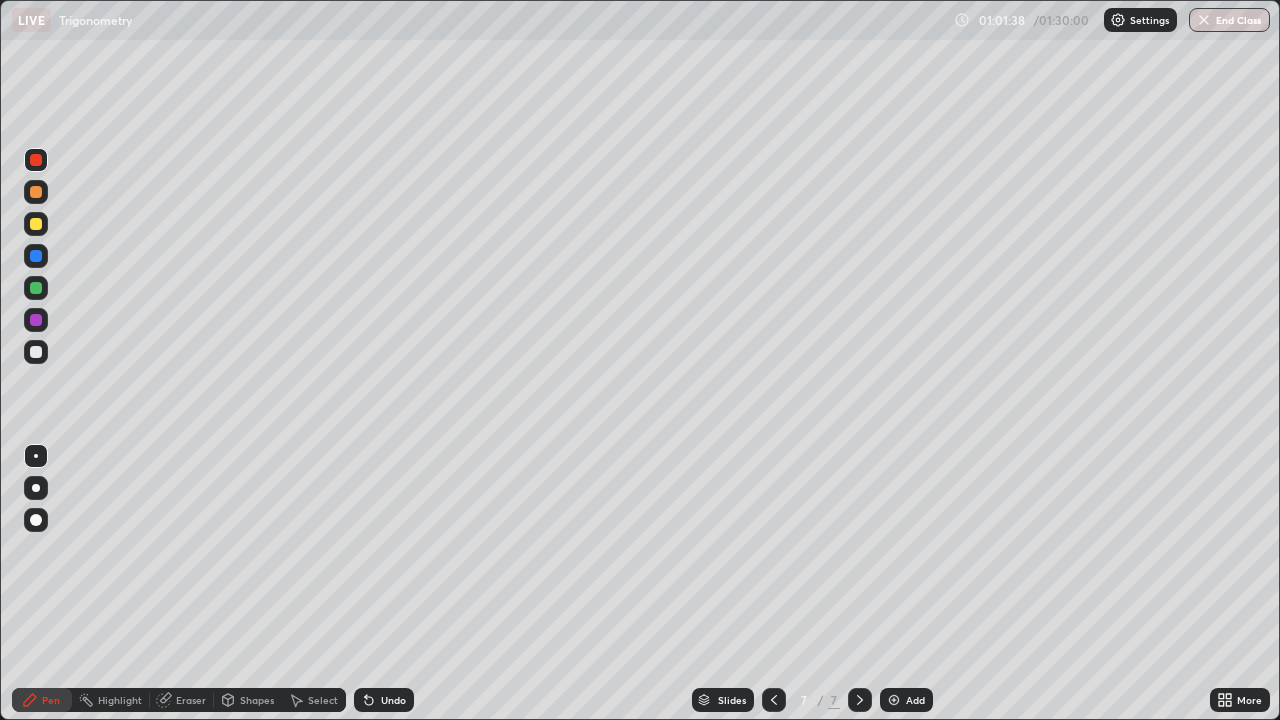 click at bounding box center (36, 352) 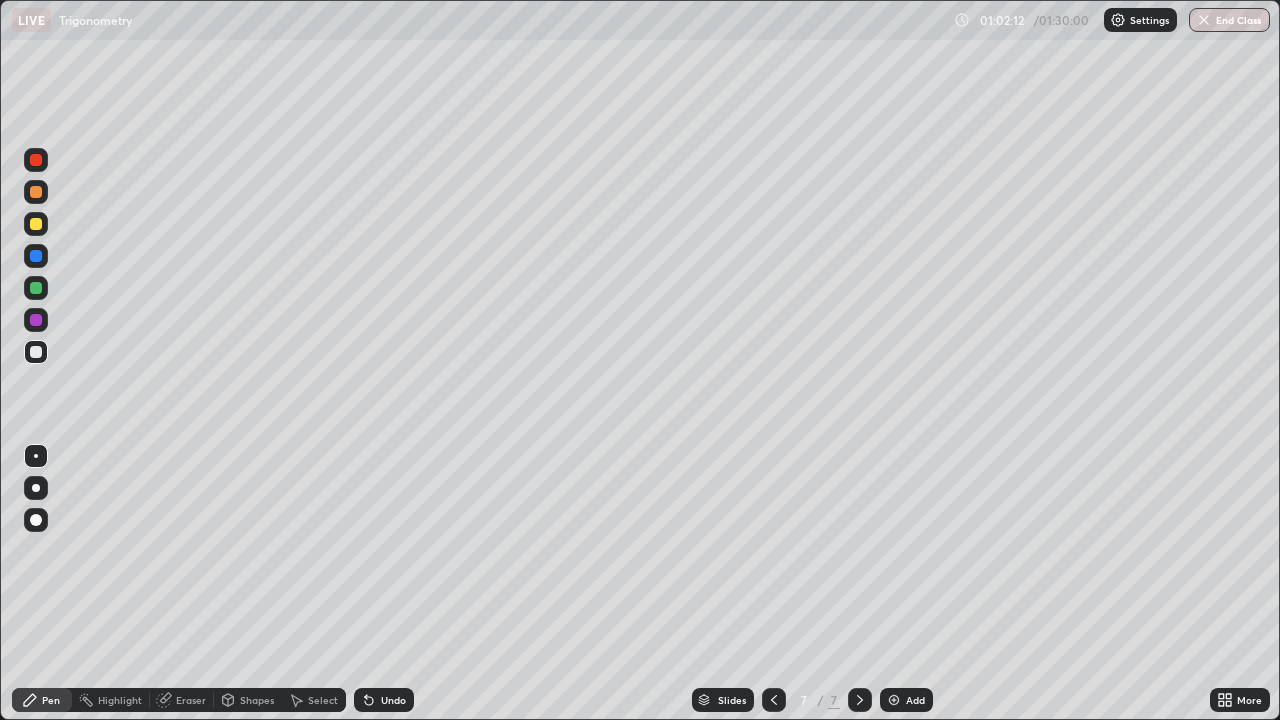 click at bounding box center (36, 160) 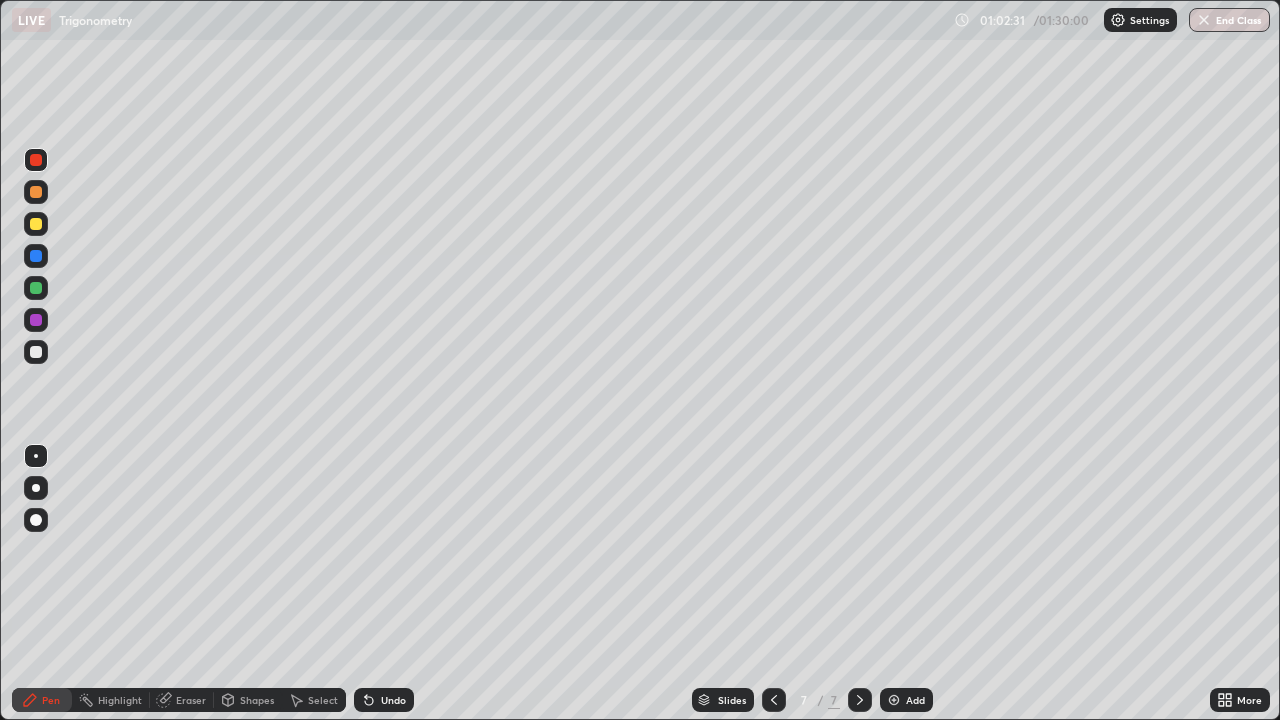click at bounding box center [774, 700] 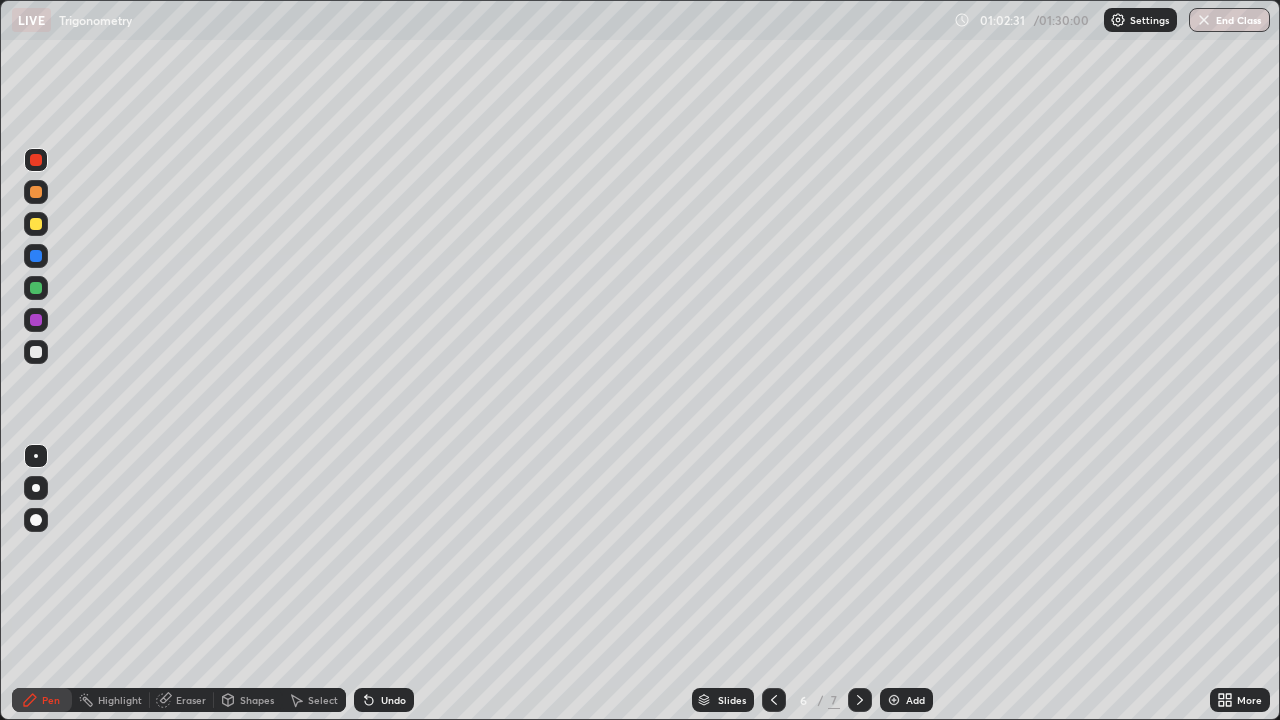 click 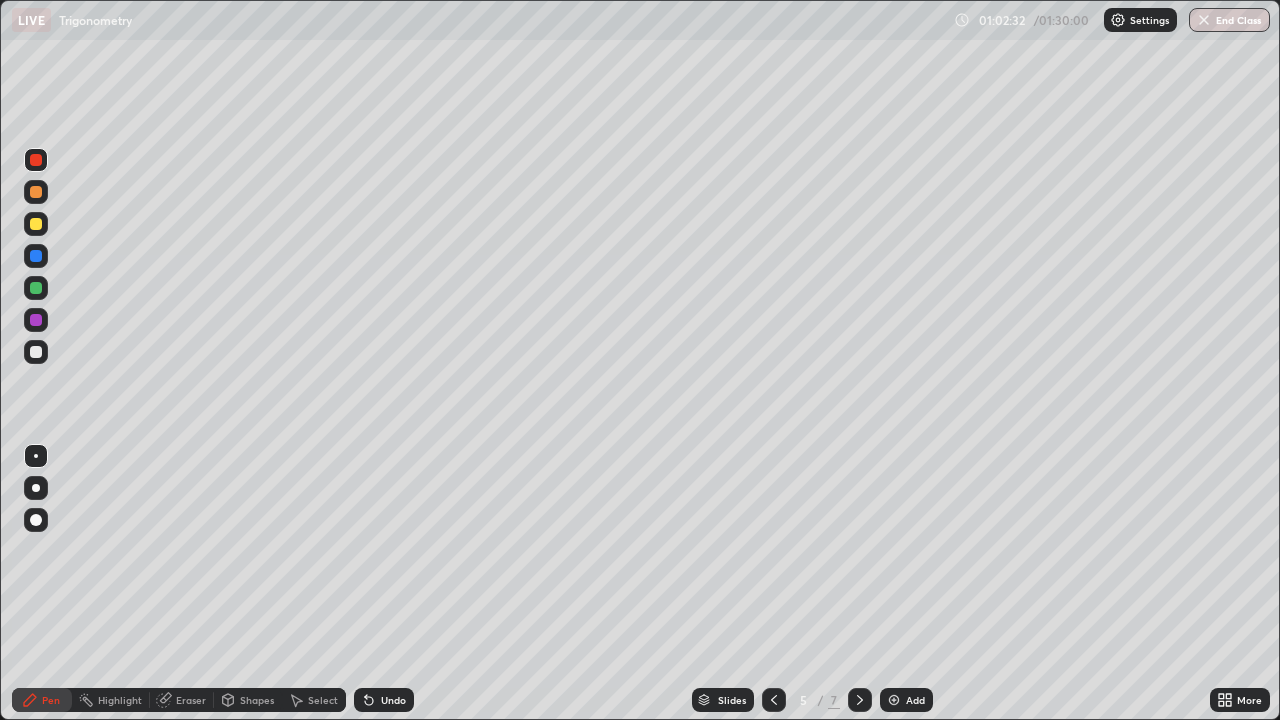 click 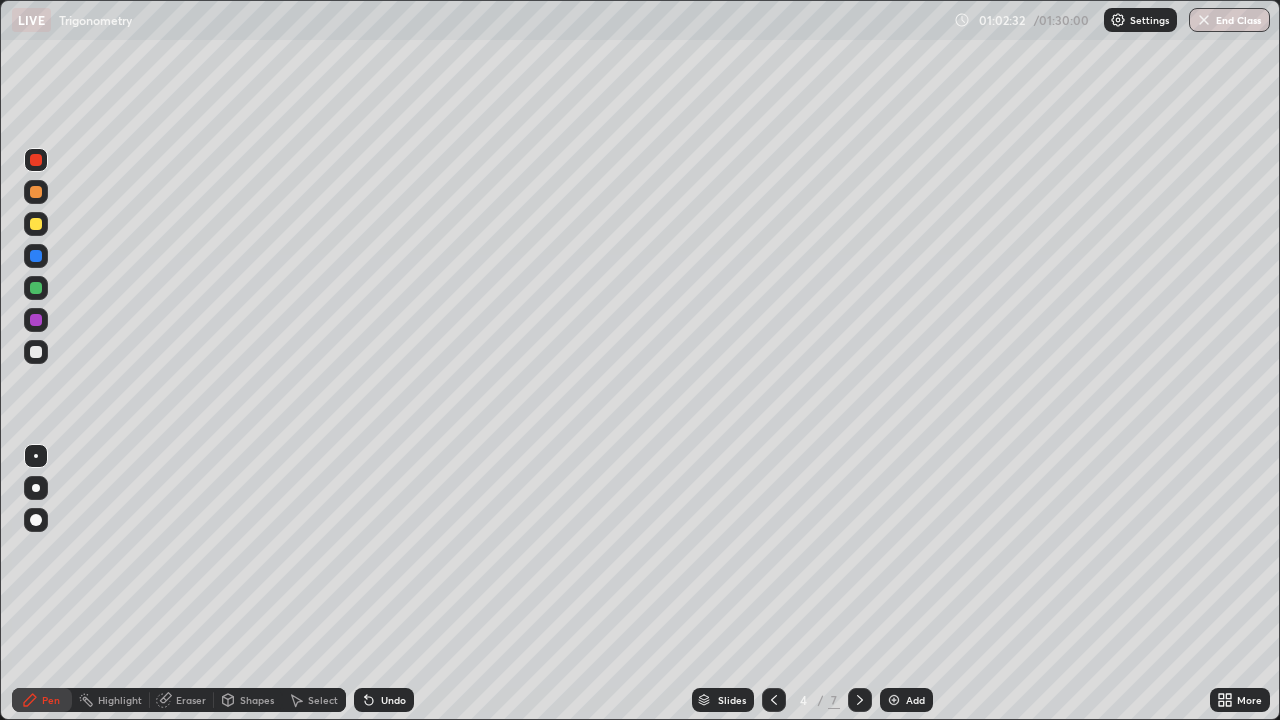 click 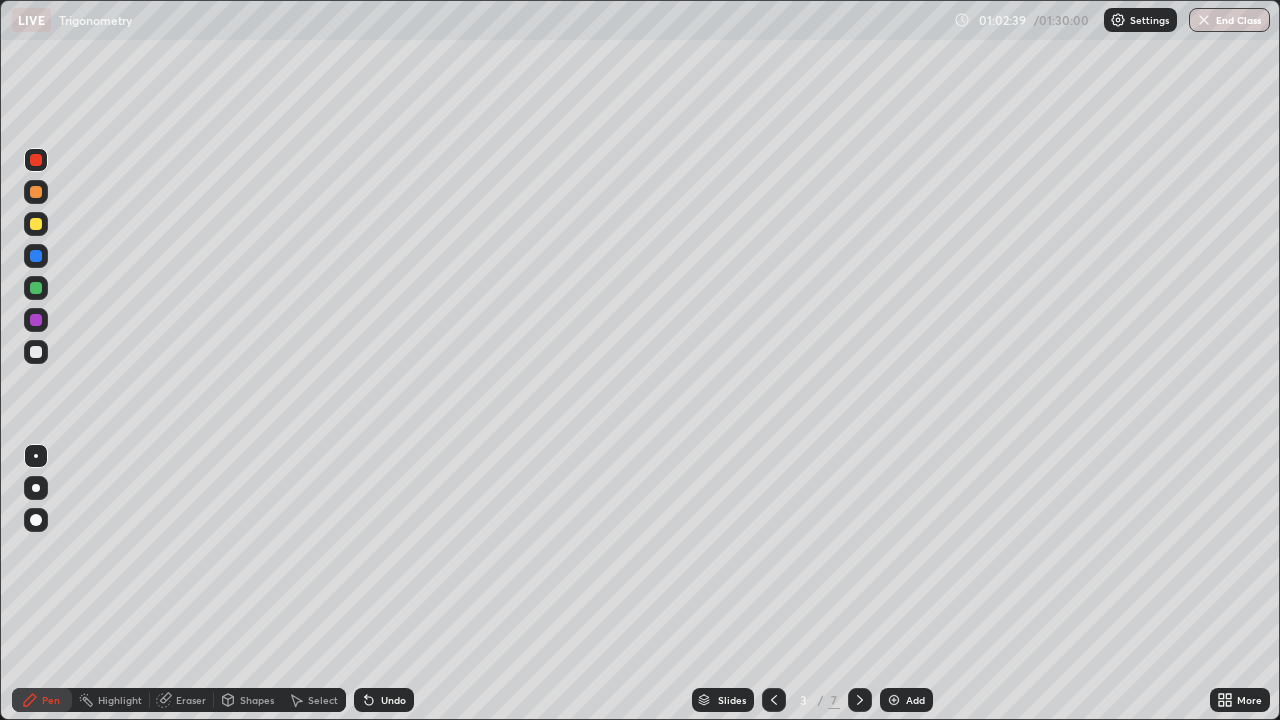 click on "Undo" at bounding box center [384, 700] 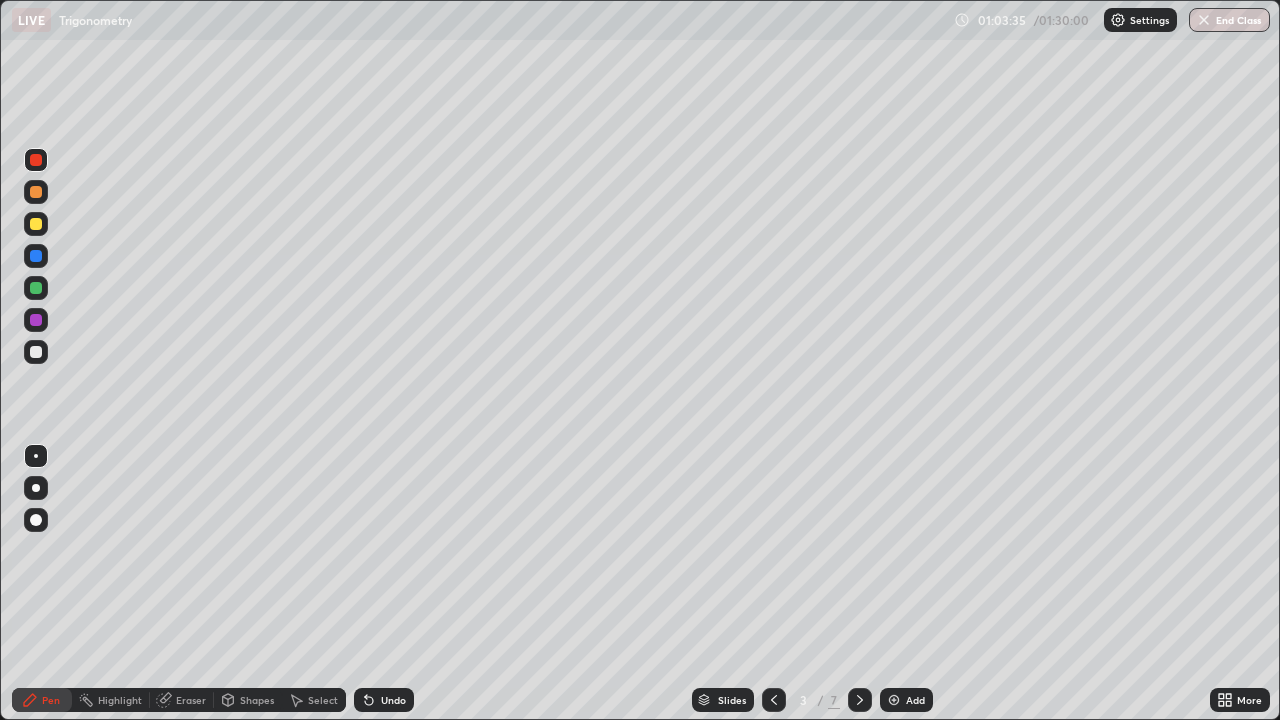 click 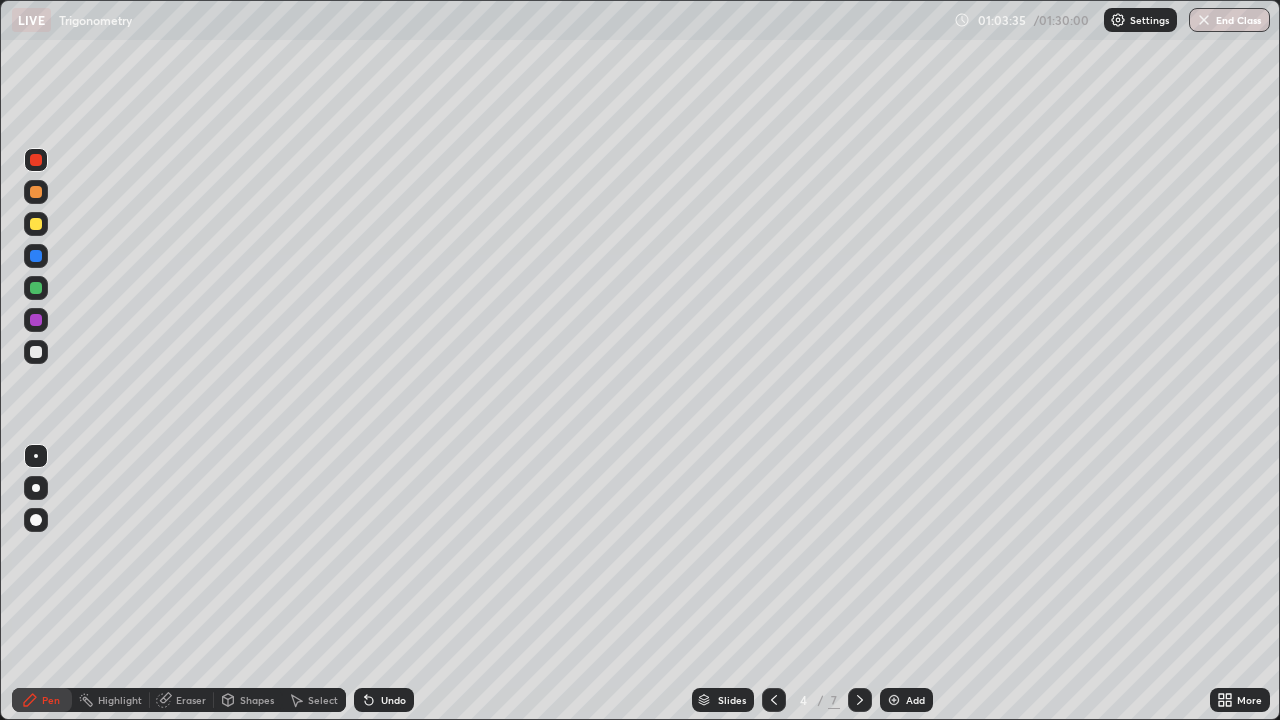 click 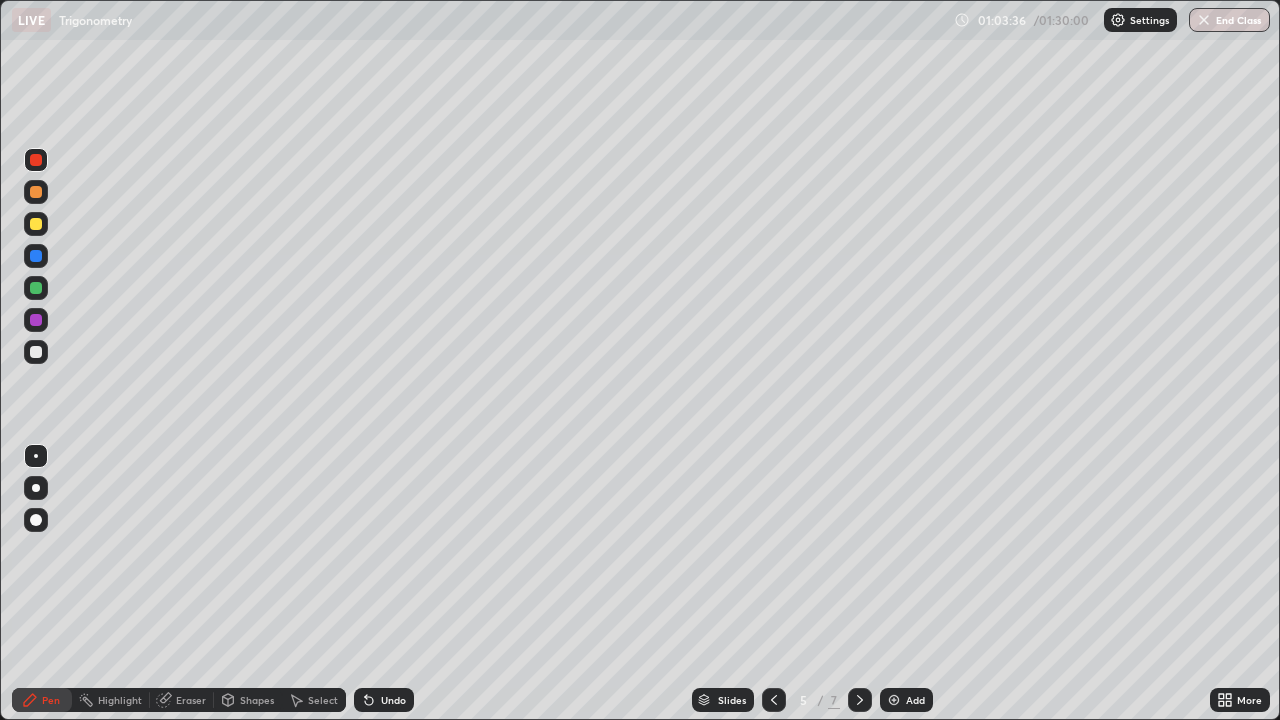 click 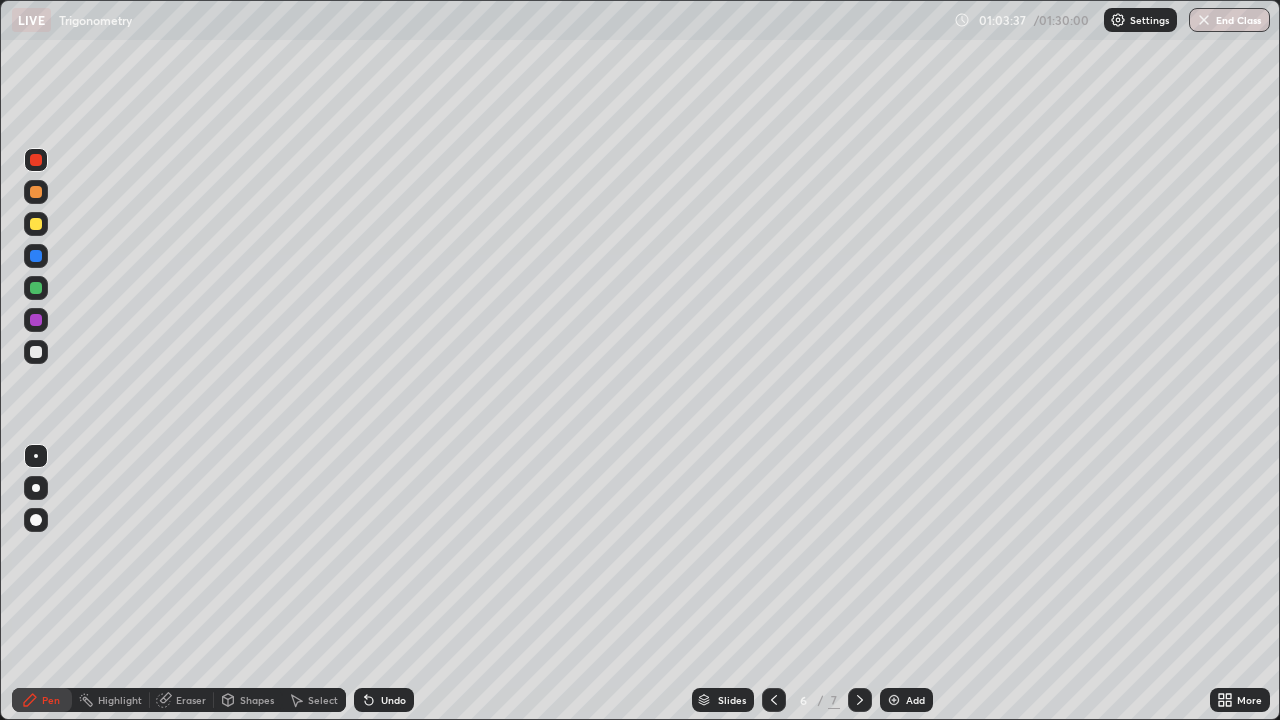 click at bounding box center (860, 700) 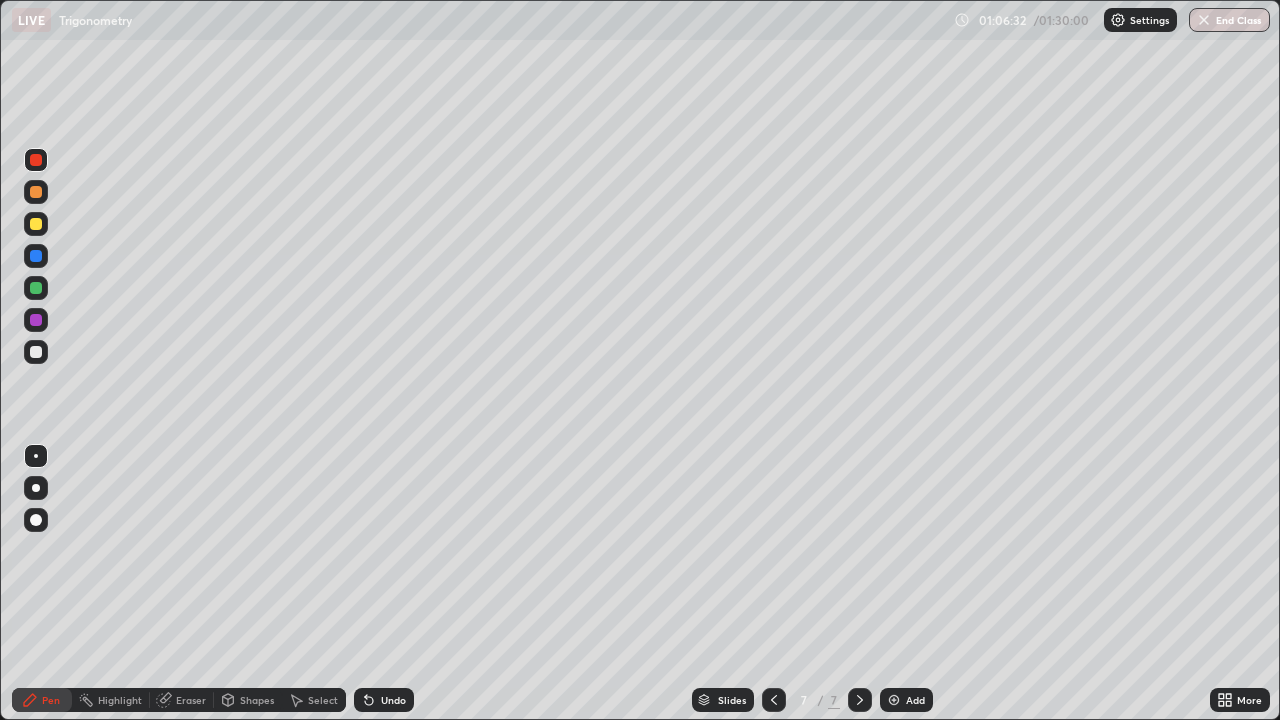 click on "Add" at bounding box center [915, 700] 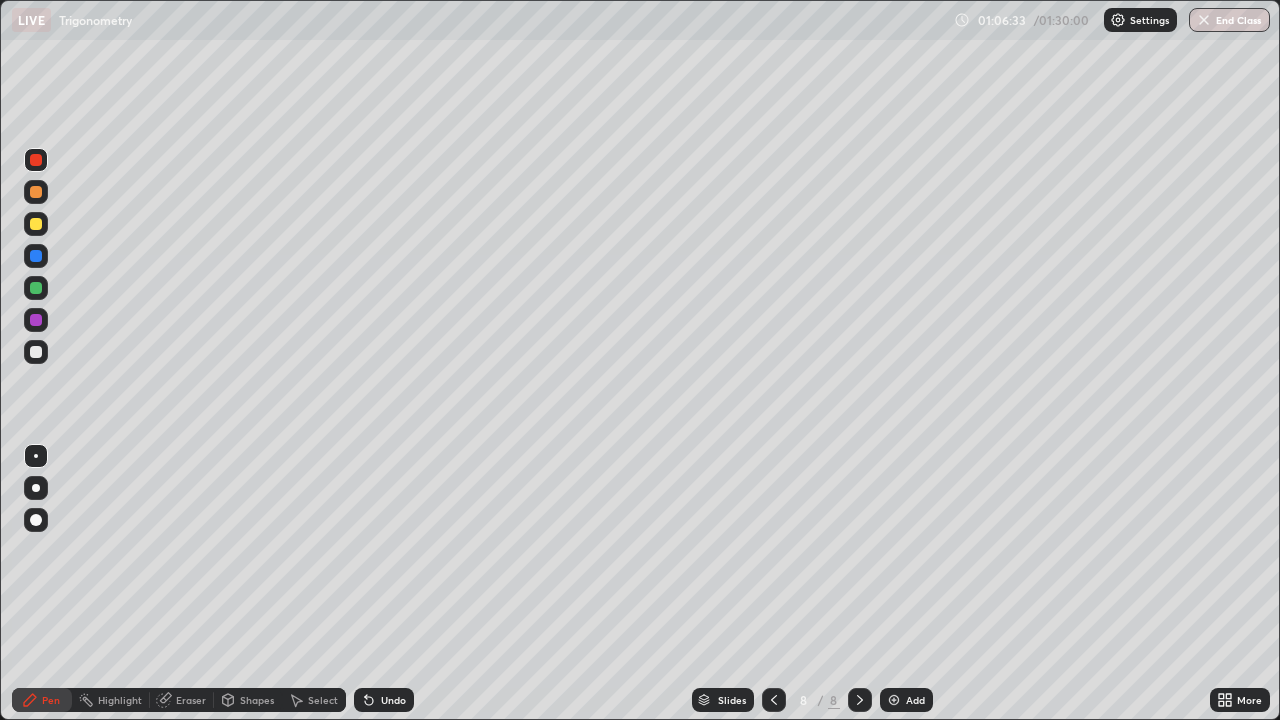 click at bounding box center (36, 352) 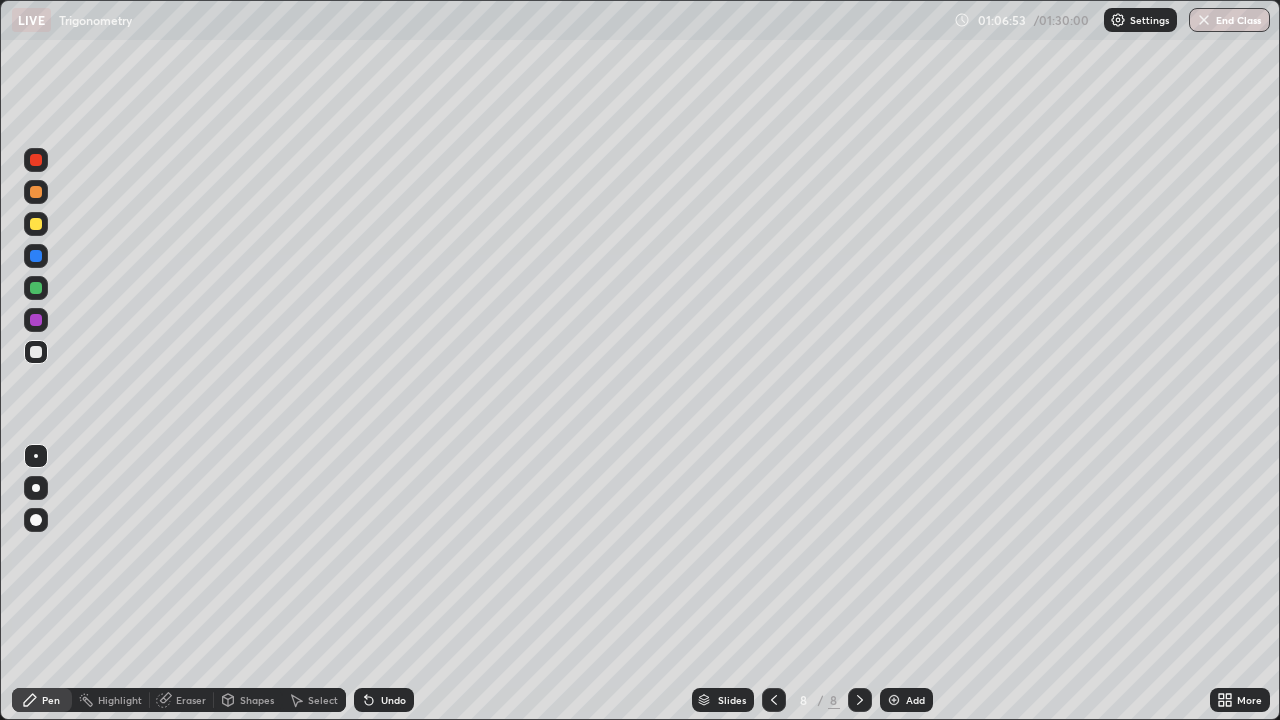 click at bounding box center (36, 224) 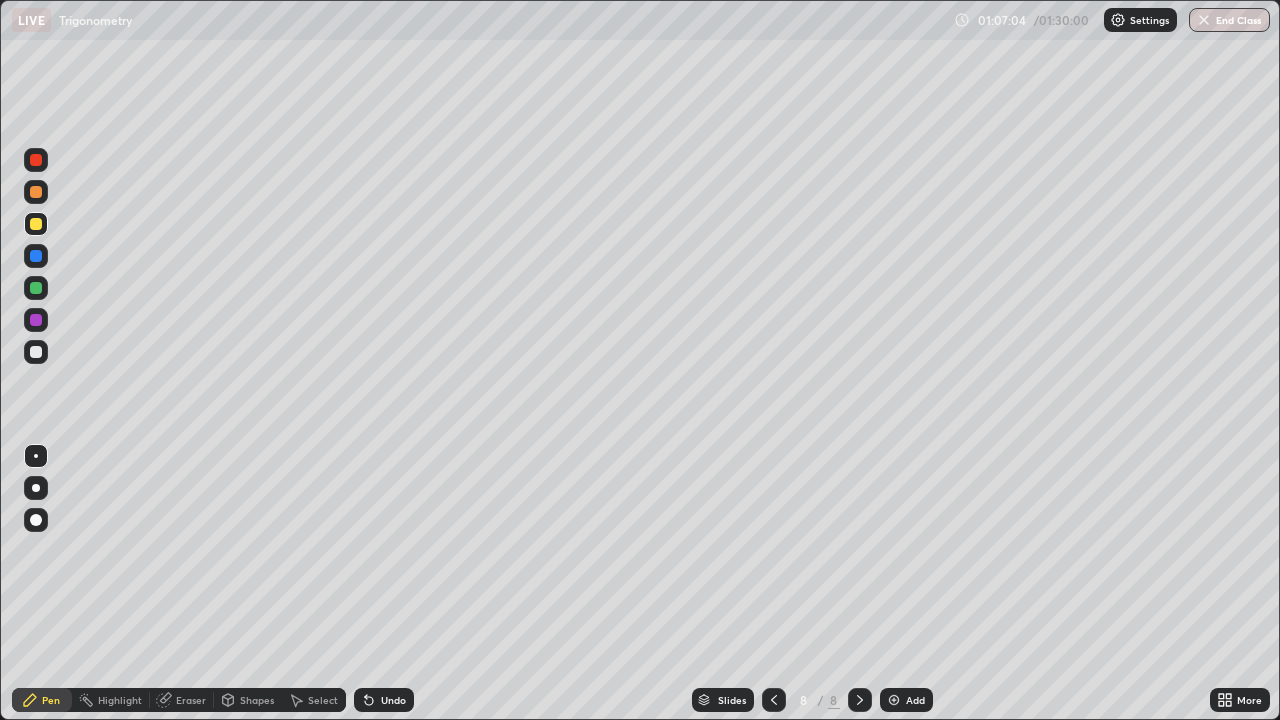 click at bounding box center [36, 352] 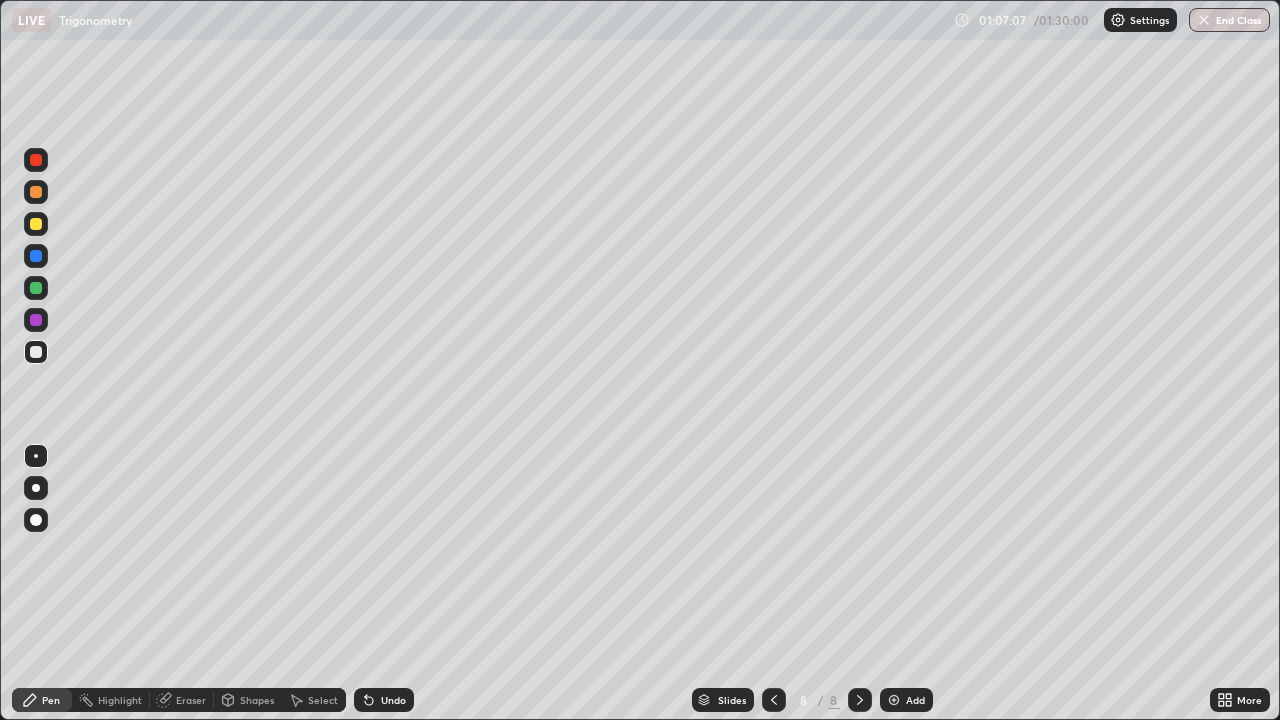 click on "Undo" at bounding box center [393, 700] 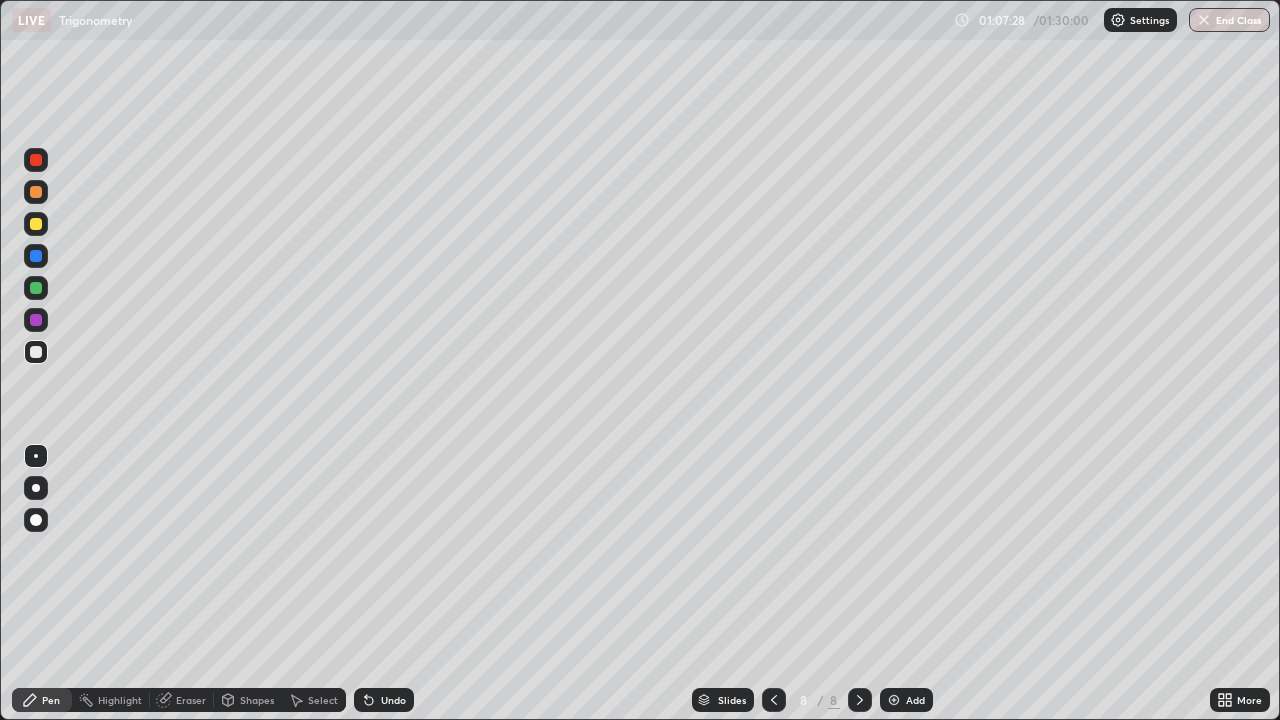 click on "Select" at bounding box center [323, 700] 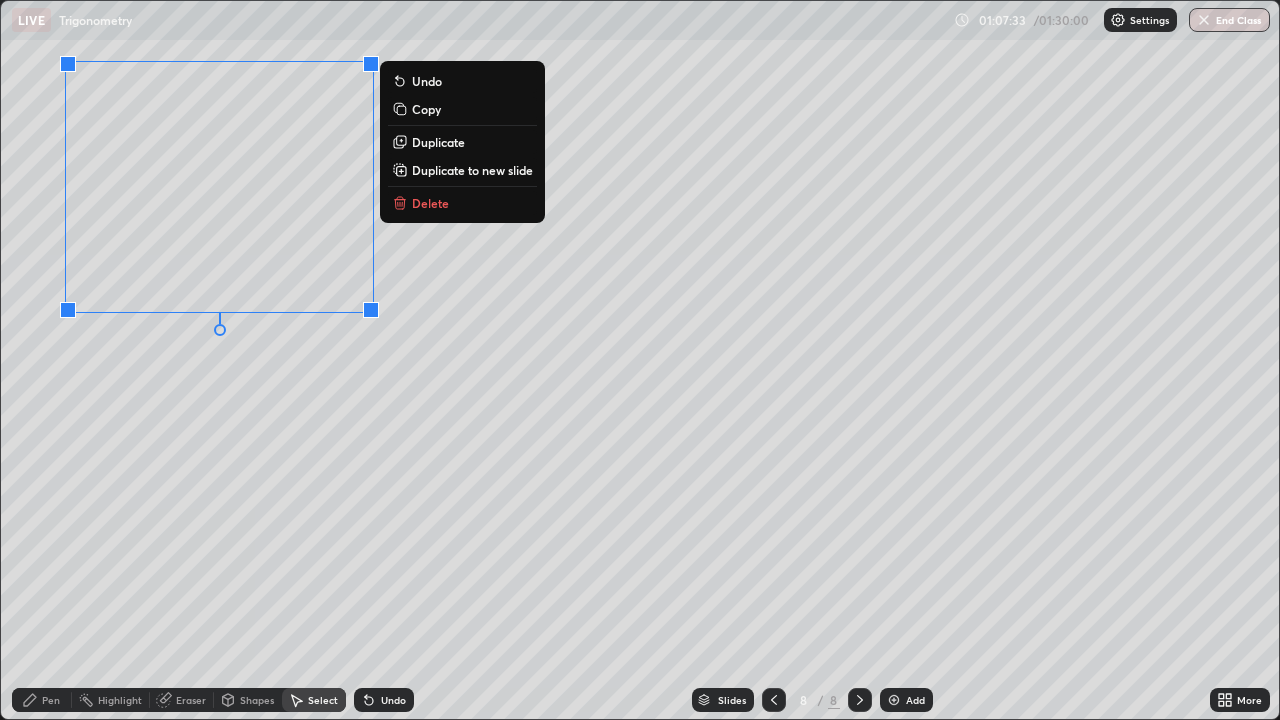 click on "Pen" at bounding box center [51, 700] 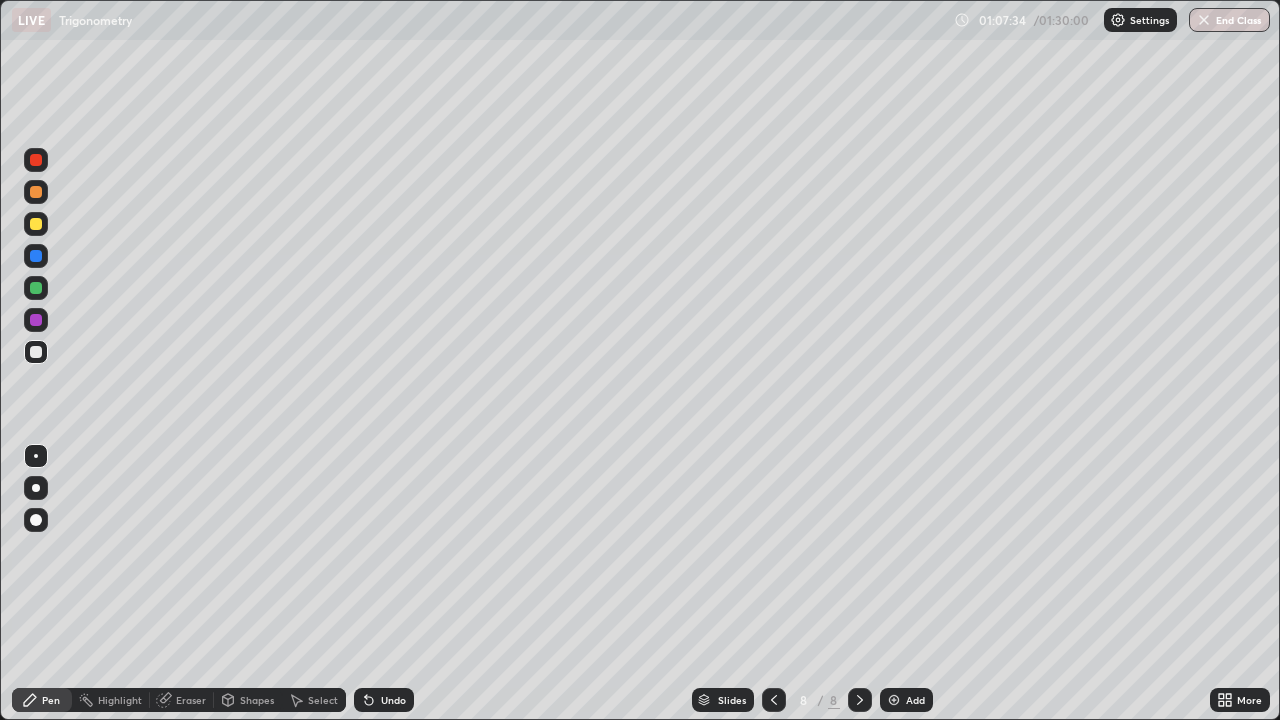 click at bounding box center [36, 224] 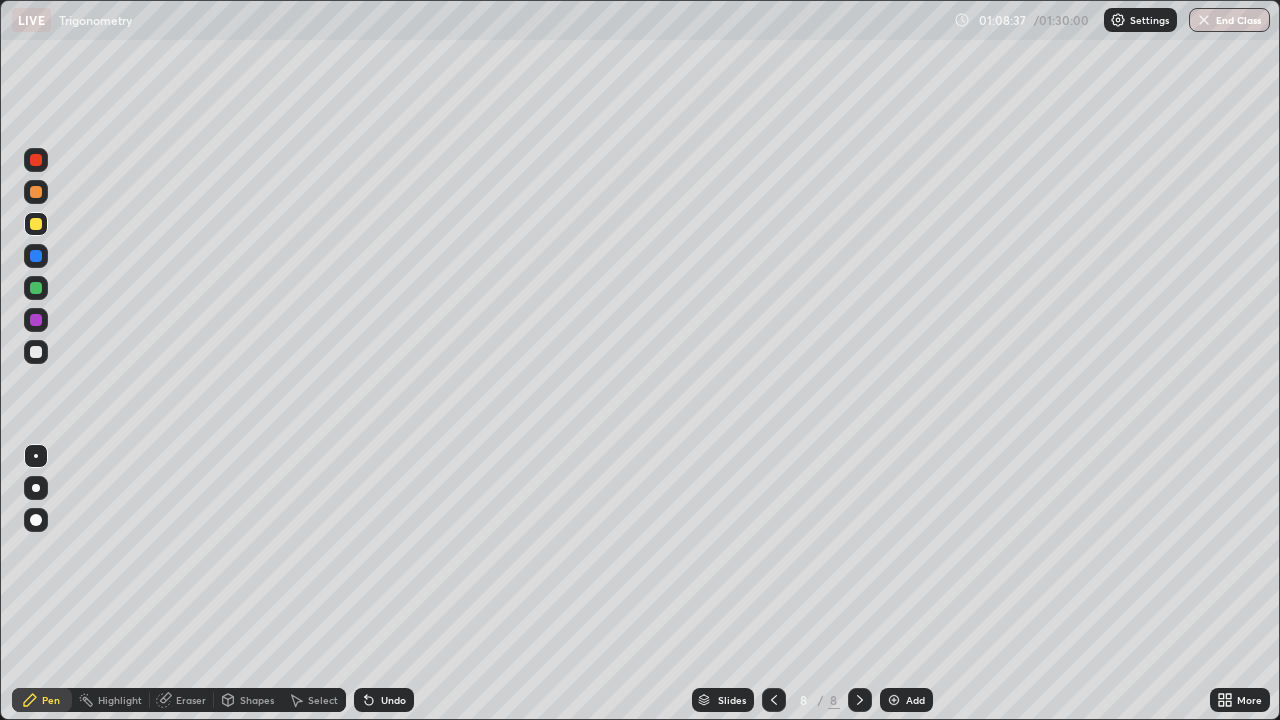 click 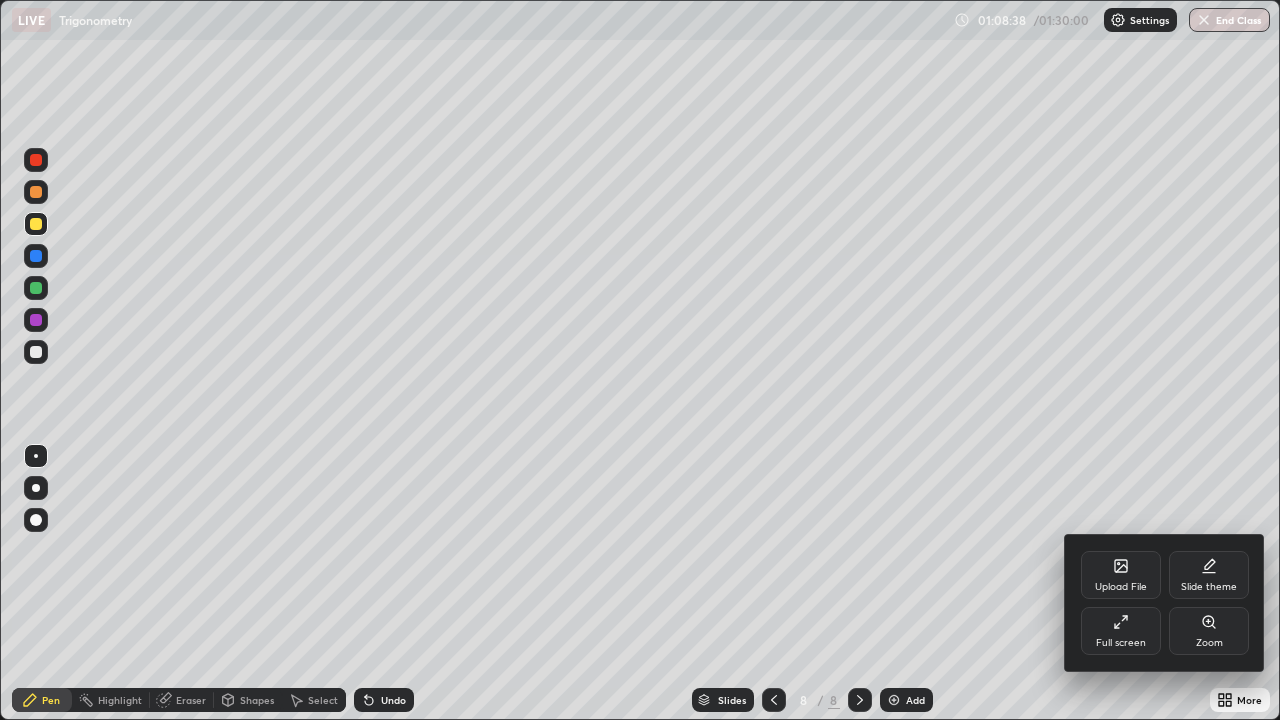 click on "Full screen" at bounding box center (1121, 631) 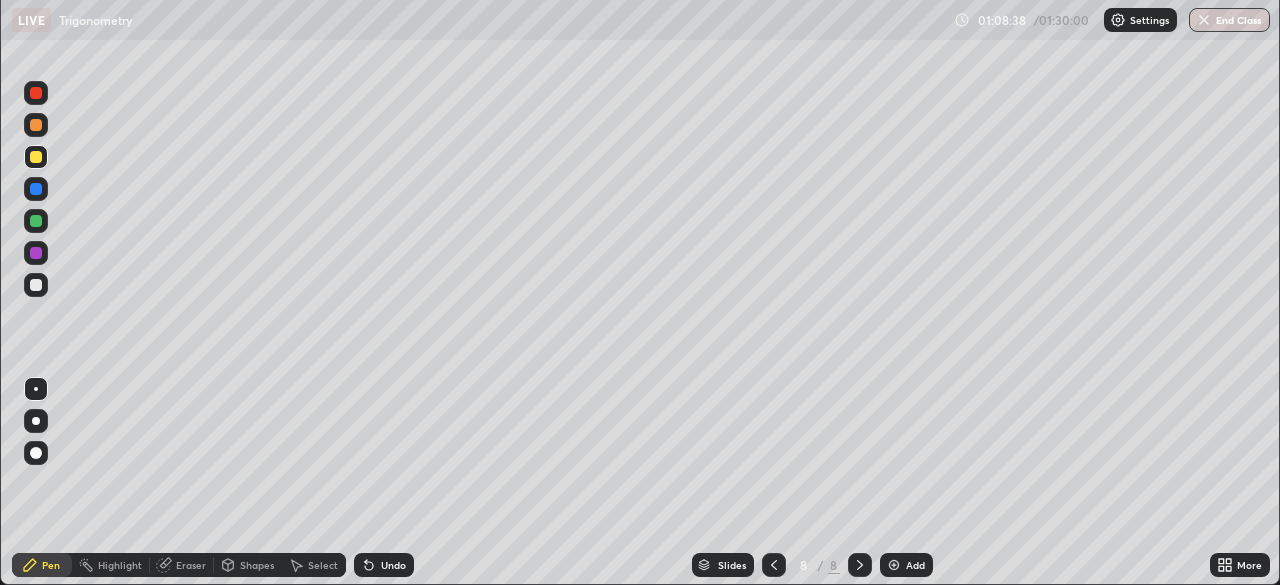 scroll, scrollTop: 585, scrollLeft: 1280, axis: both 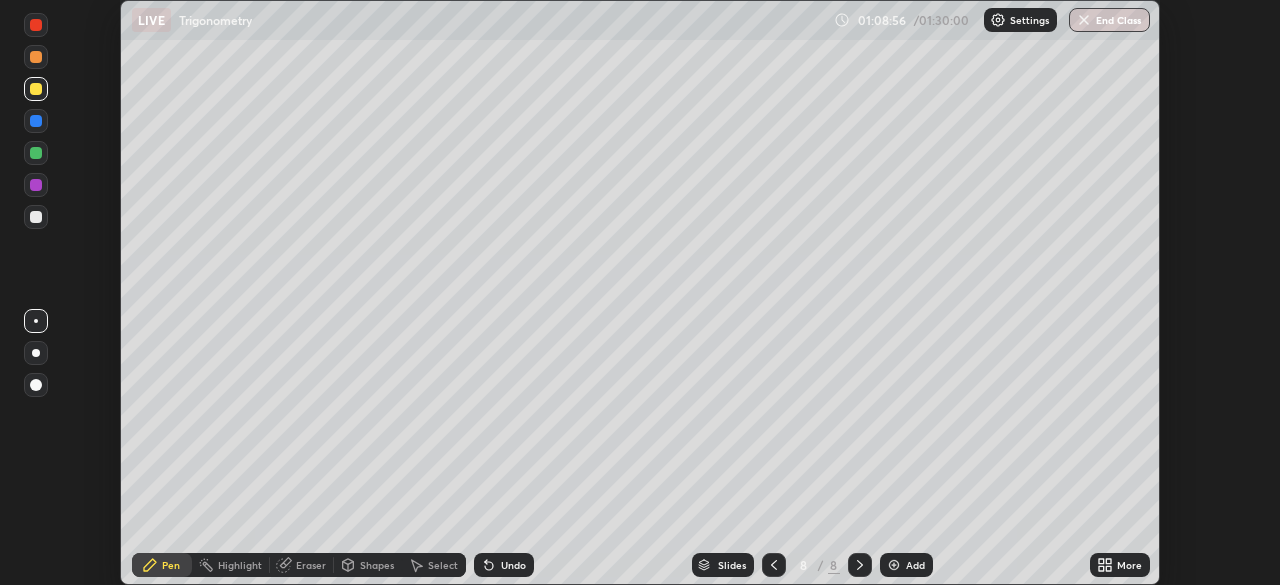 click 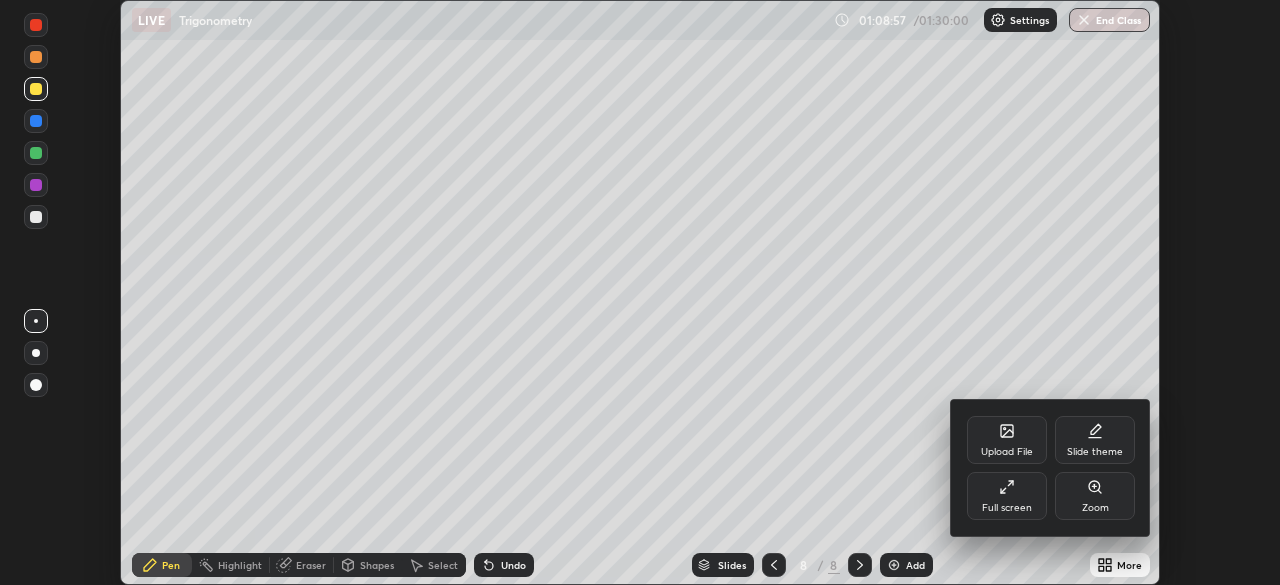 click on "Full screen" at bounding box center (1007, 496) 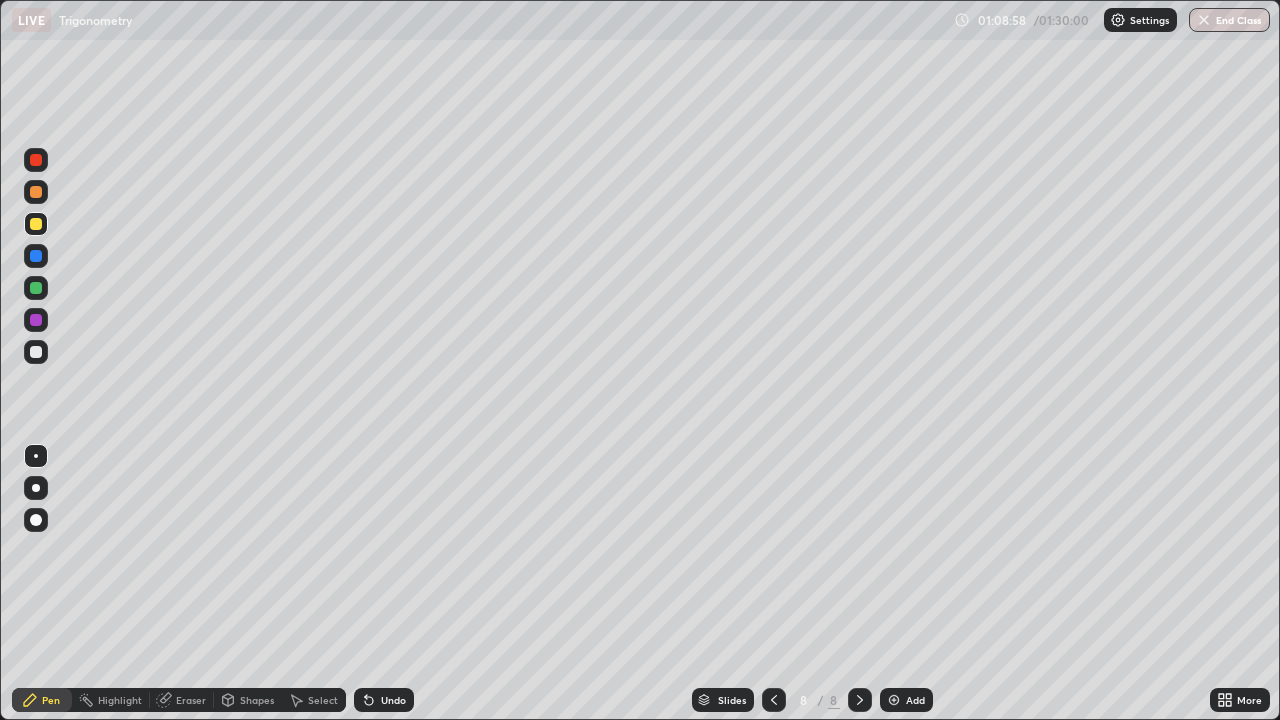 scroll, scrollTop: 99280, scrollLeft: 98720, axis: both 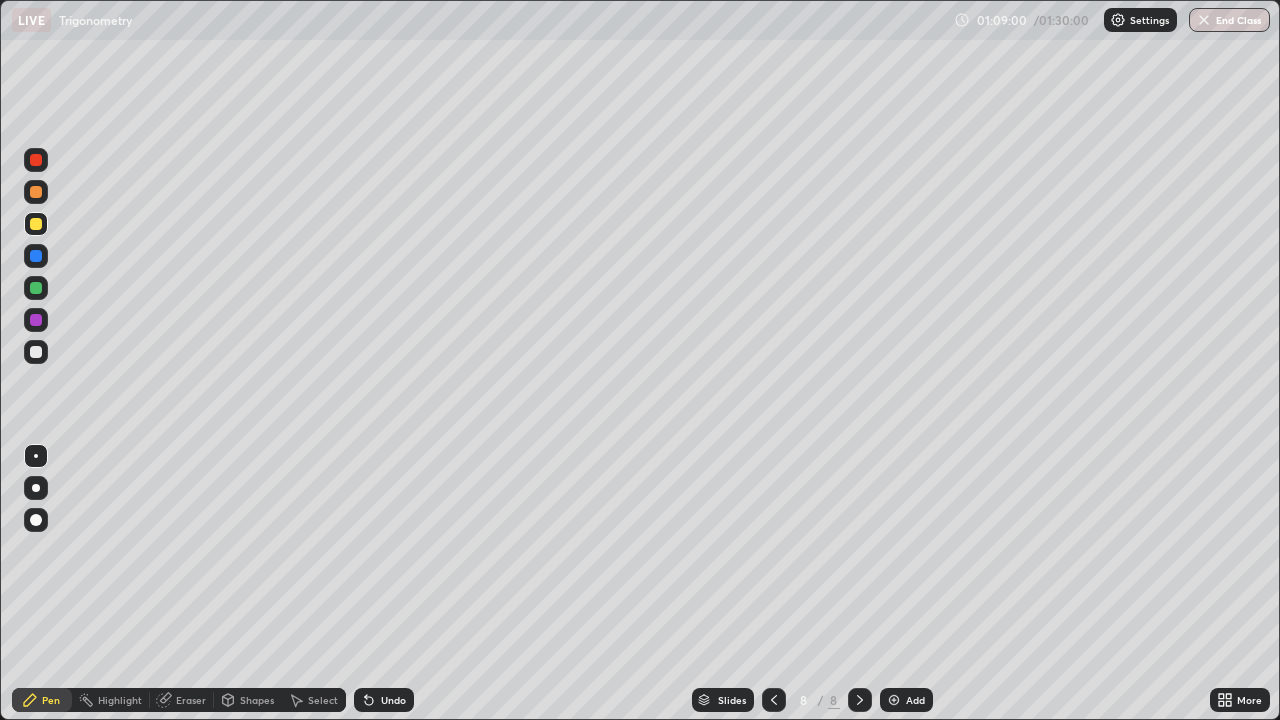 click on "Shapes" at bounding box center [257, 700] 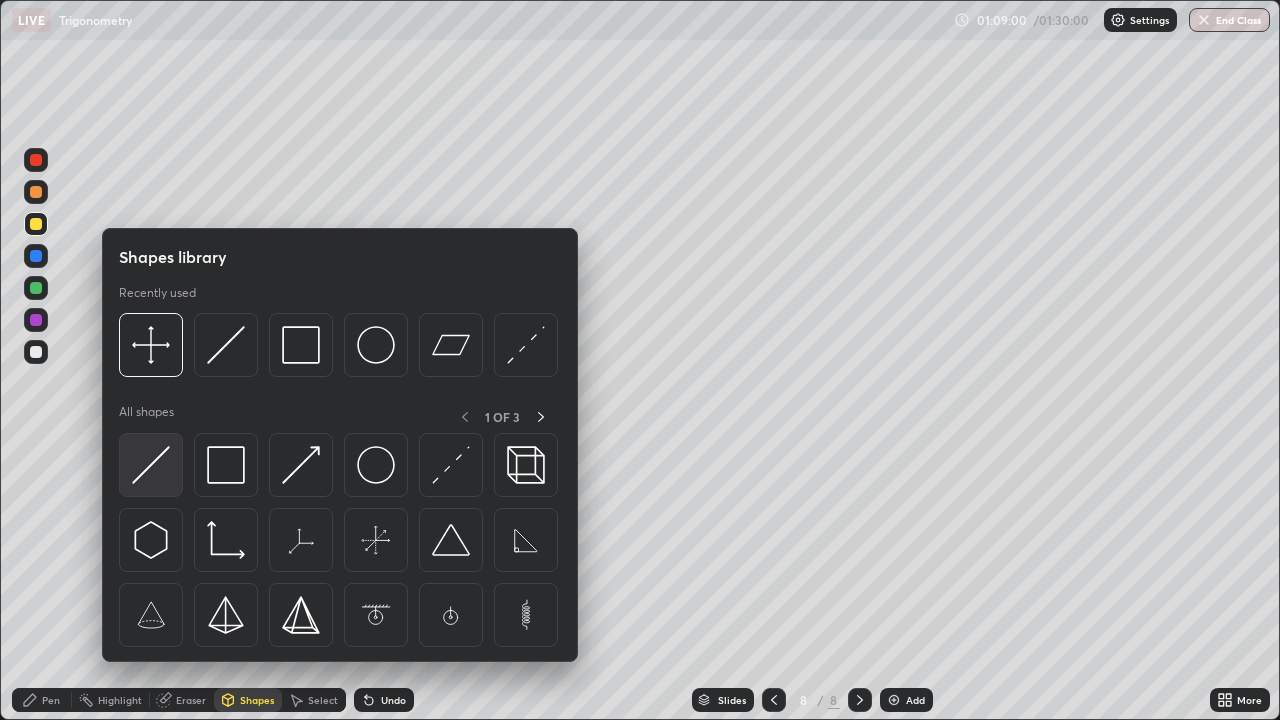 click at bounding box center [151, 465] 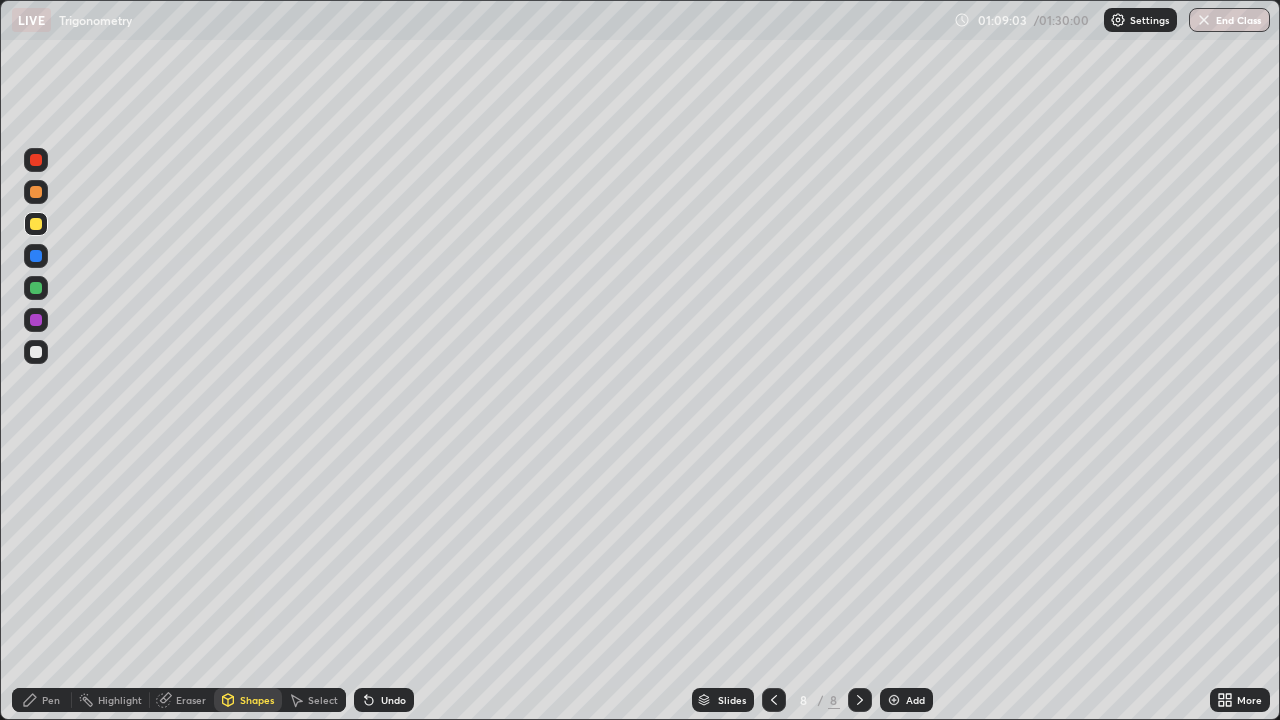 click on "Pen" at bounding box center (51, 700) 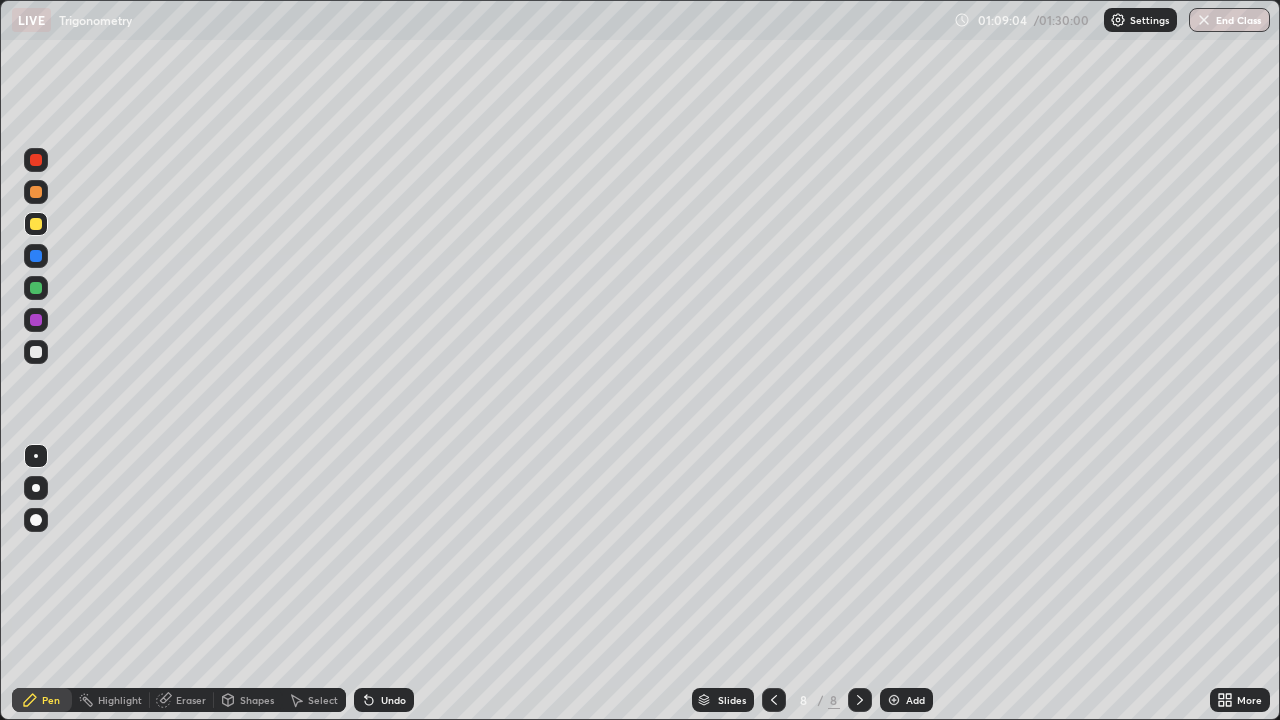 click at bounding box center (36, 352) 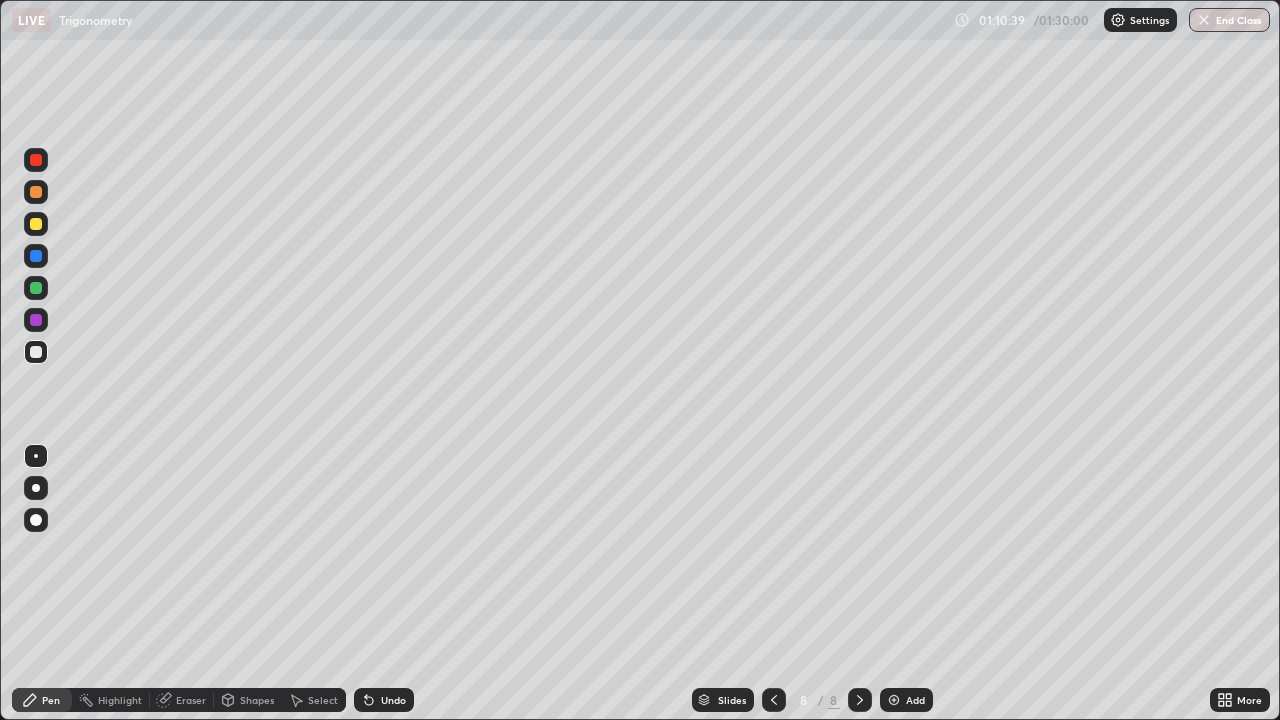 click at bounding box center (36, 224) 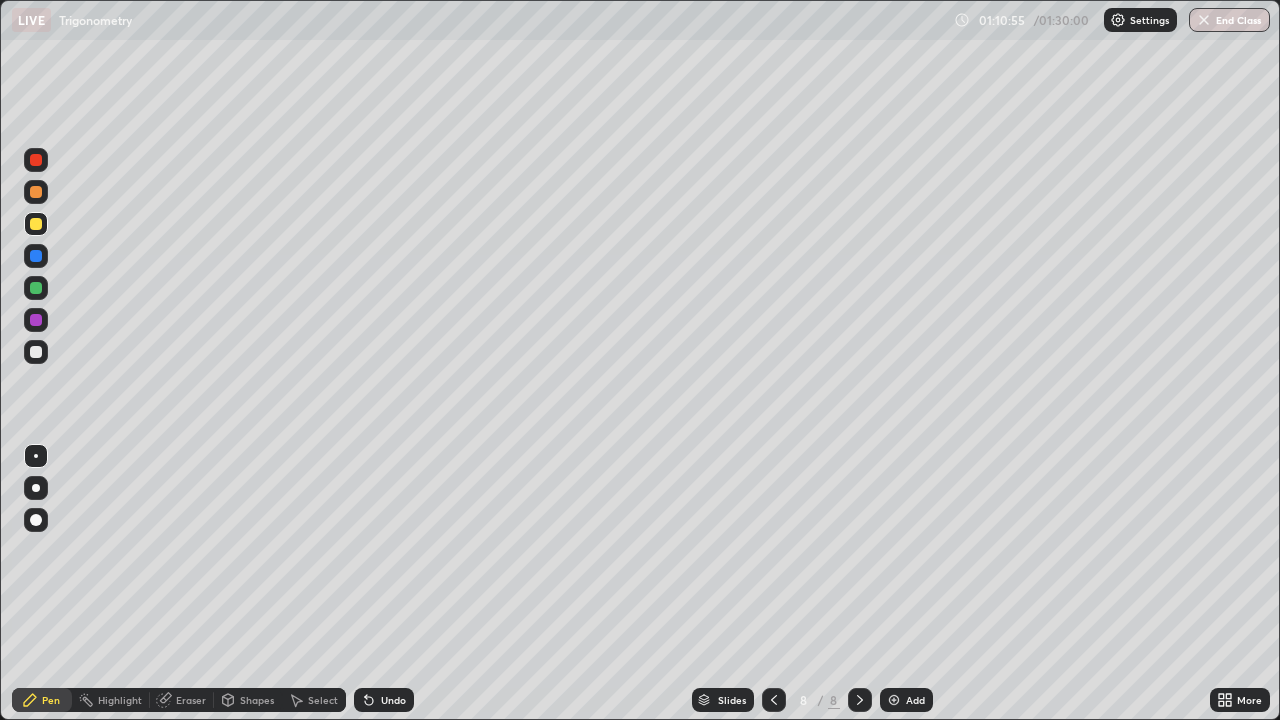 click on "Select" at bounding box center (314, 700) 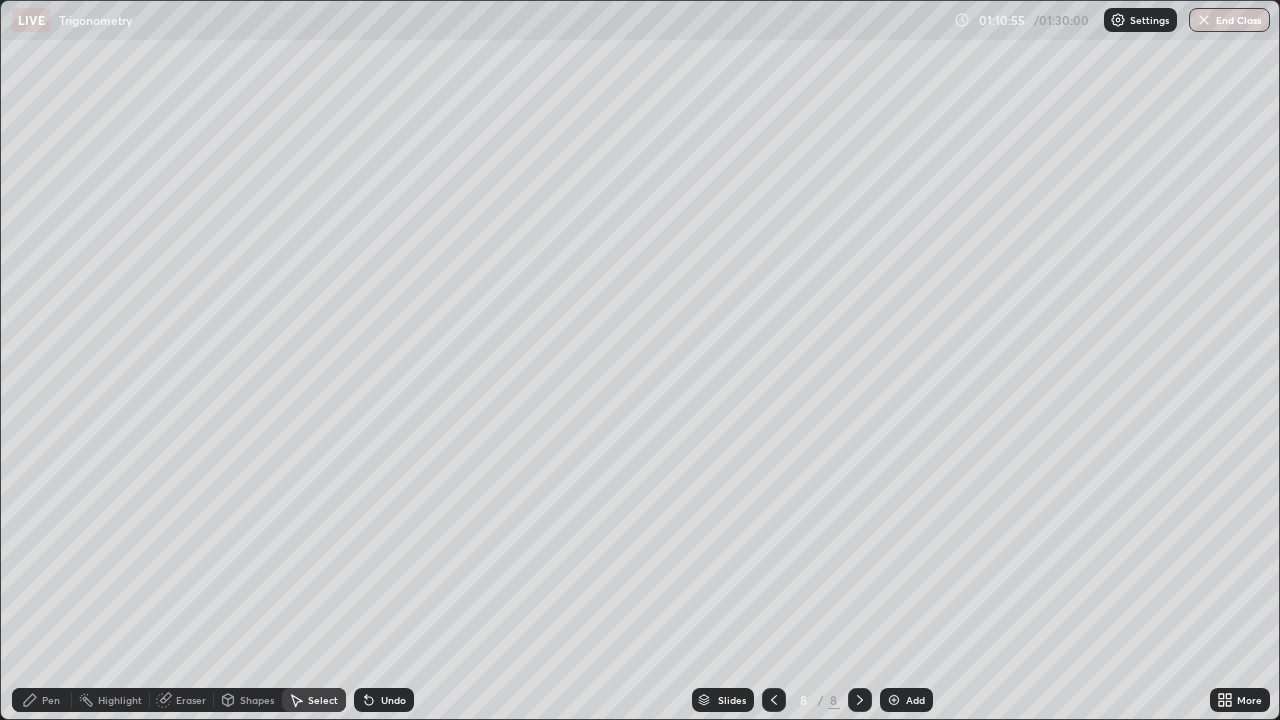 click on "Select" at bounding box center (314, 700) 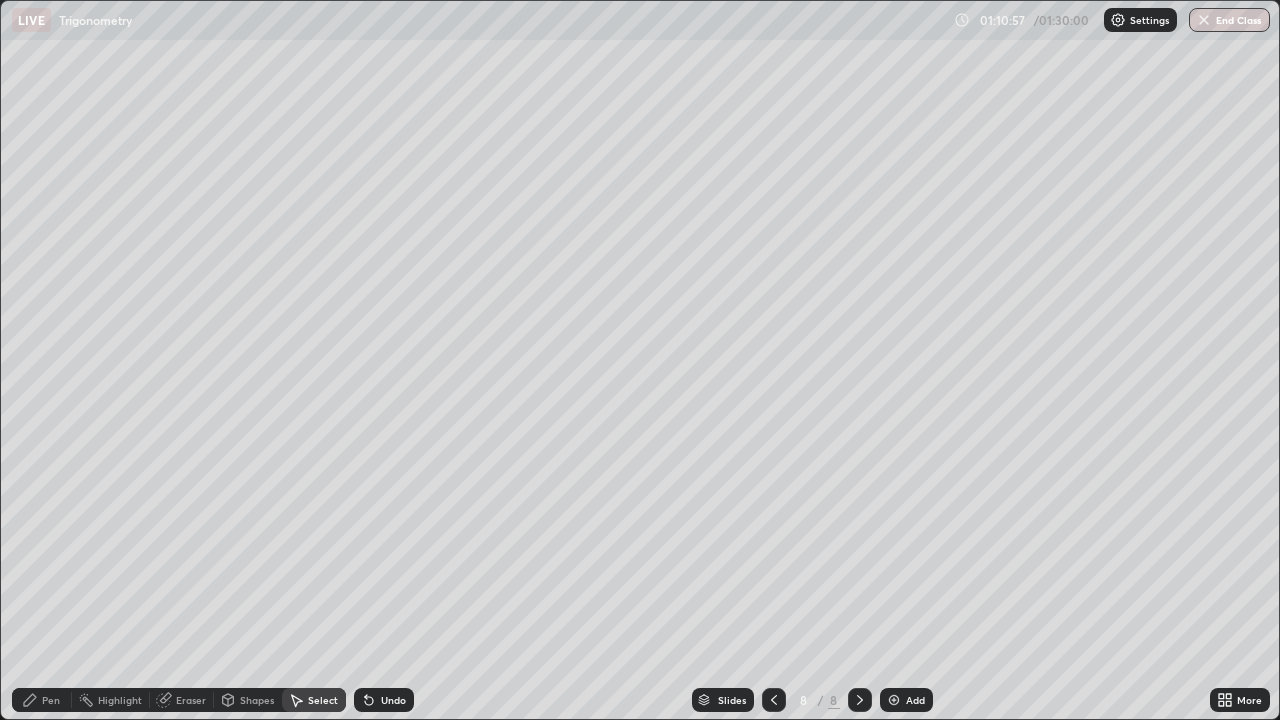 click on "Undo" at bounding box center (393, 700) 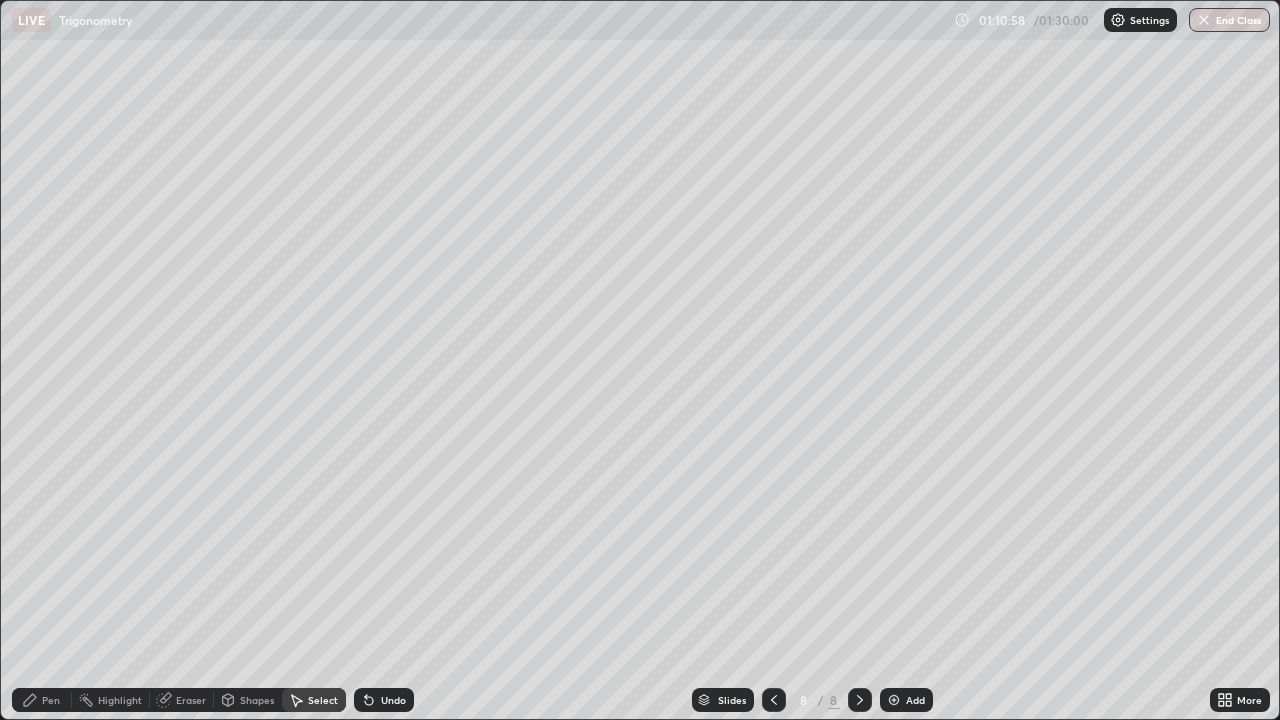 click on "Undo" at bounding box center (393, 700) 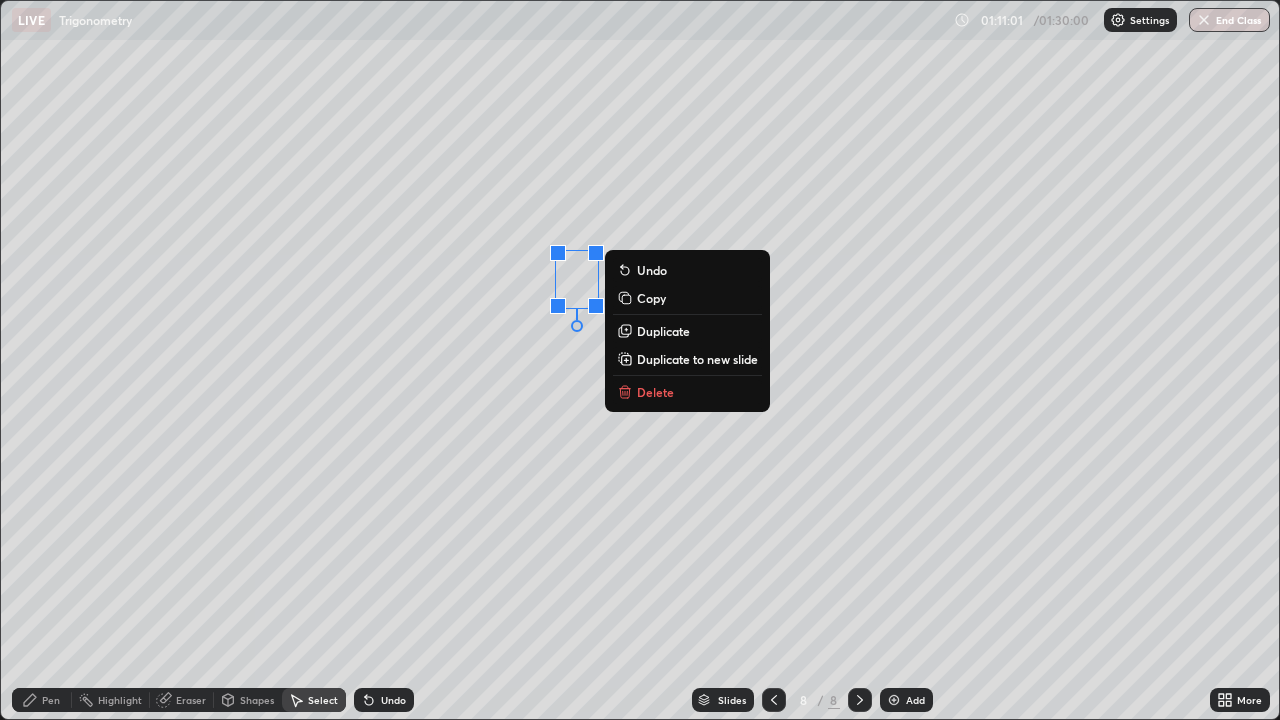click on "Undo" at bounding box center (384, 700) 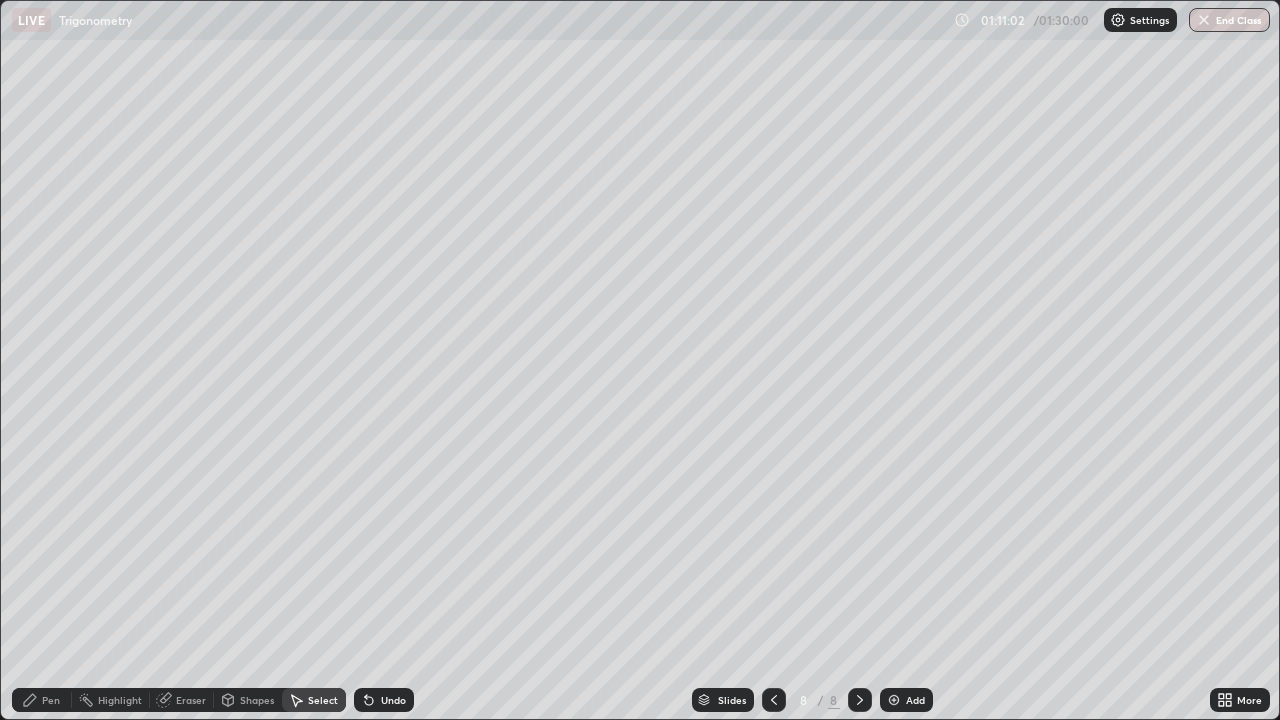 click on "Pen" at bounding box center (42, 700) 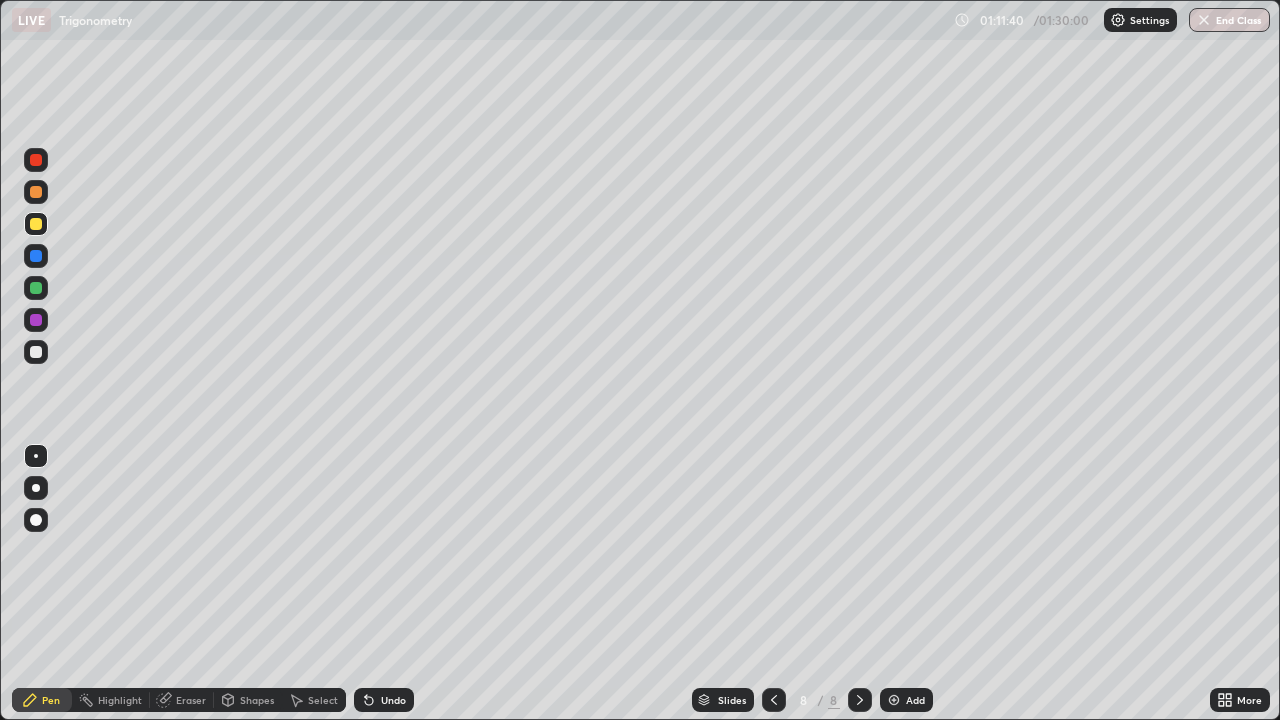 click 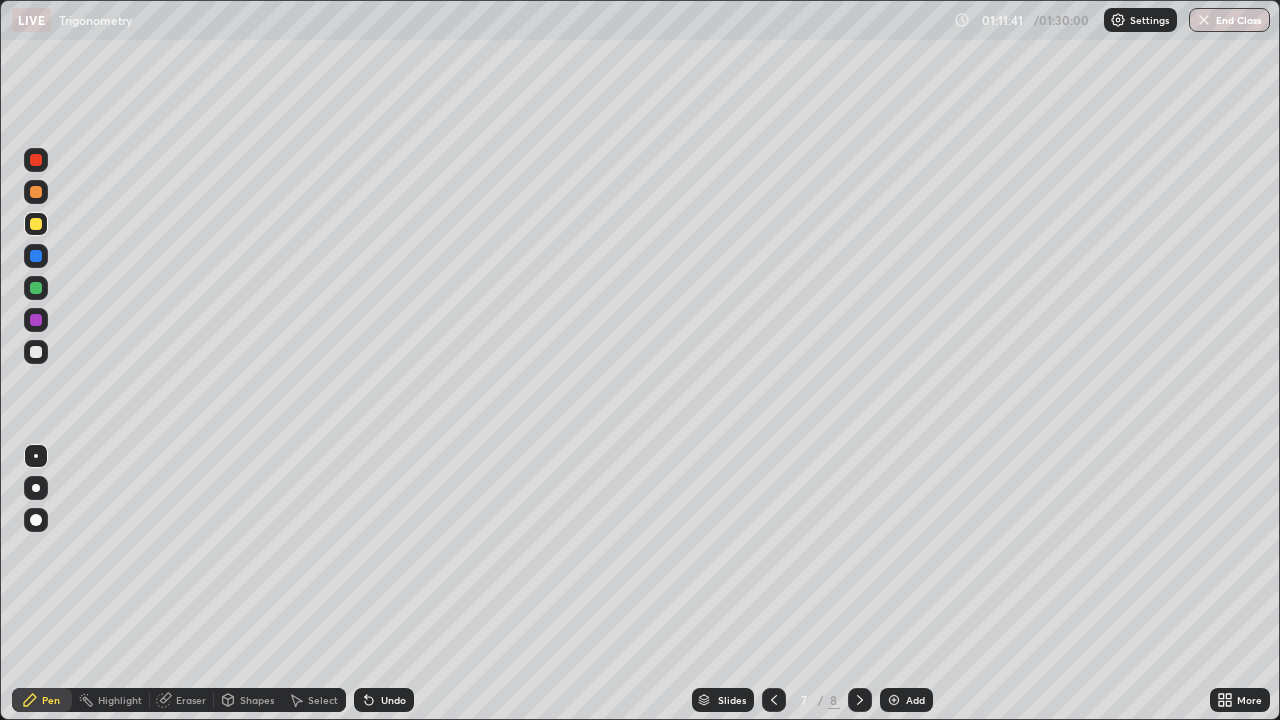 click 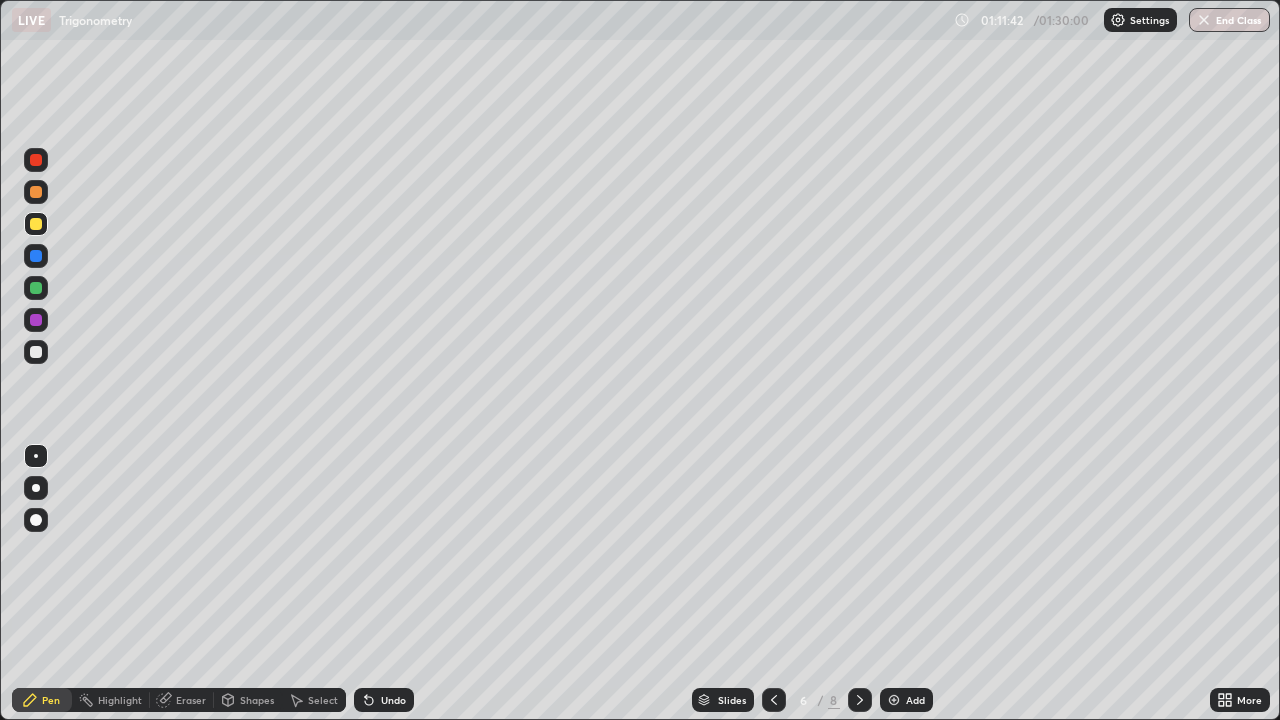 click 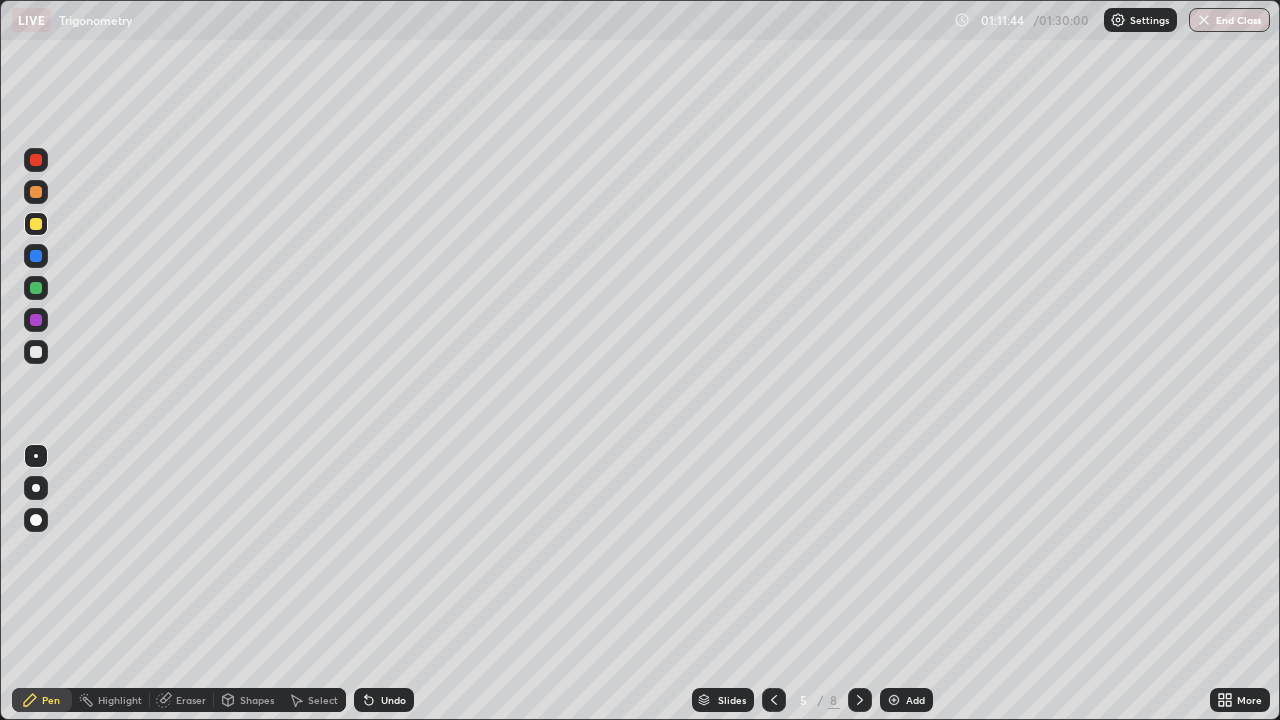 click 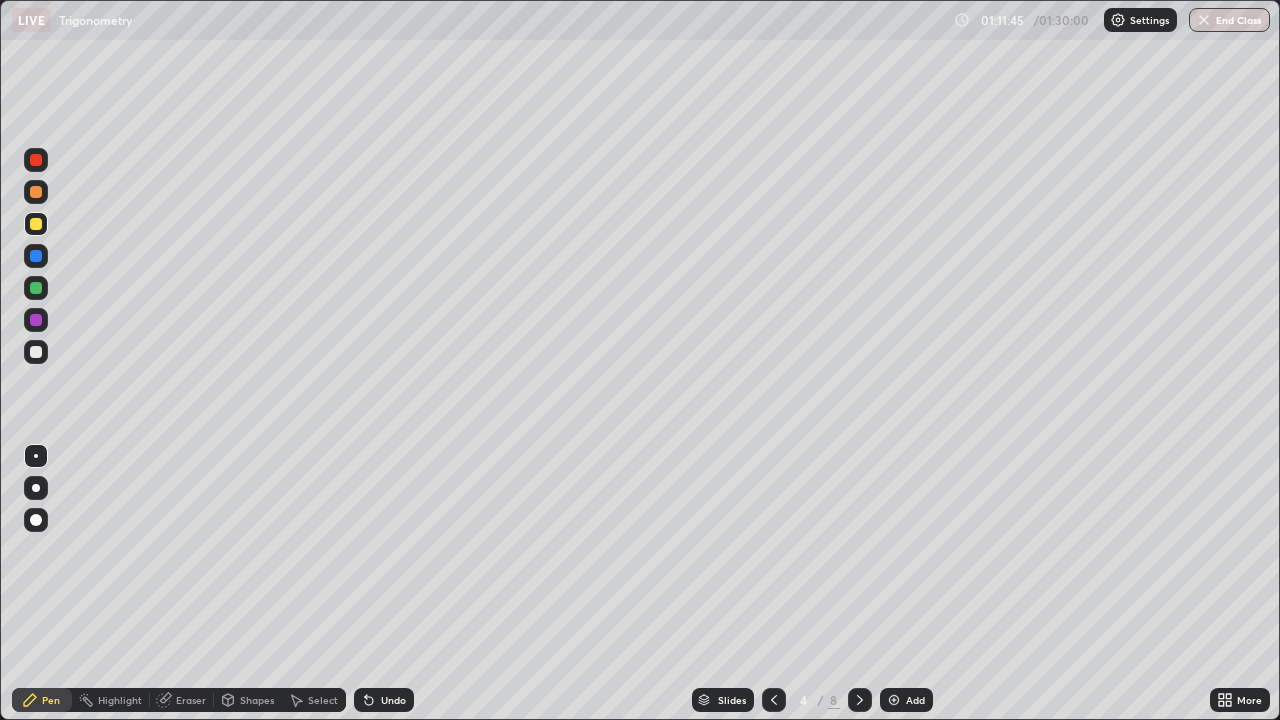 click 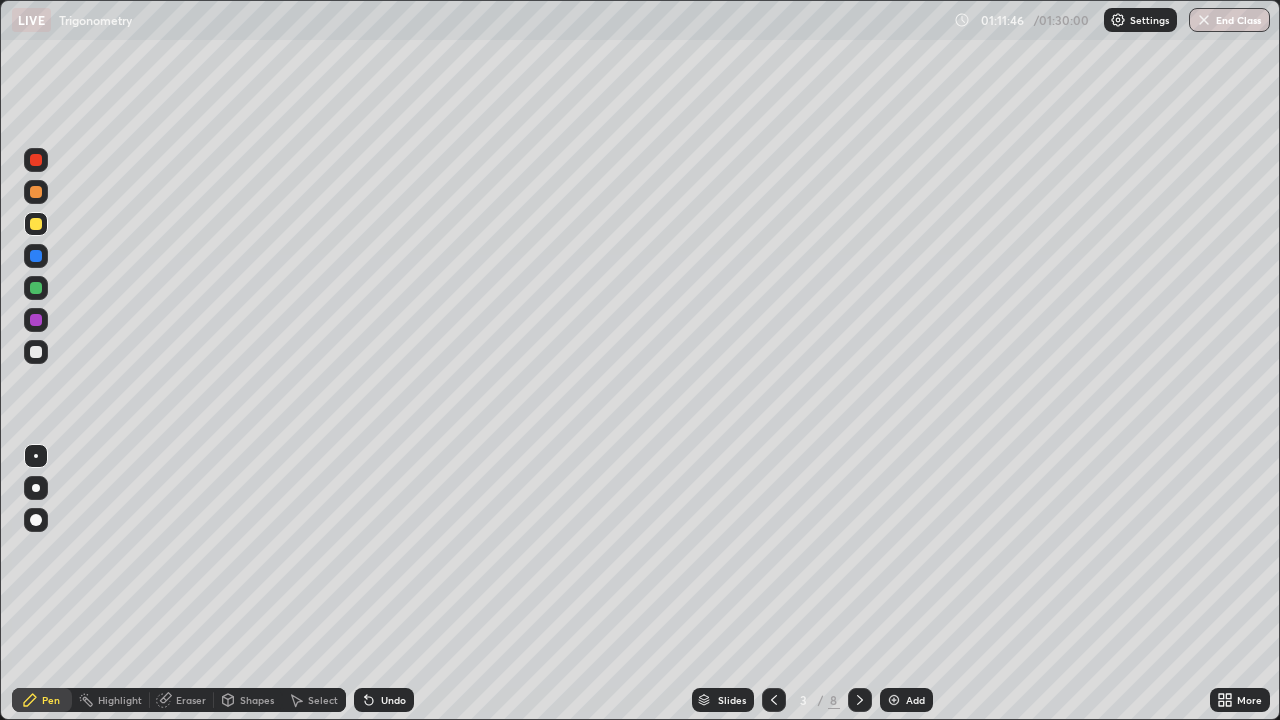 click at bounding box center (860, 700) 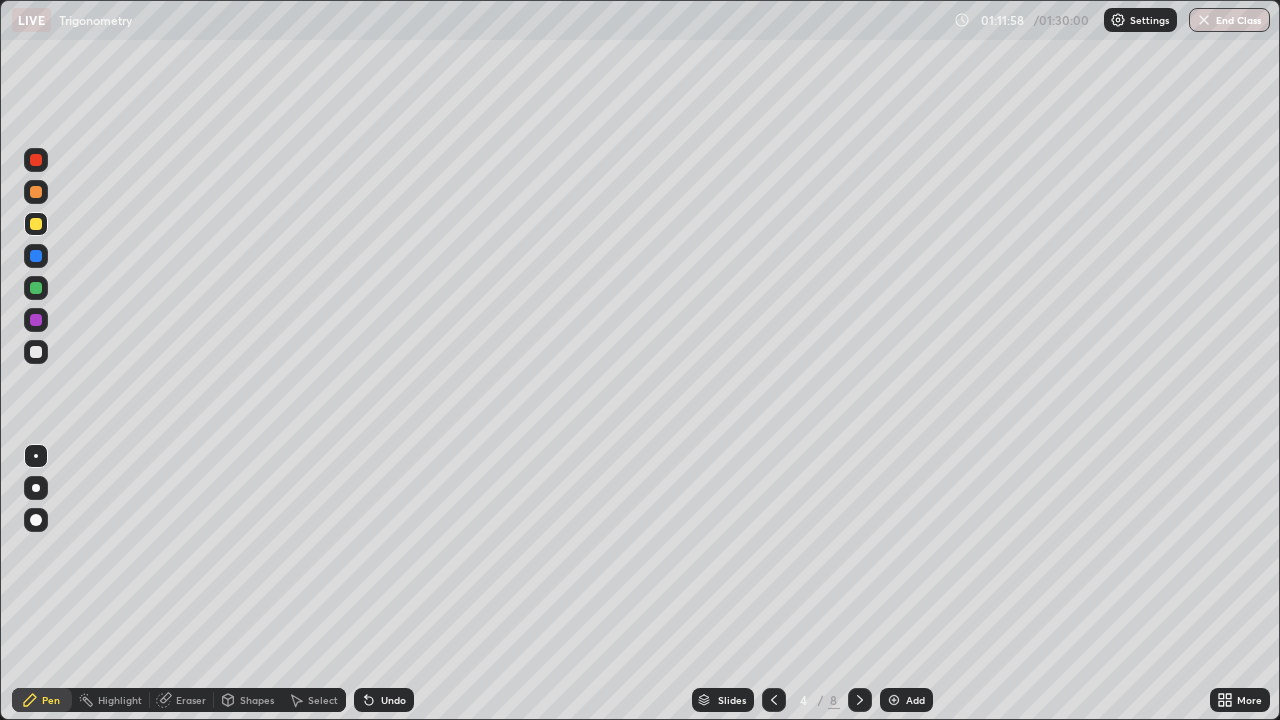 click 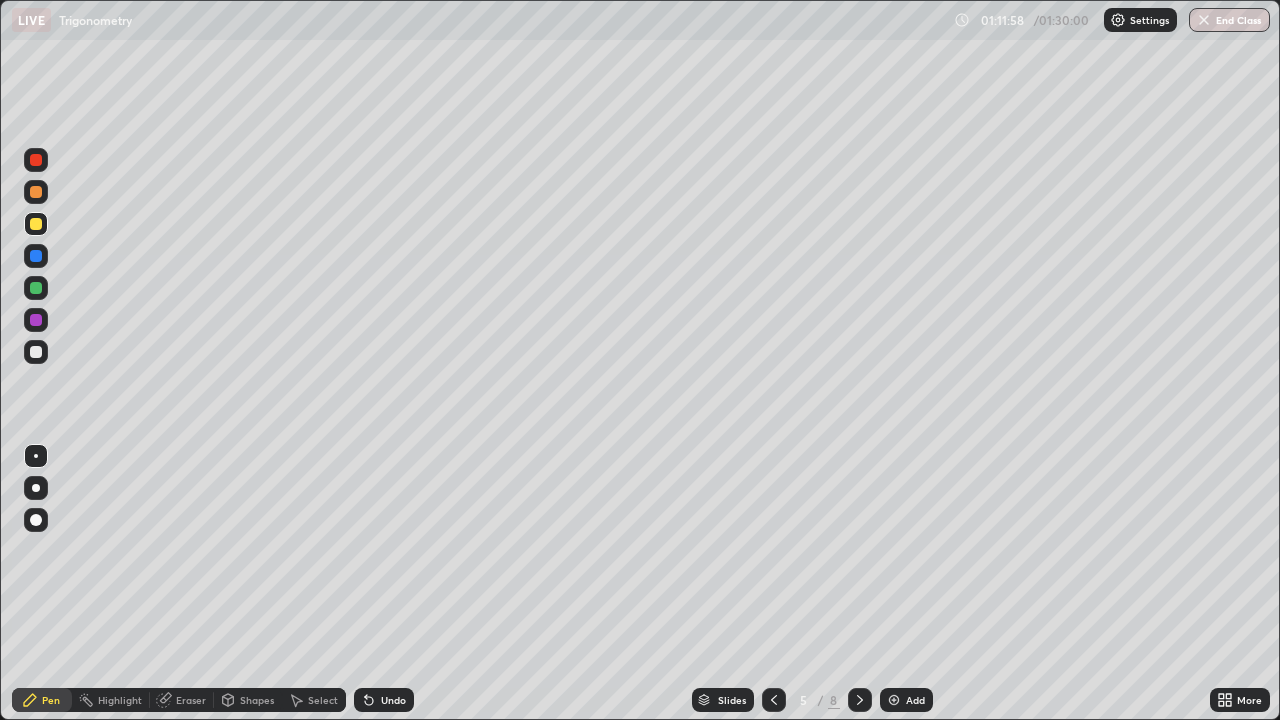 click 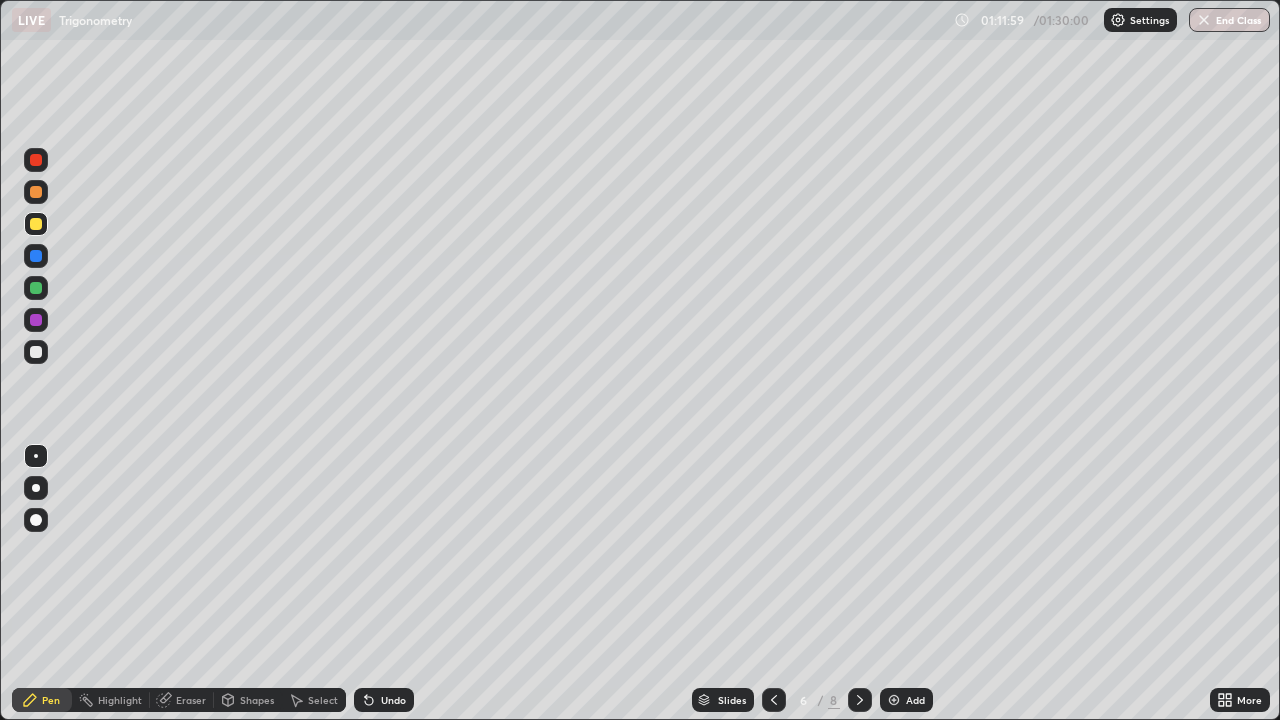 click 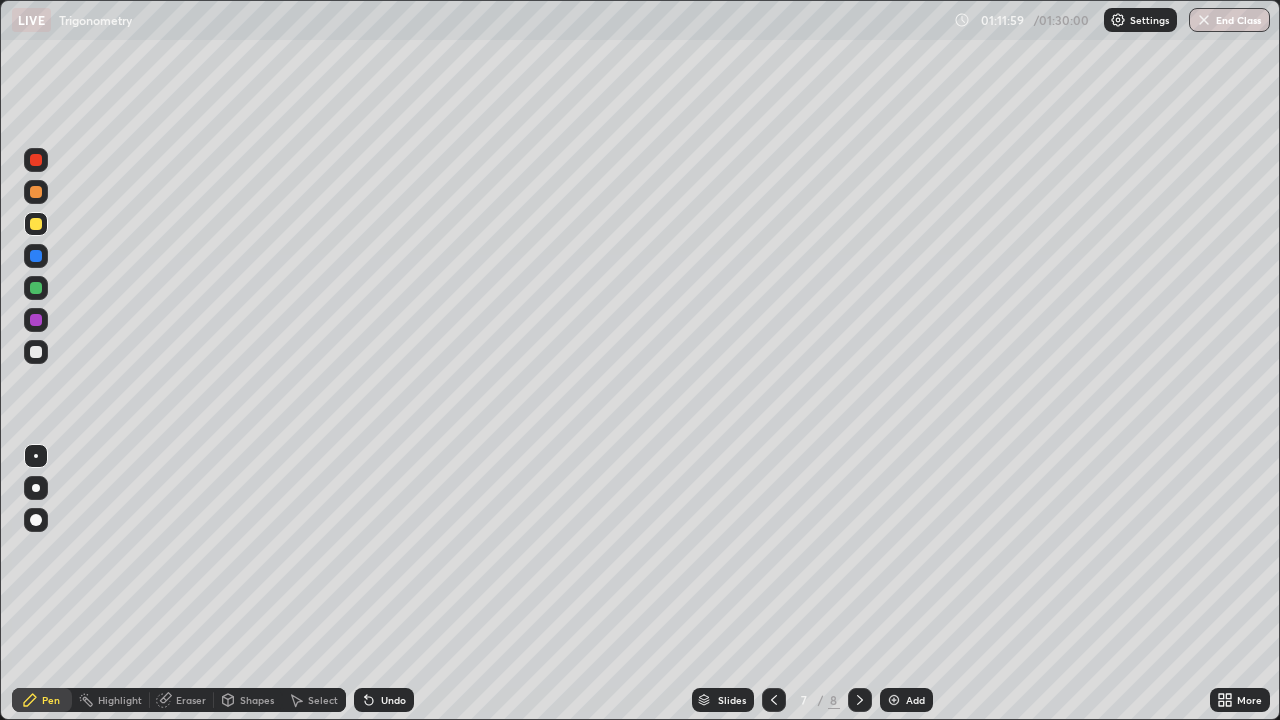 click 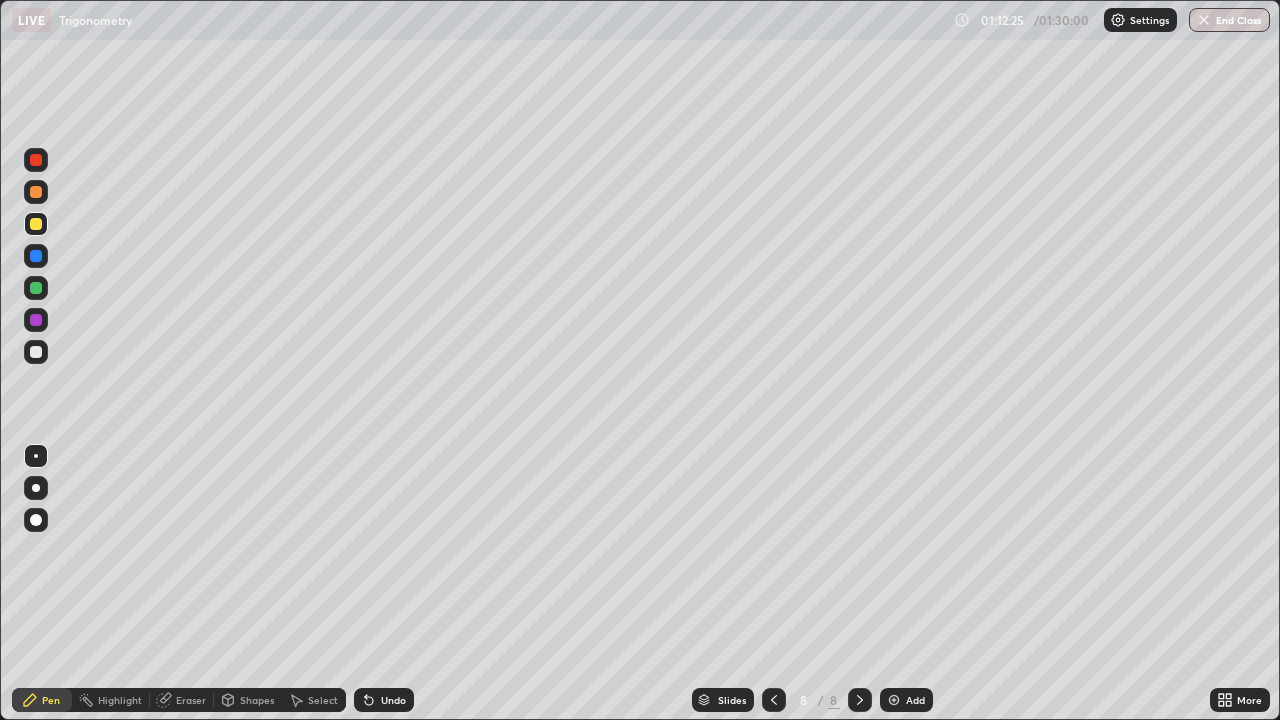 click on "Eraser" at bounding box center [191, 700] 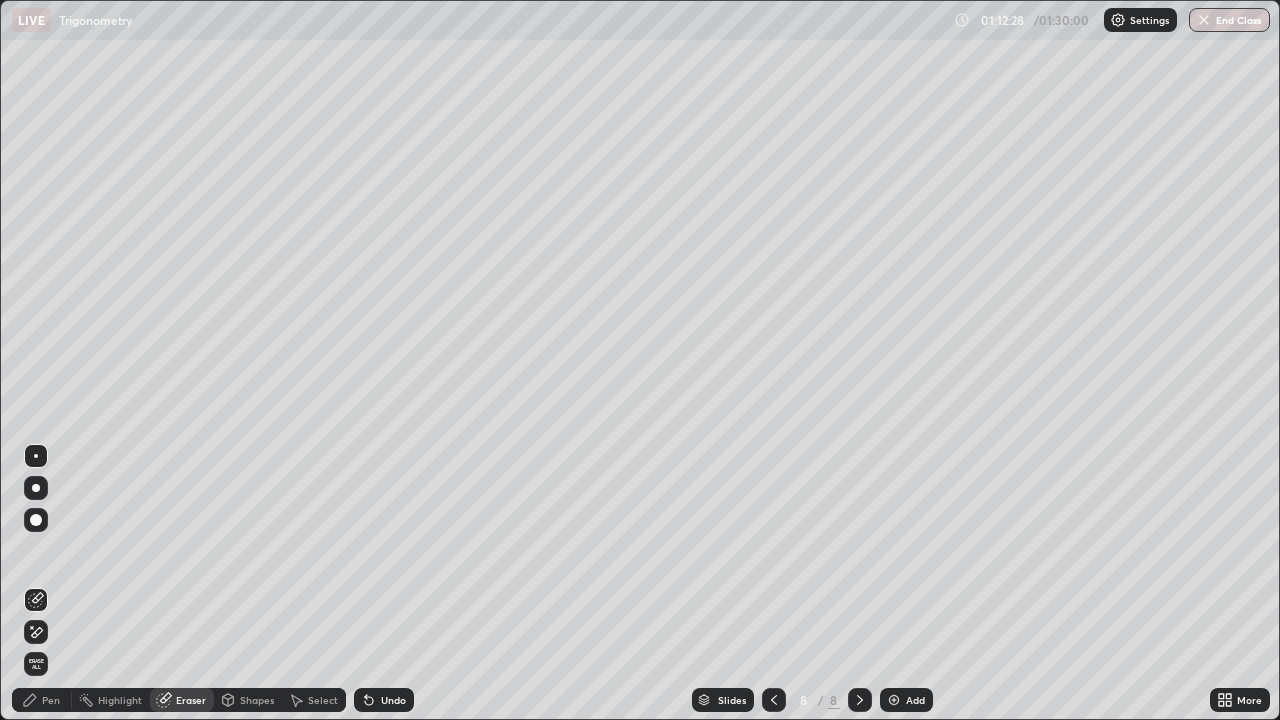 click 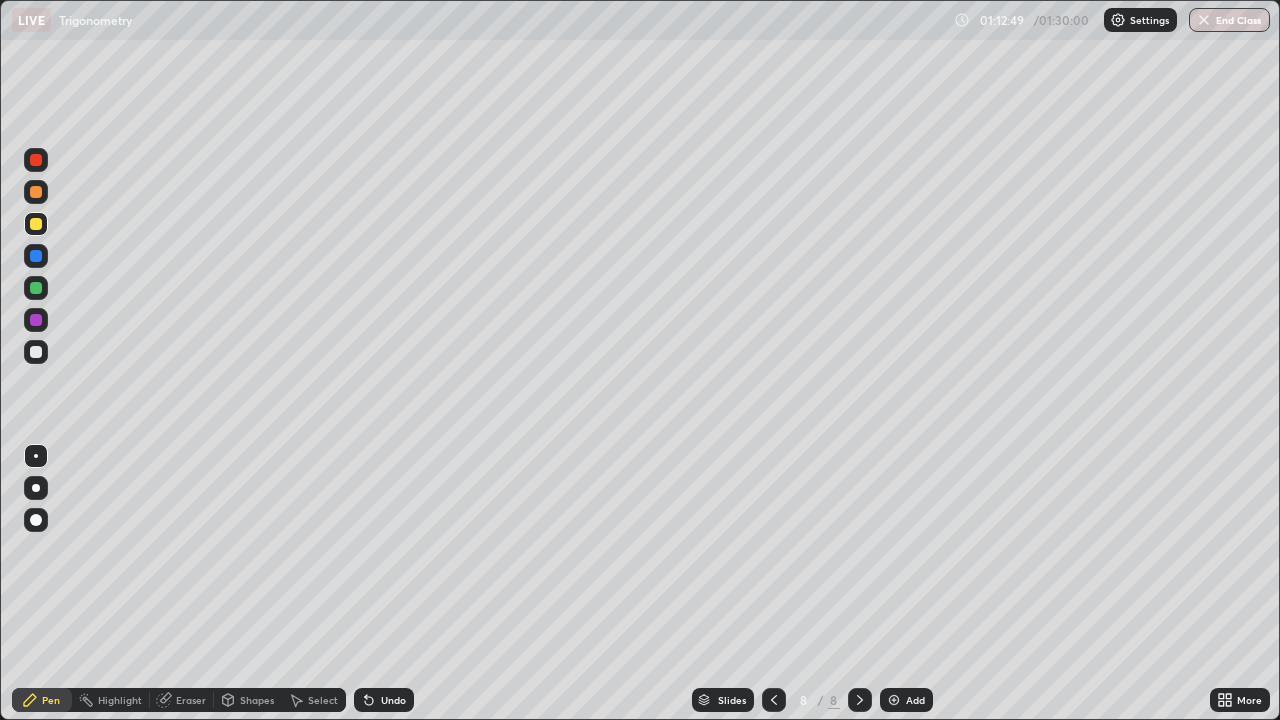 click at bounding box center (36, 352) 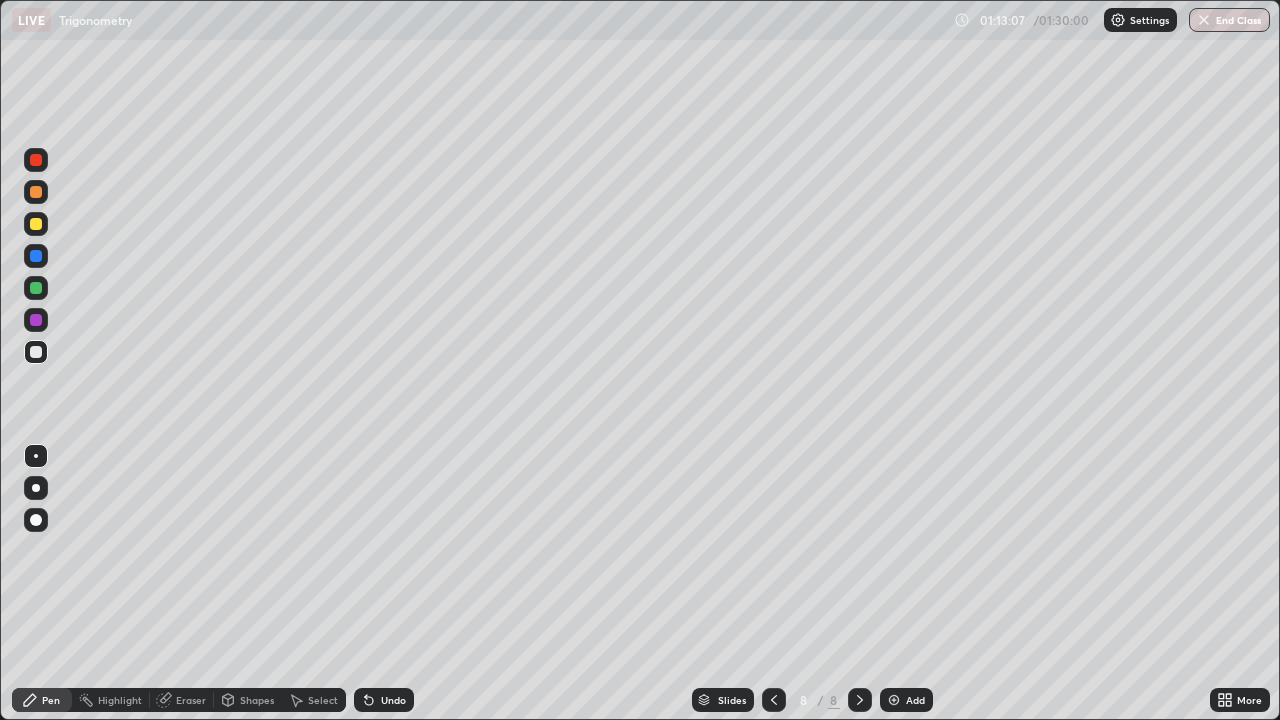 click at bounding box center (36, 224) 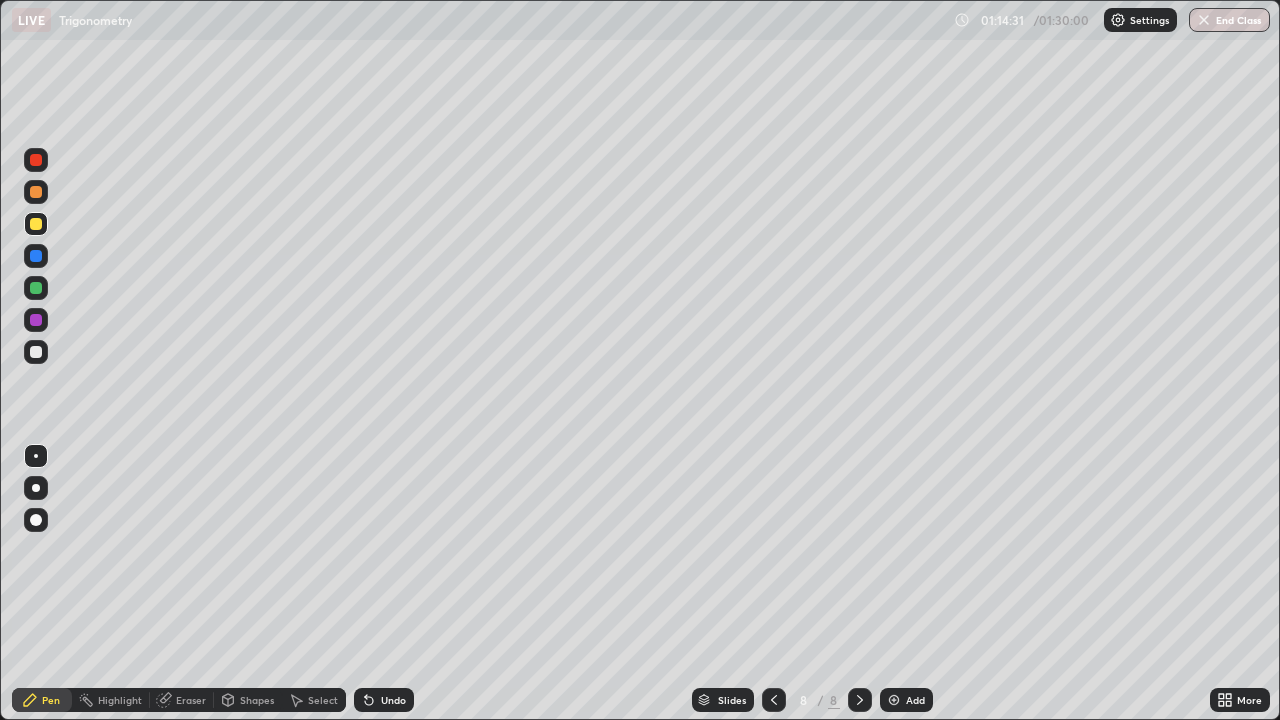 click on "Undo" at bounding box center [393, 700] 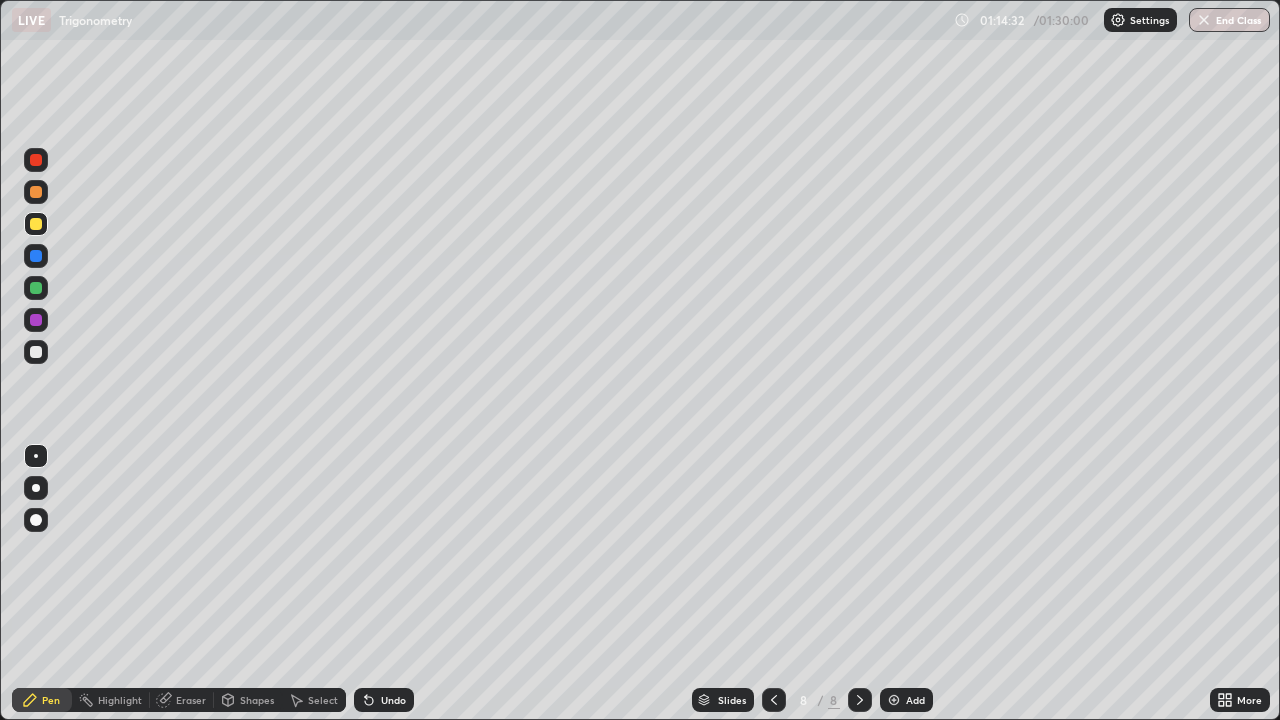 click on "Undo" at bounding box center (393, 700) 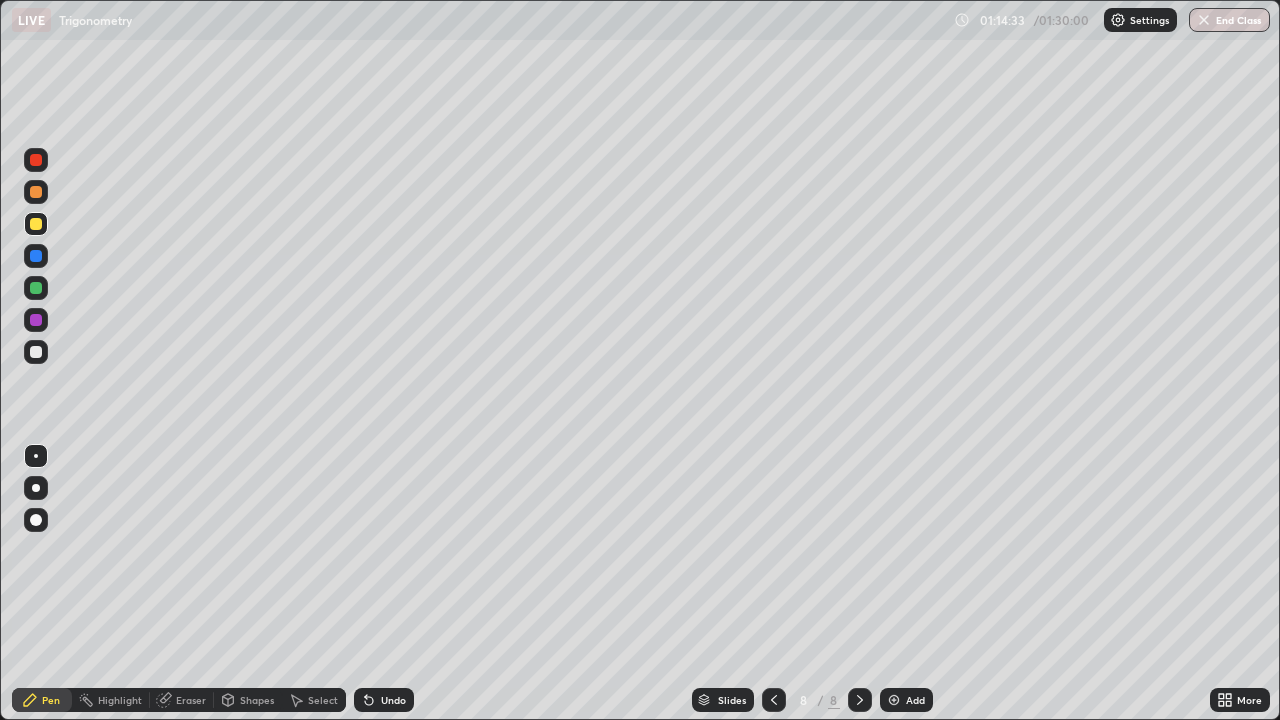 click on "Undo" at bounding box center [384, 700] 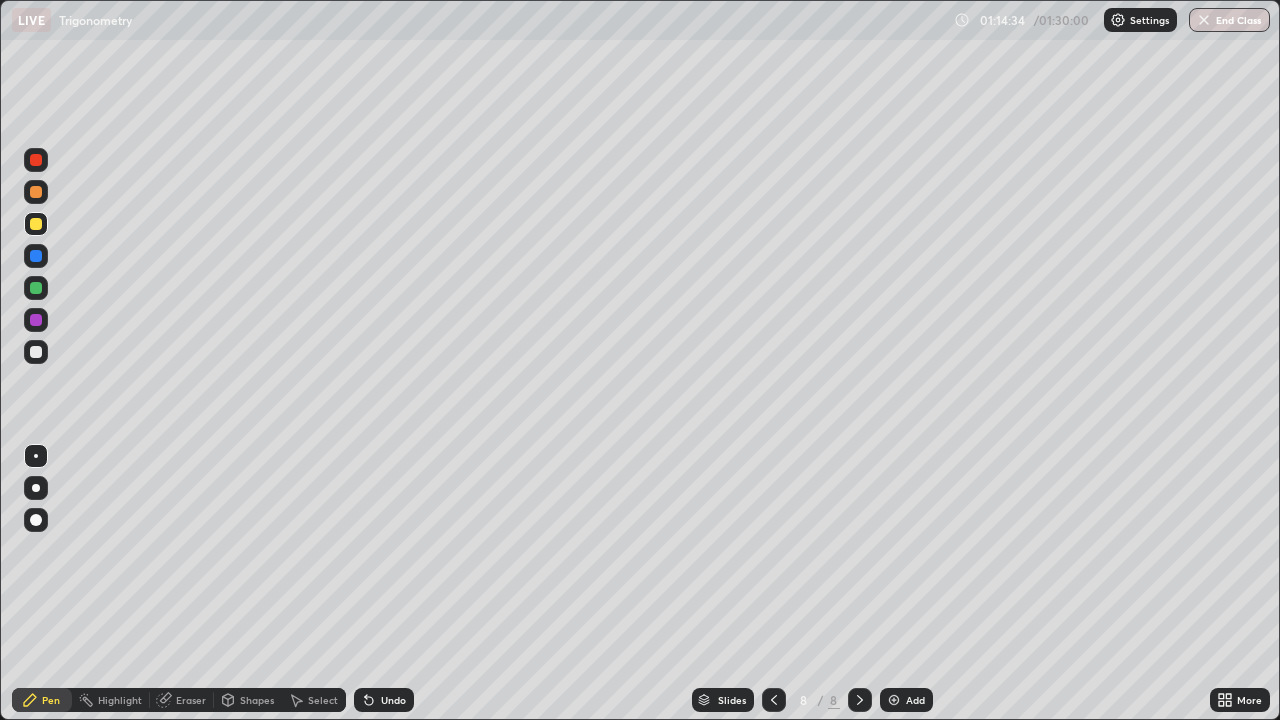 click on "Undo" at bounding box center (393, 700) 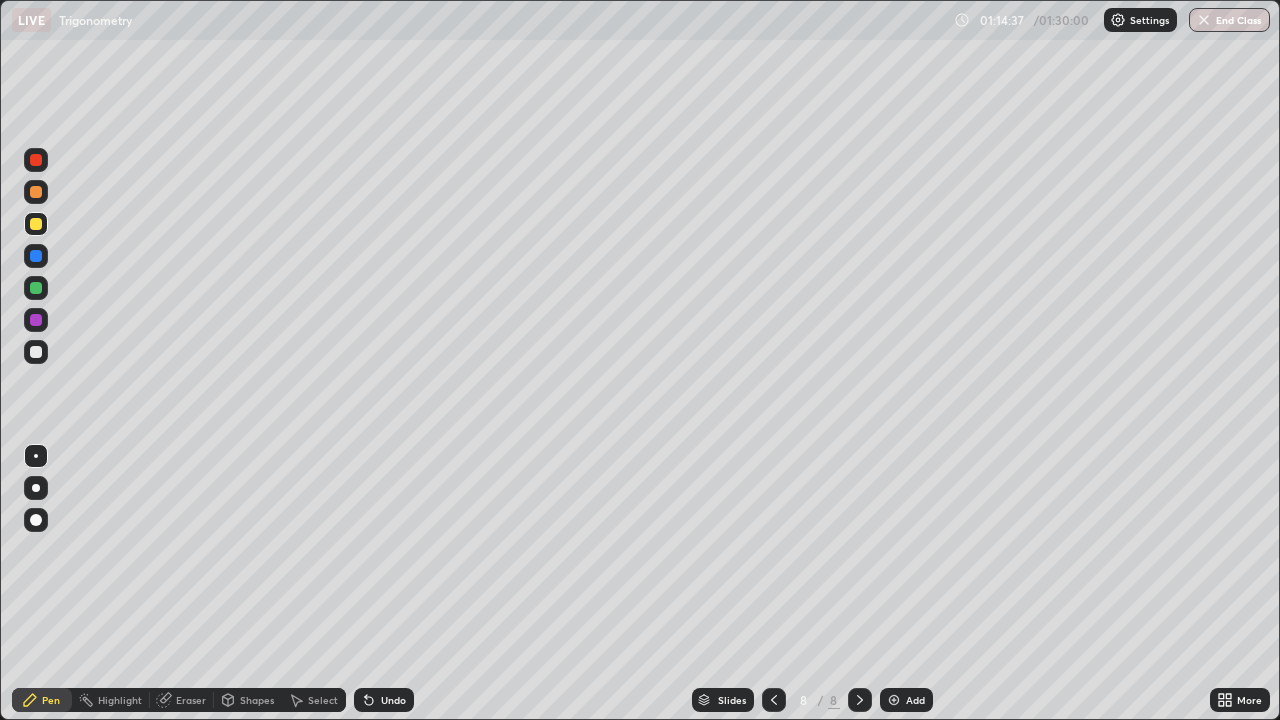 click at bounding box center (36, 352) 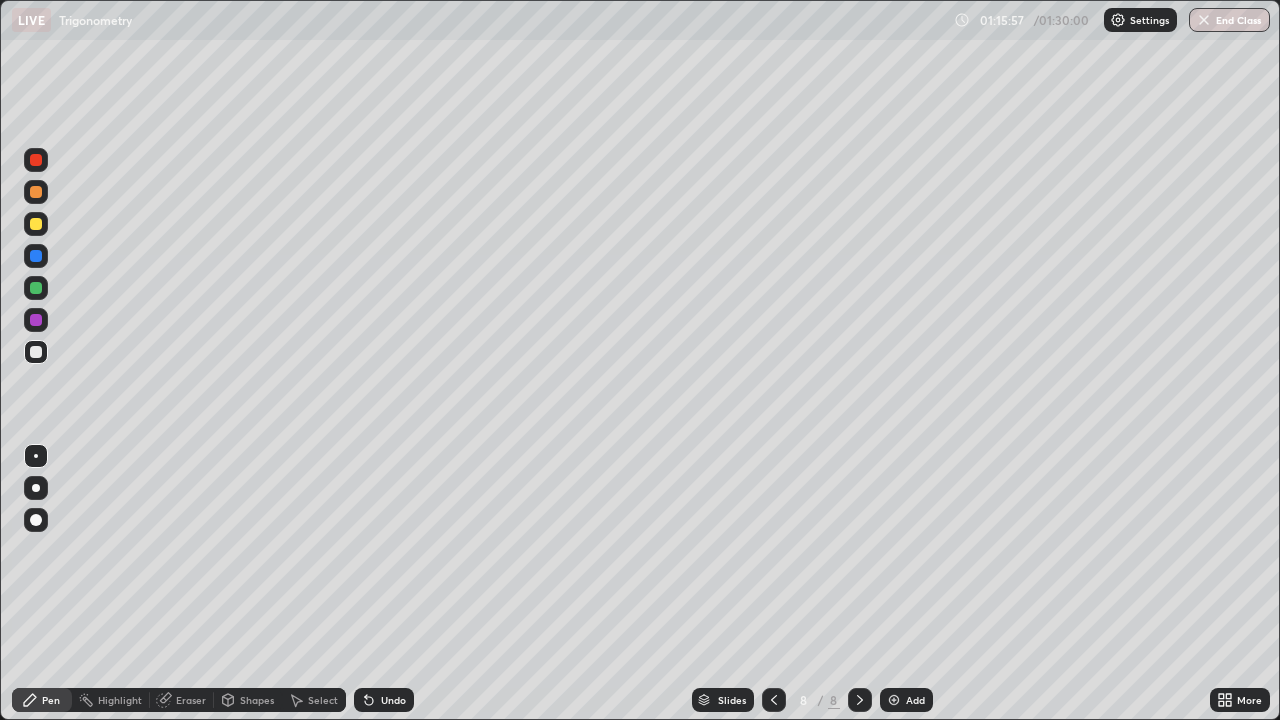click on "Select" at bounding box center [323, 700] 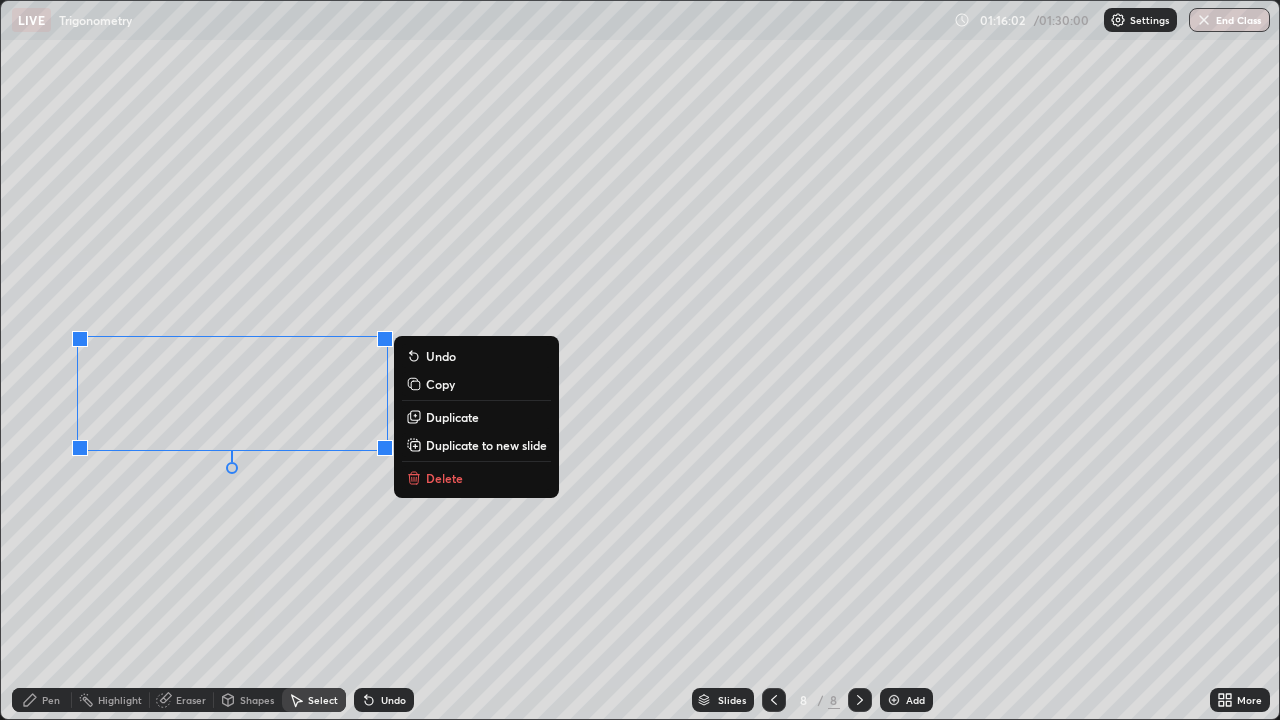 click on "0 ° Undo Copy Duplicate Duplicate to new slide Delete" at bounding box center (640, 360) 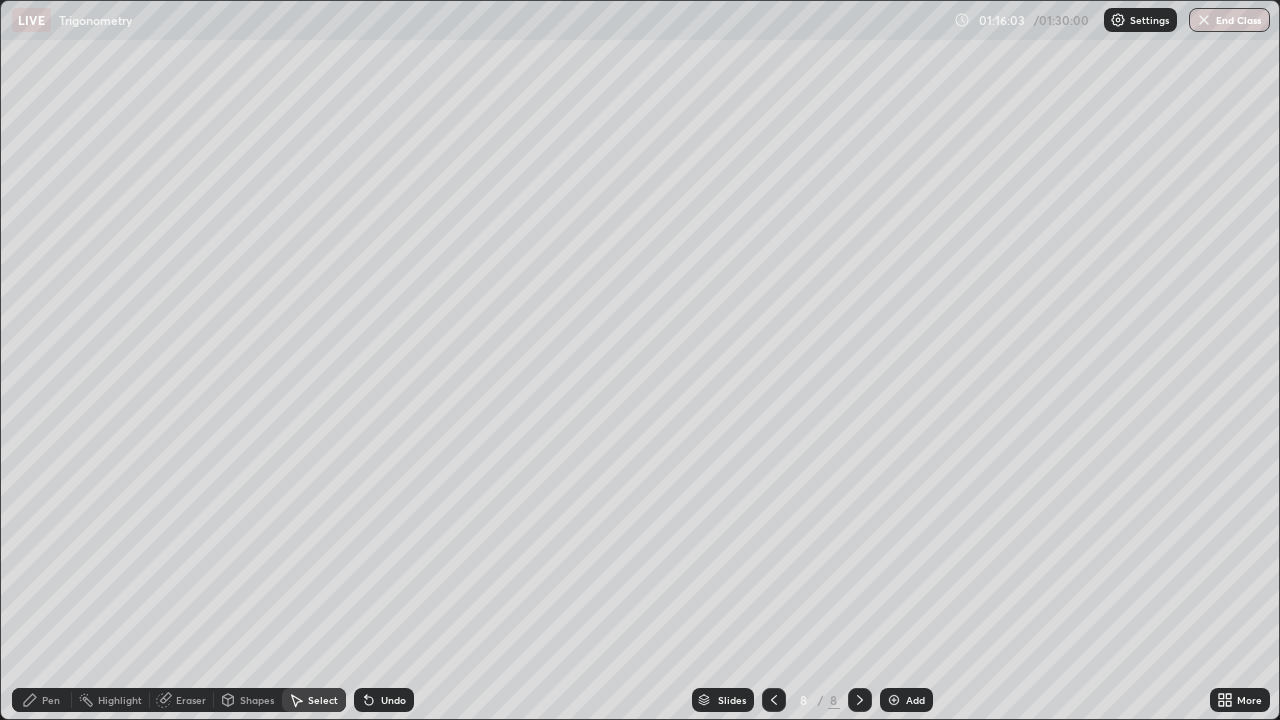 click on "Shapes" at bounding box center (257, 700) 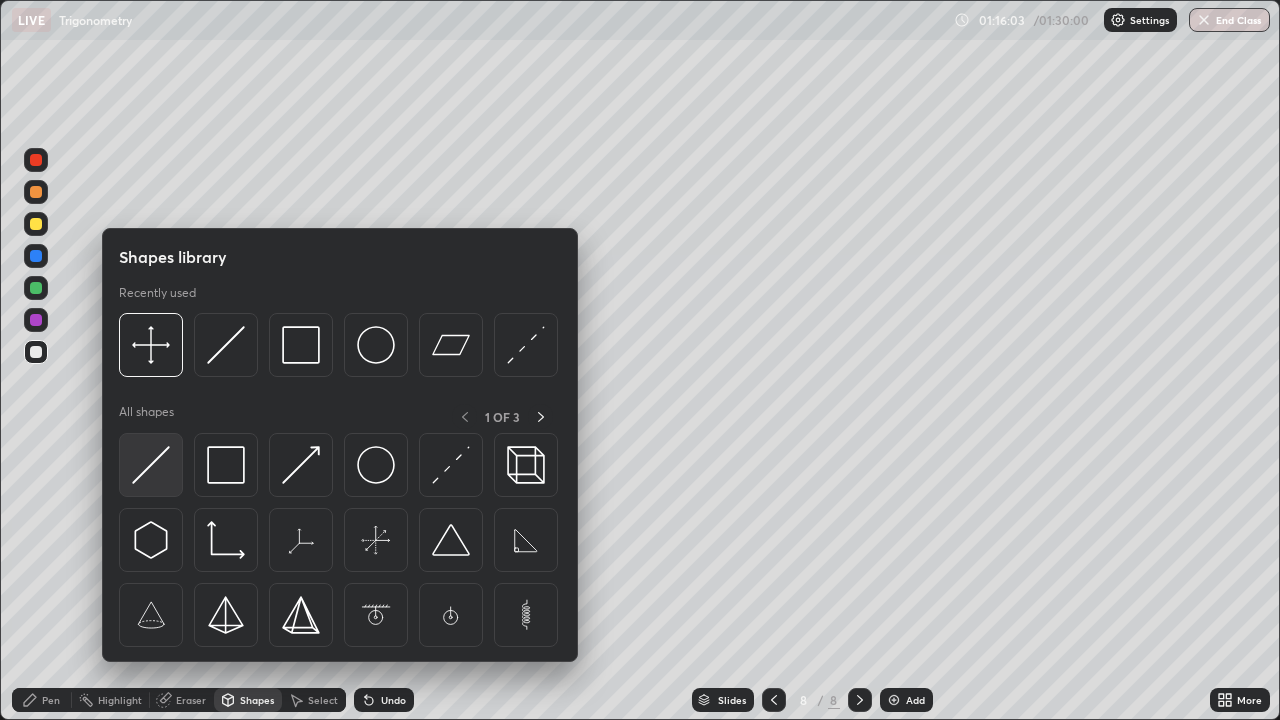 click at bounding box center [151, 465] 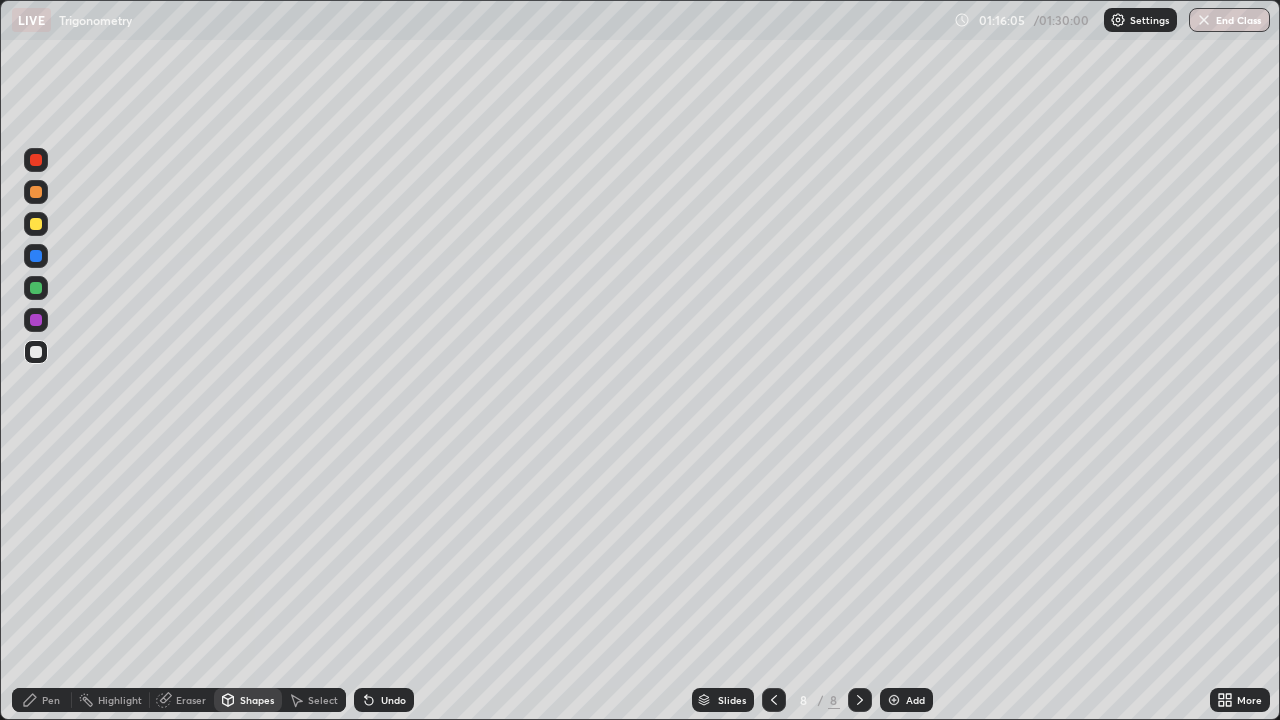 click on "Pen" at bounding box center [42, 700] 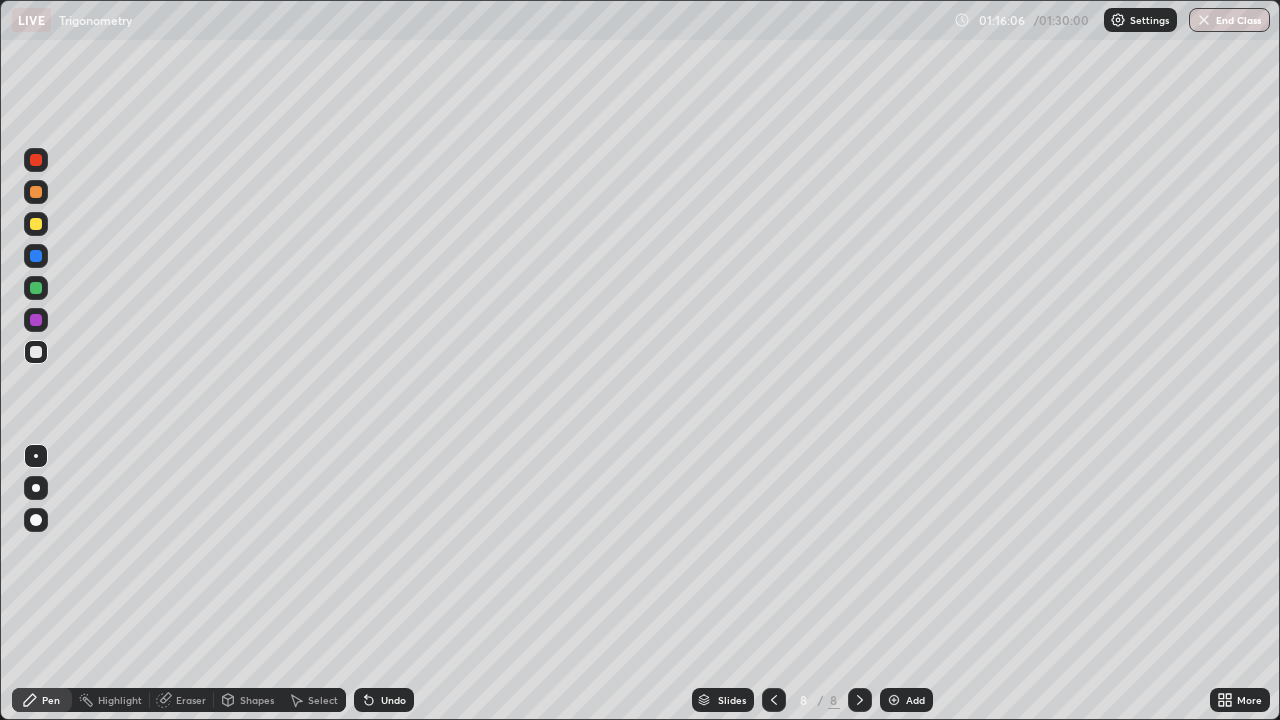 click at bounding box center [36, 160] 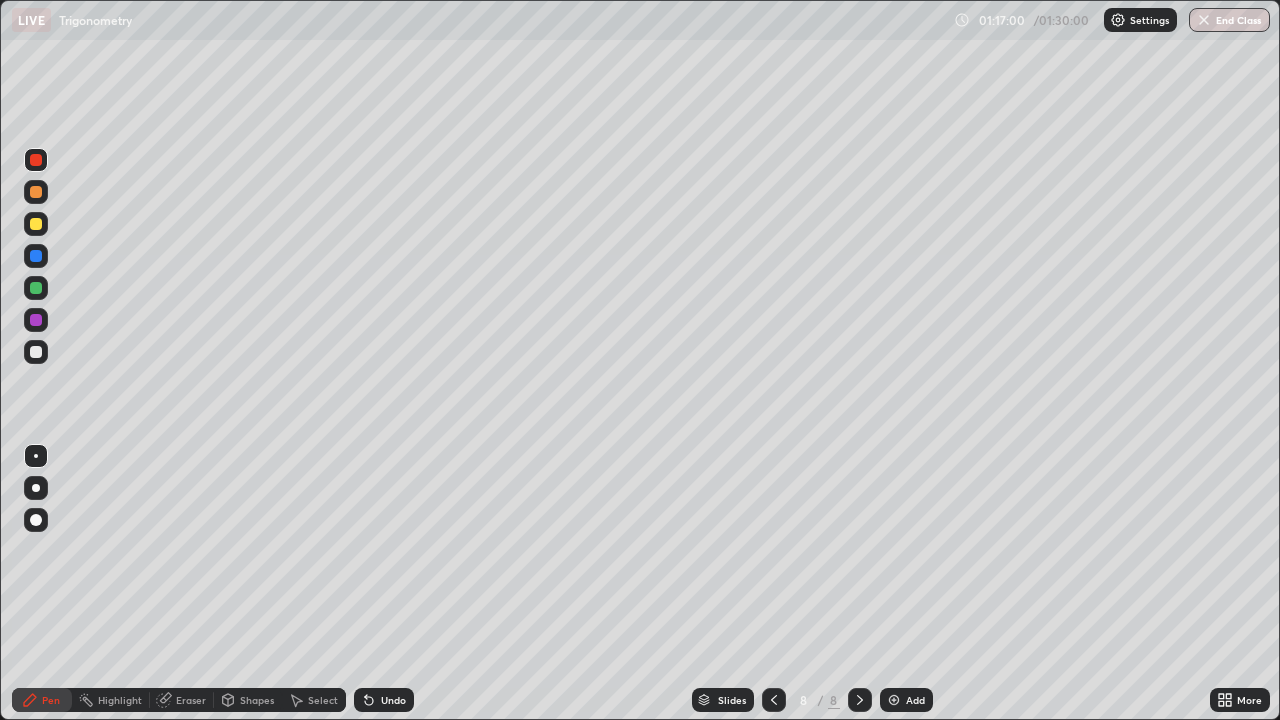 click on "Eraser" at bounding box center (182, 700) 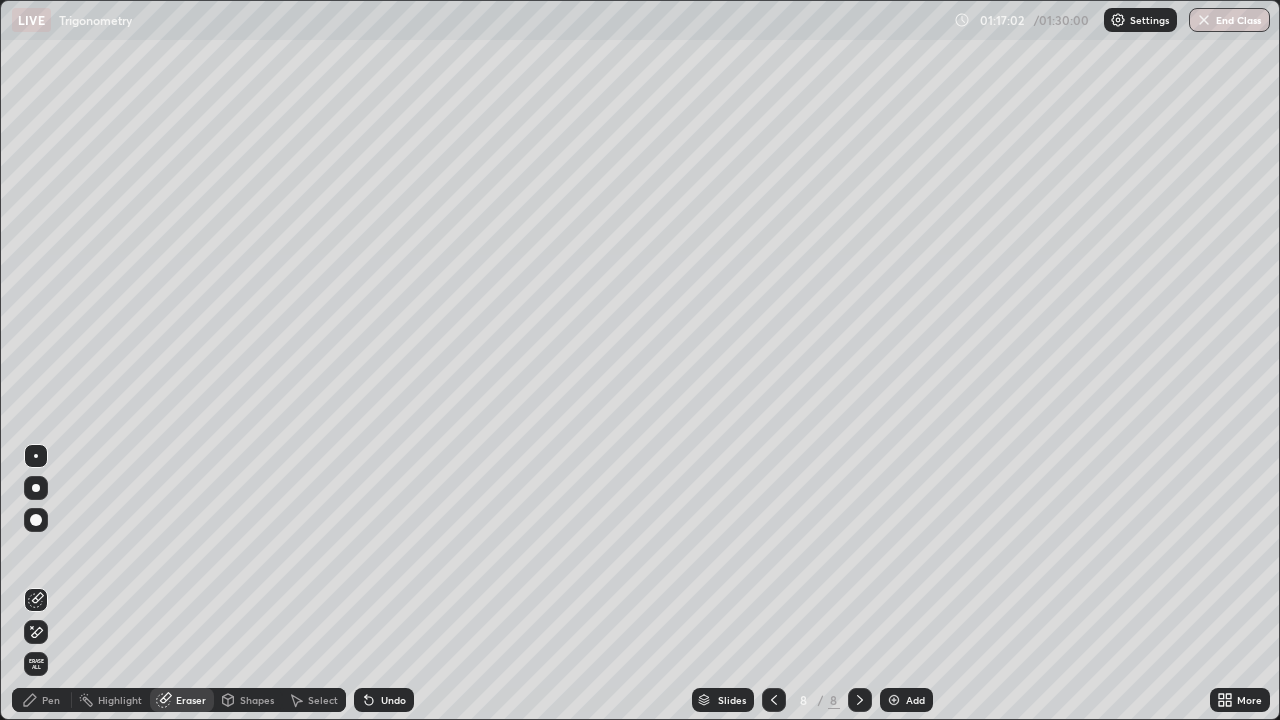 click on "Pen" at bounding box center [51, 700] 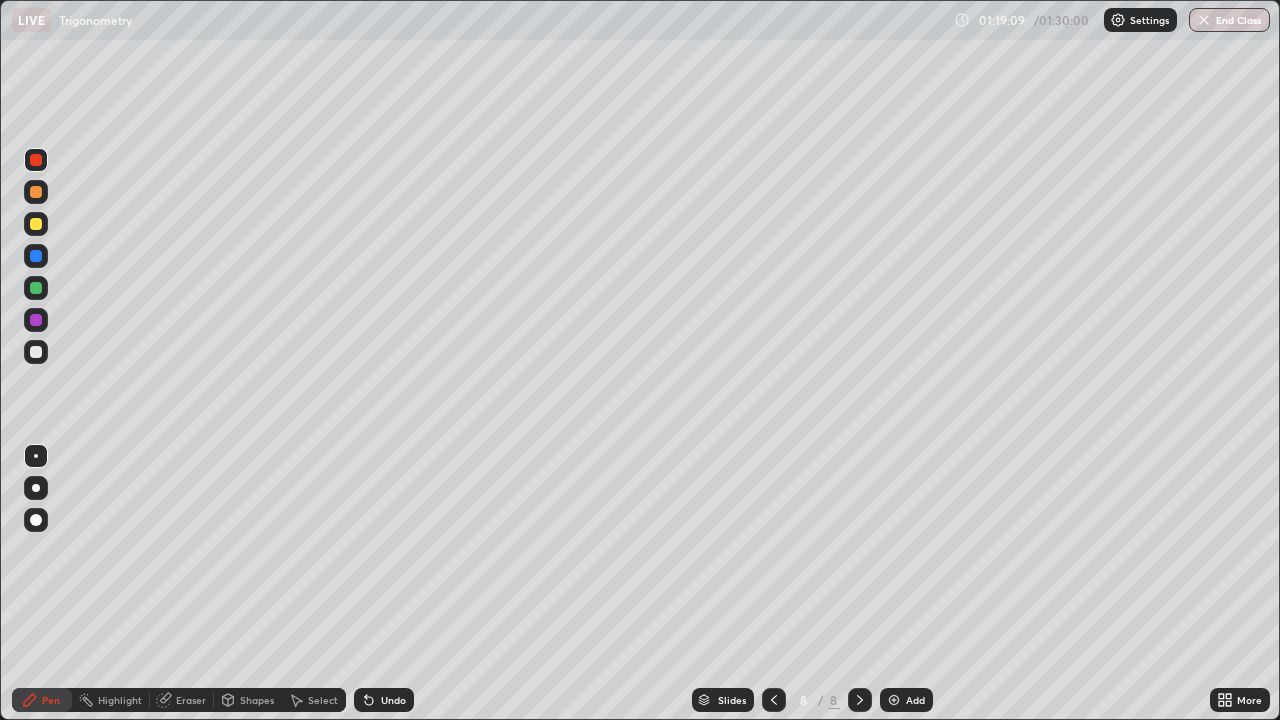 click on "Add" at bounding box center [906, 700] 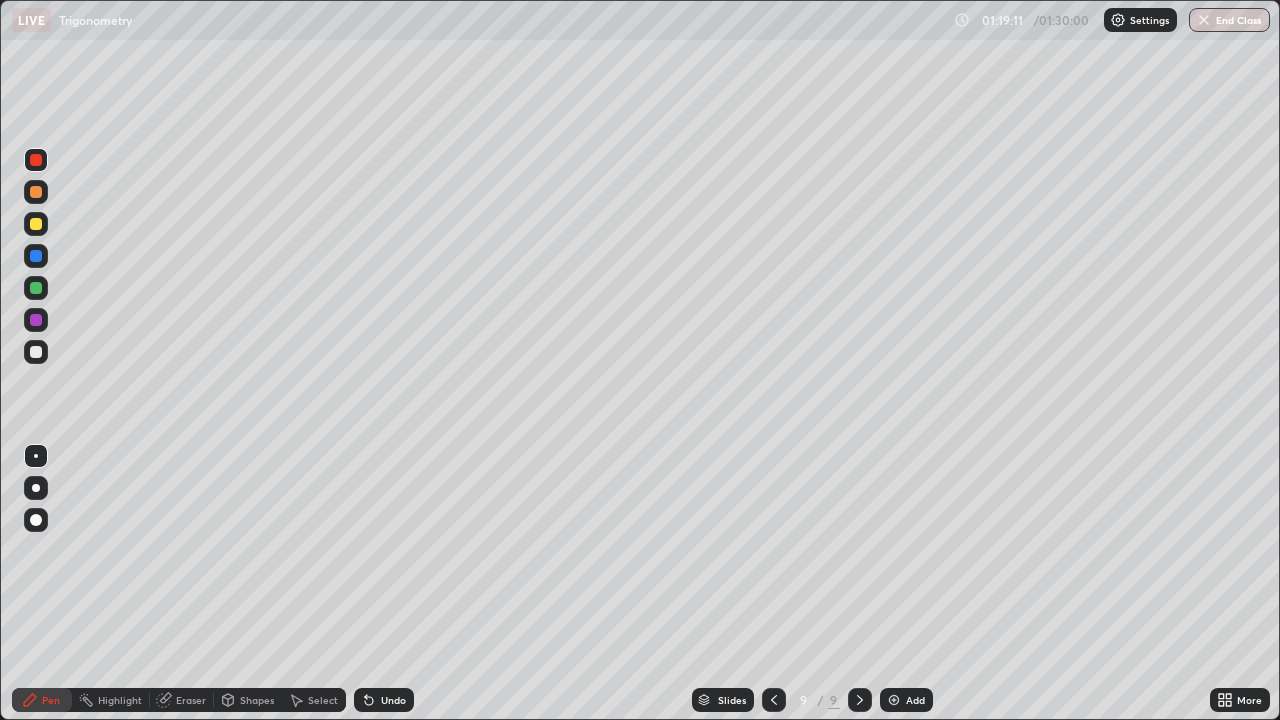 click at bounding box center (36, 352) 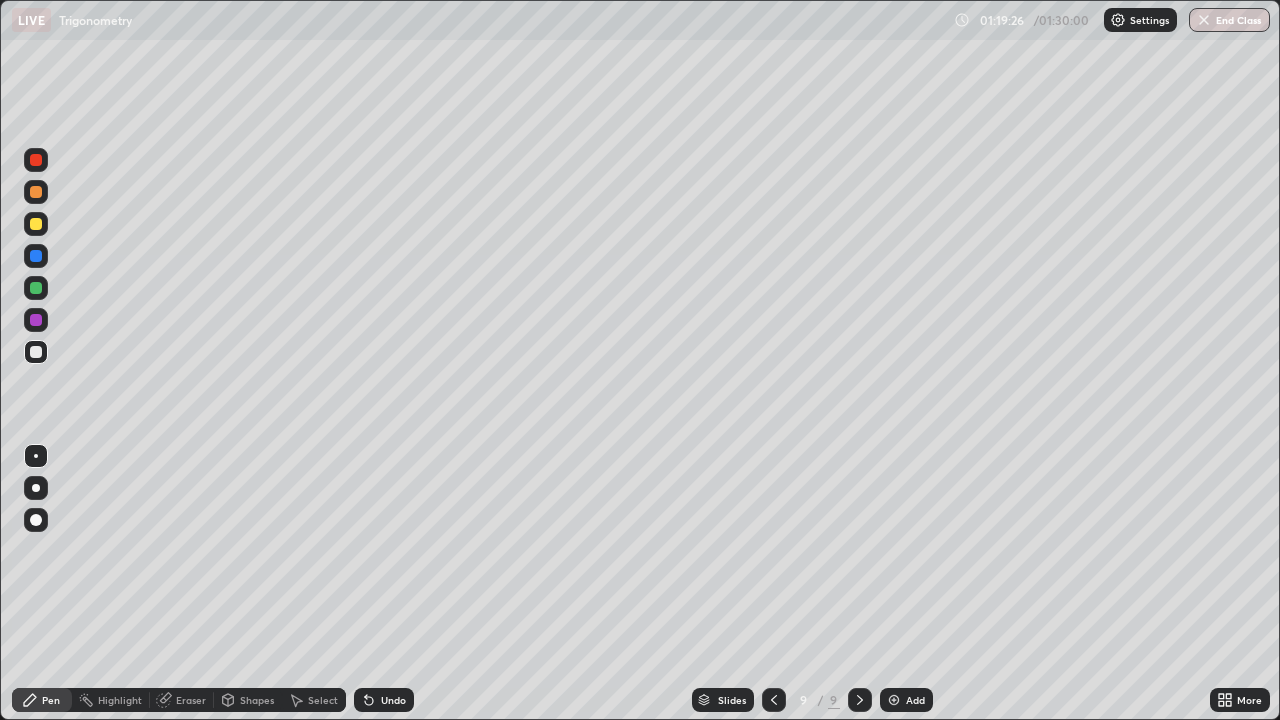 click on "Select" at bounding box center [323, 700] 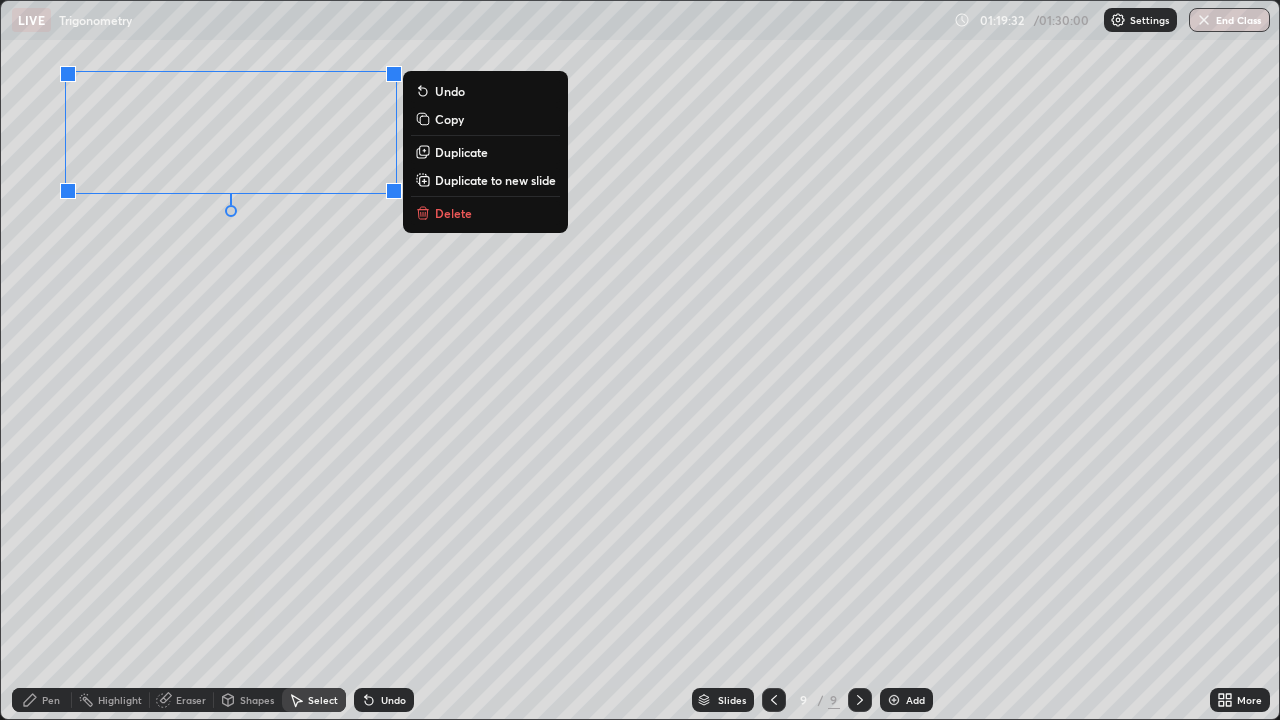 click on "0 ° Undo Copy Duplicate Duplicate to new slide Delete" at bounding box center (640, 360) 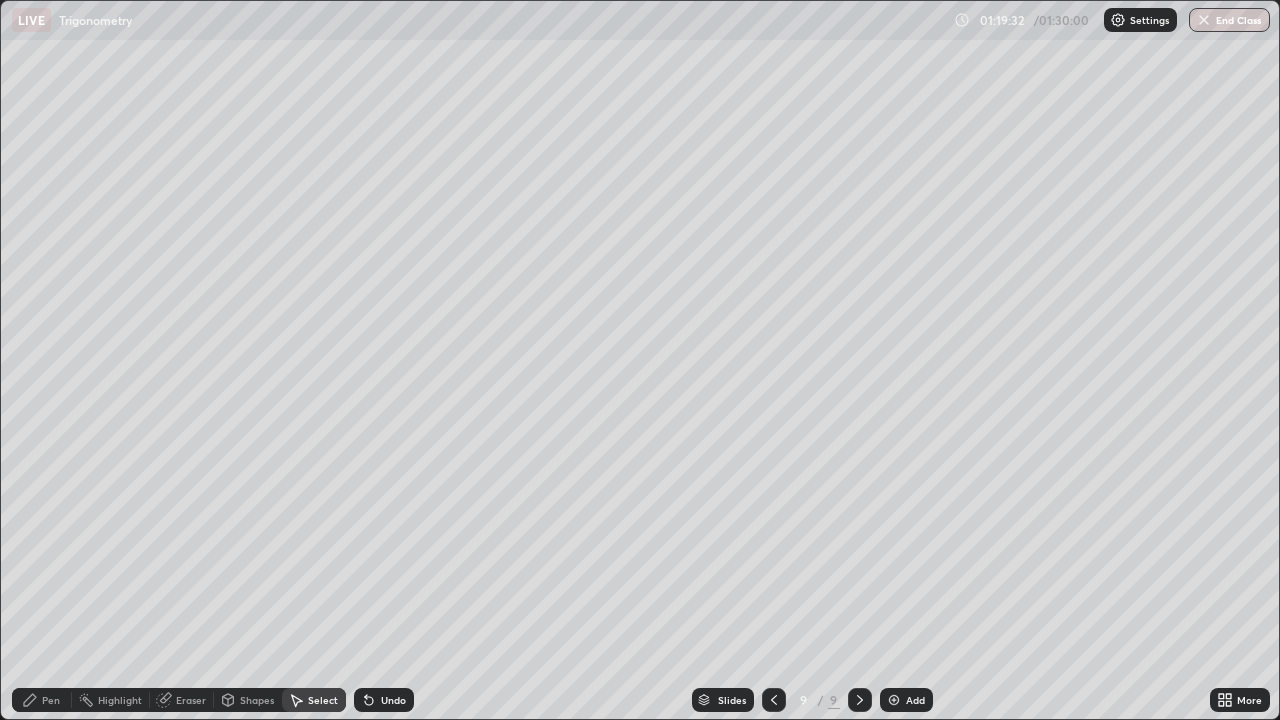 click on "Pen" at bounding box center [51, 700] 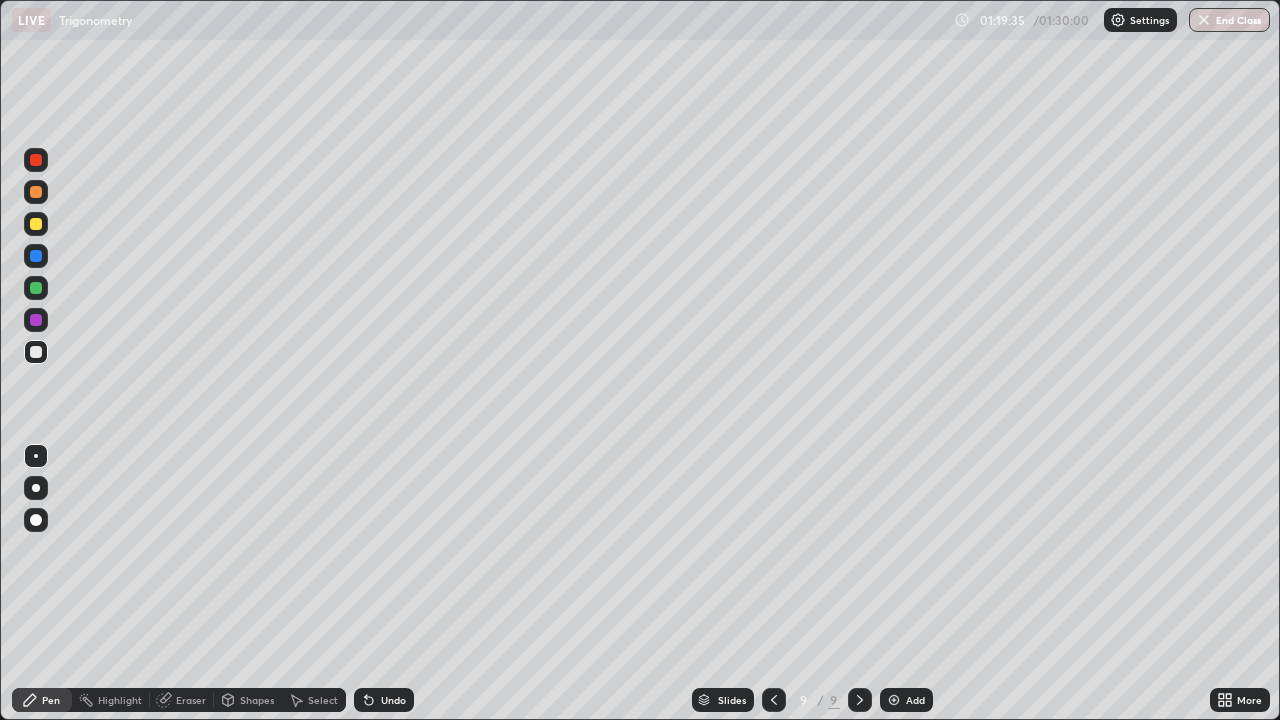click at bounding box center (36, 224) 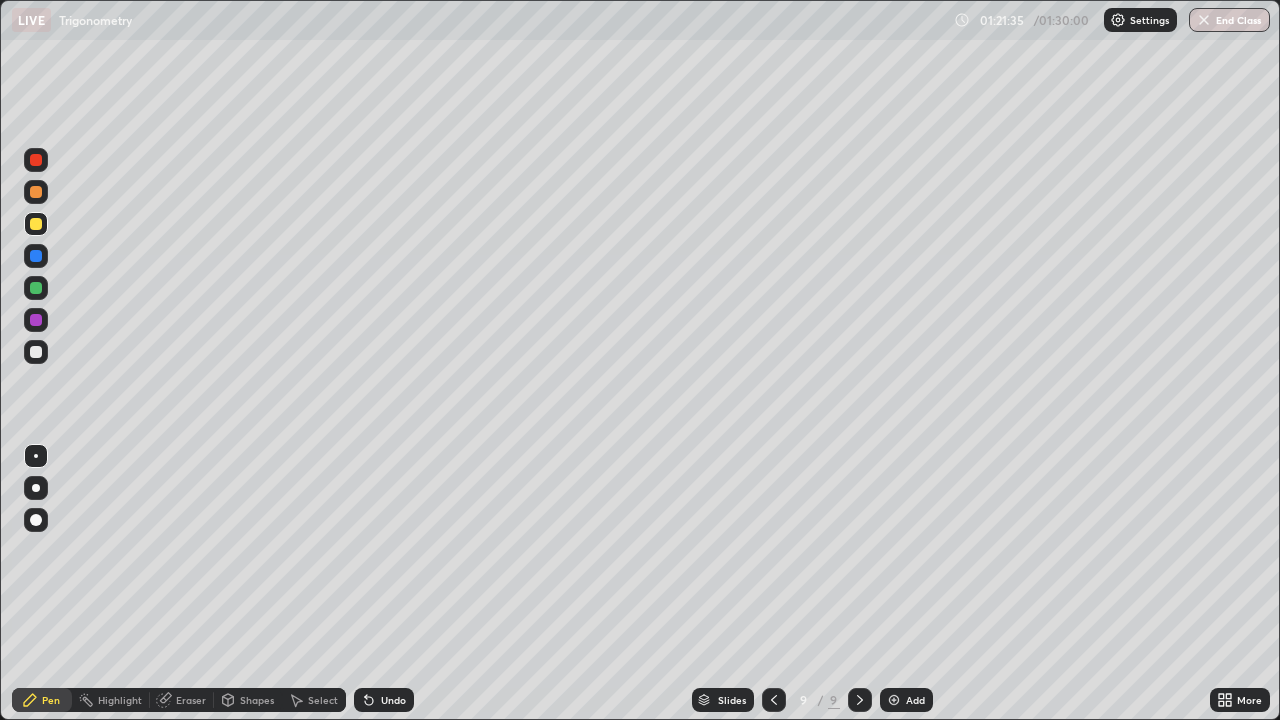 click at bounding box center [36, 288] 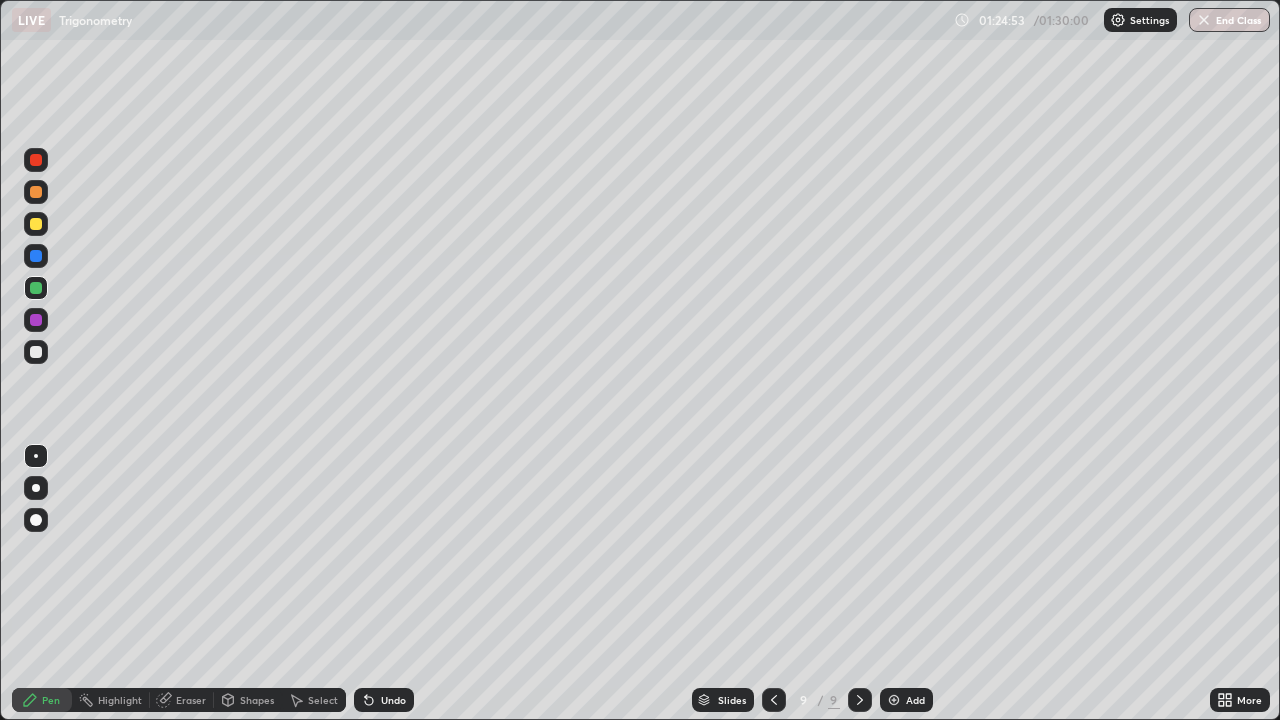 click at bounding box center [1204, 20] 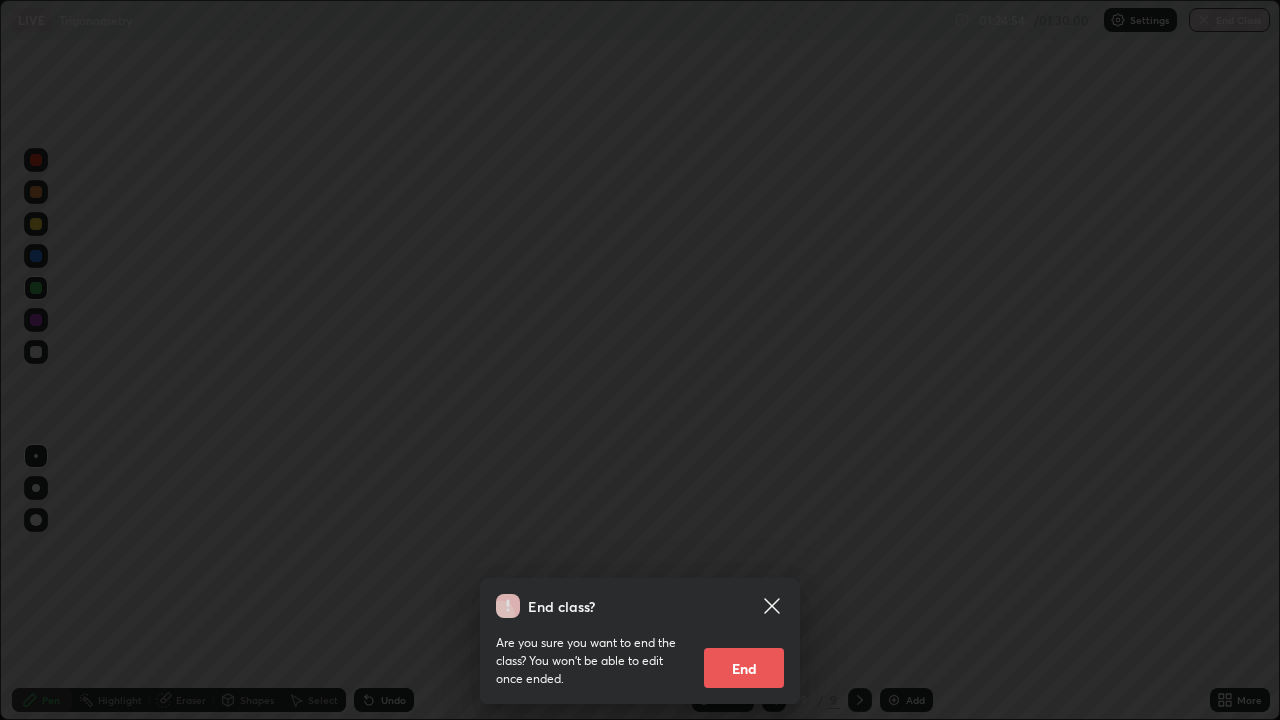 click on "End" at bounding box center (744, 668) 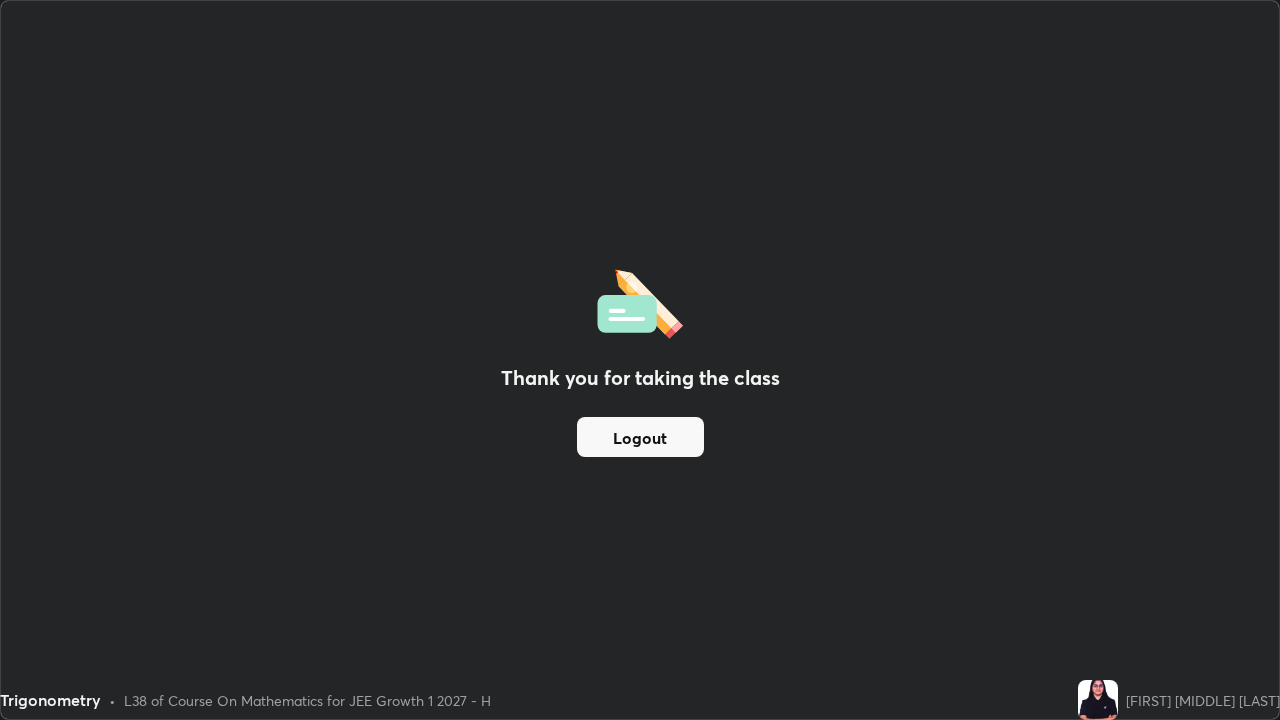 click on "Logout" at bounding box center [640, 437] 